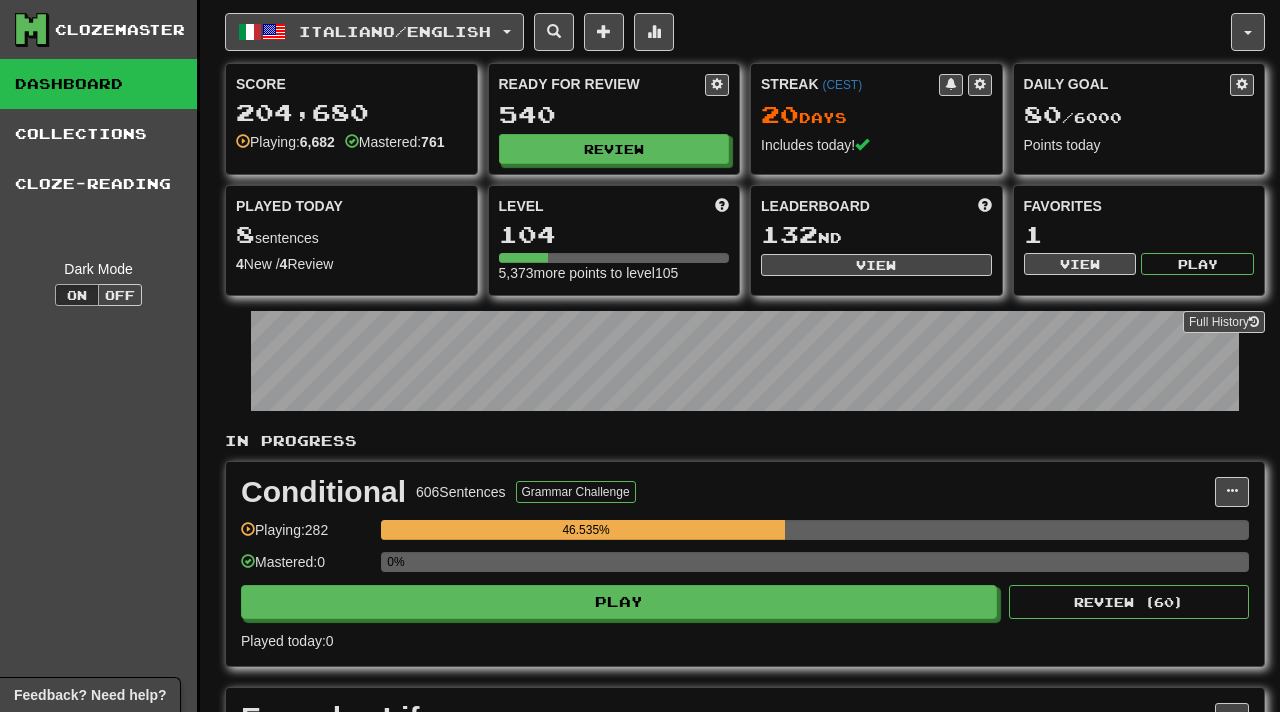 scroll, scrollTop: 0, scrollLeft: 0, axis: both 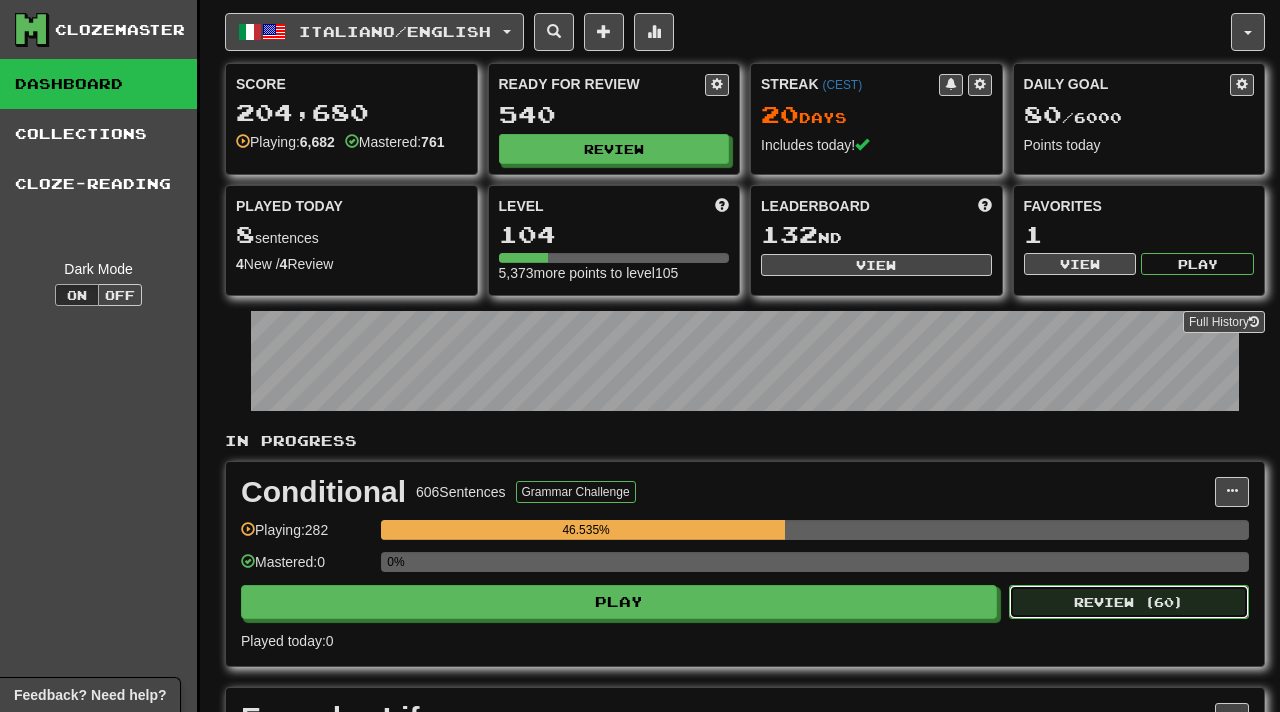 click on "Review ( 60 )" at bounding box center (1129, 602) 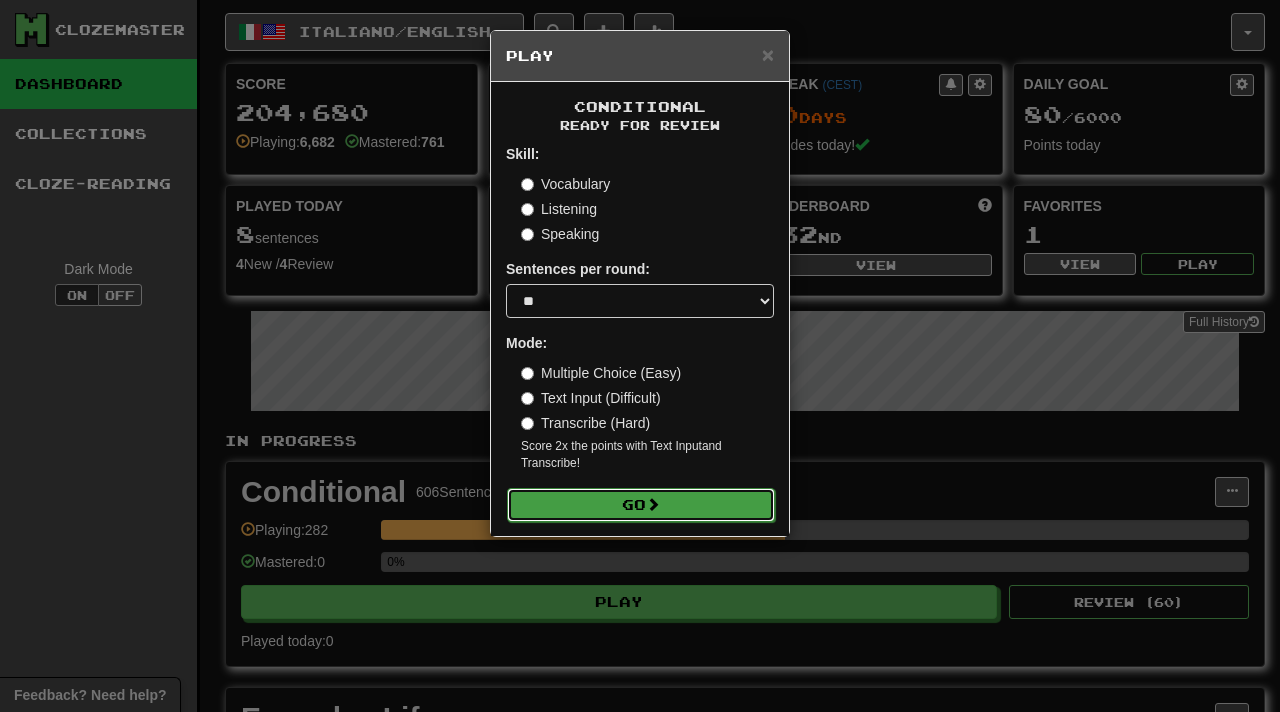click on "Go" at bounding box center (641, 505) 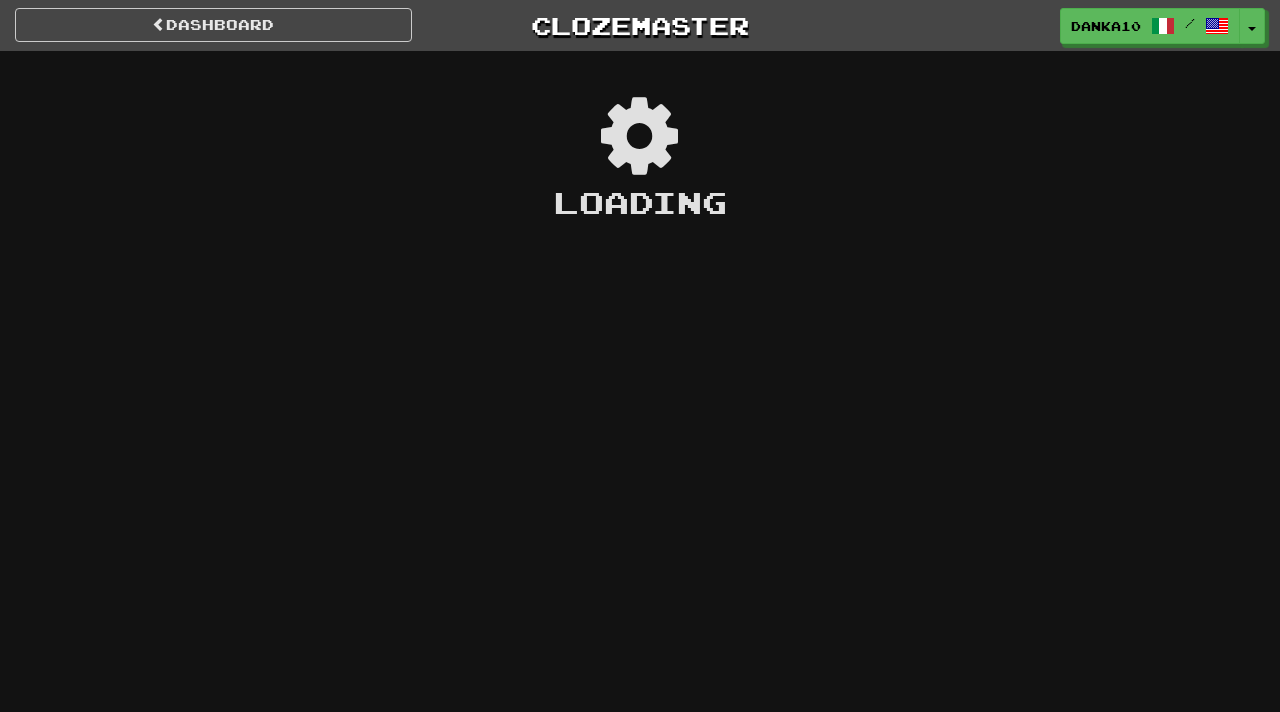 scroll, scrollTop: 0, scrollLeft: 0, axis: both 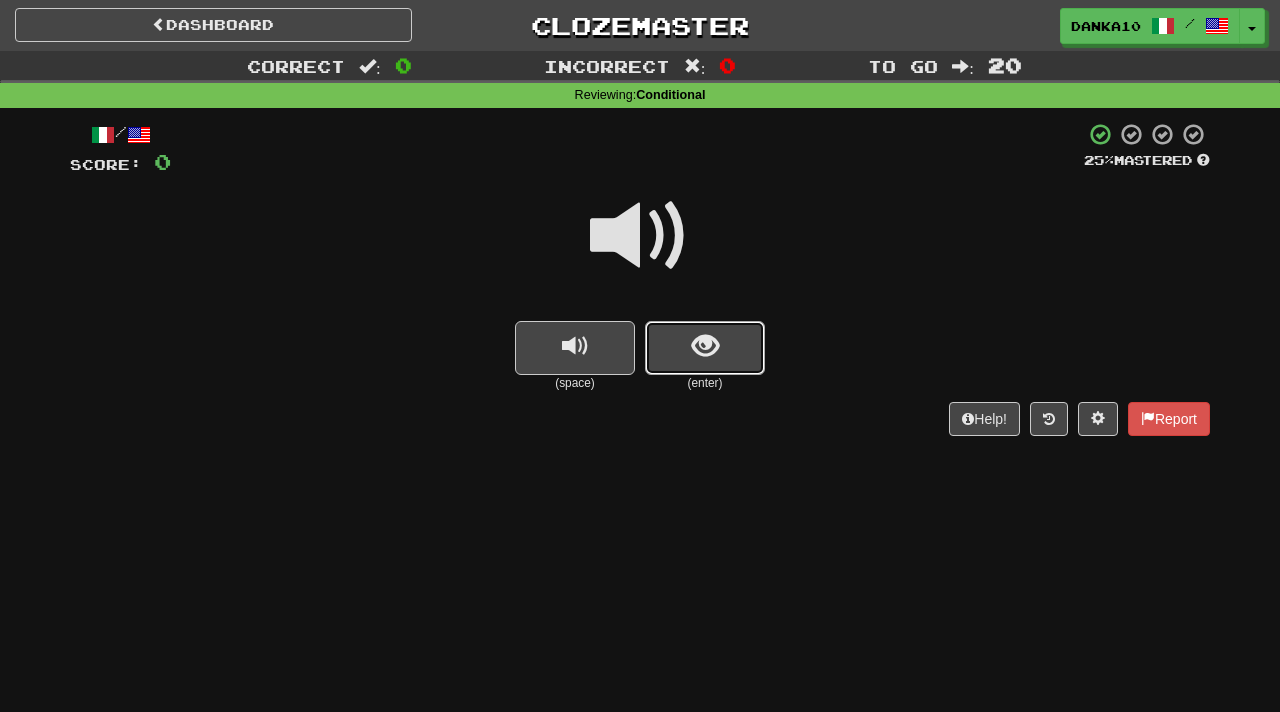 click at bounding box center [705, 348] 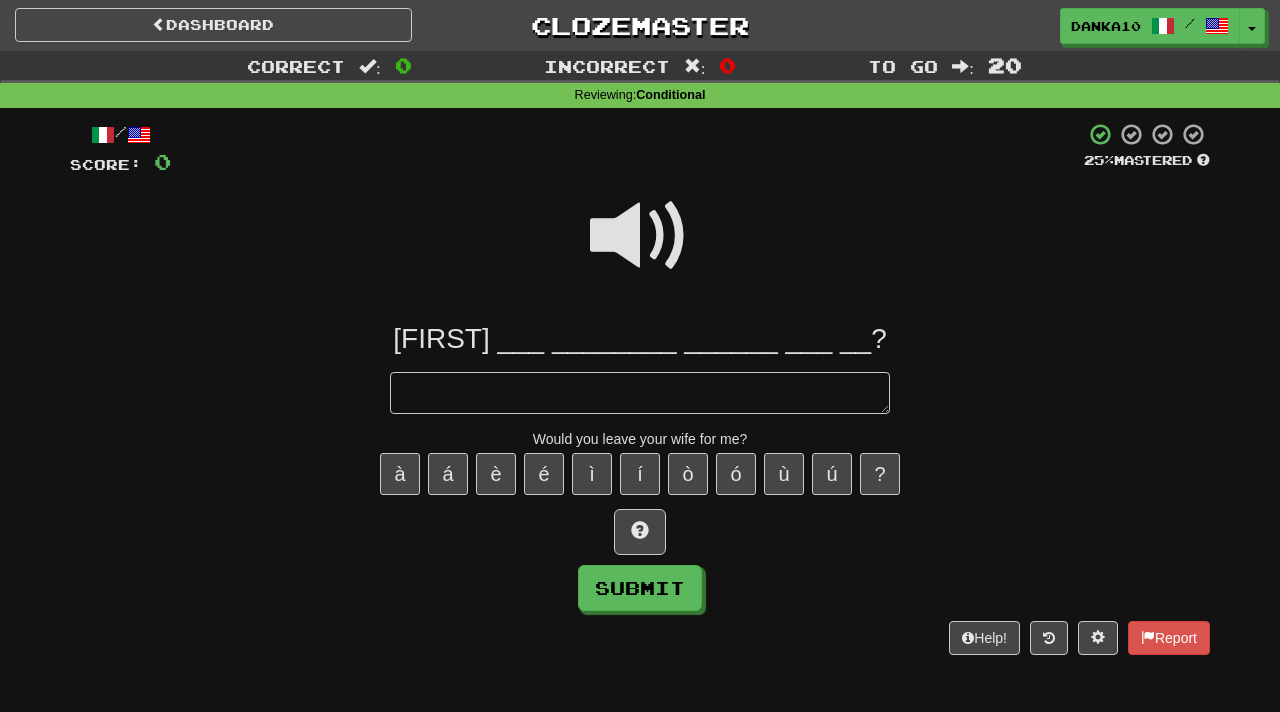 type on "*" 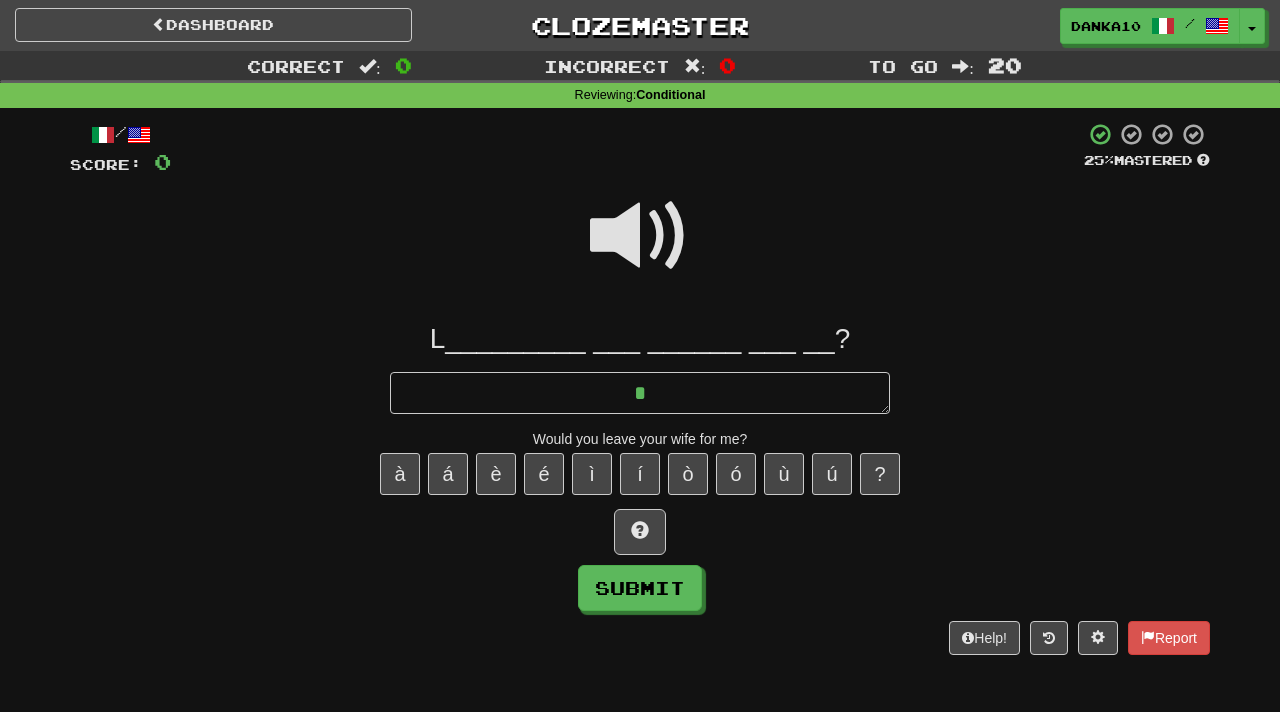 type on "*" 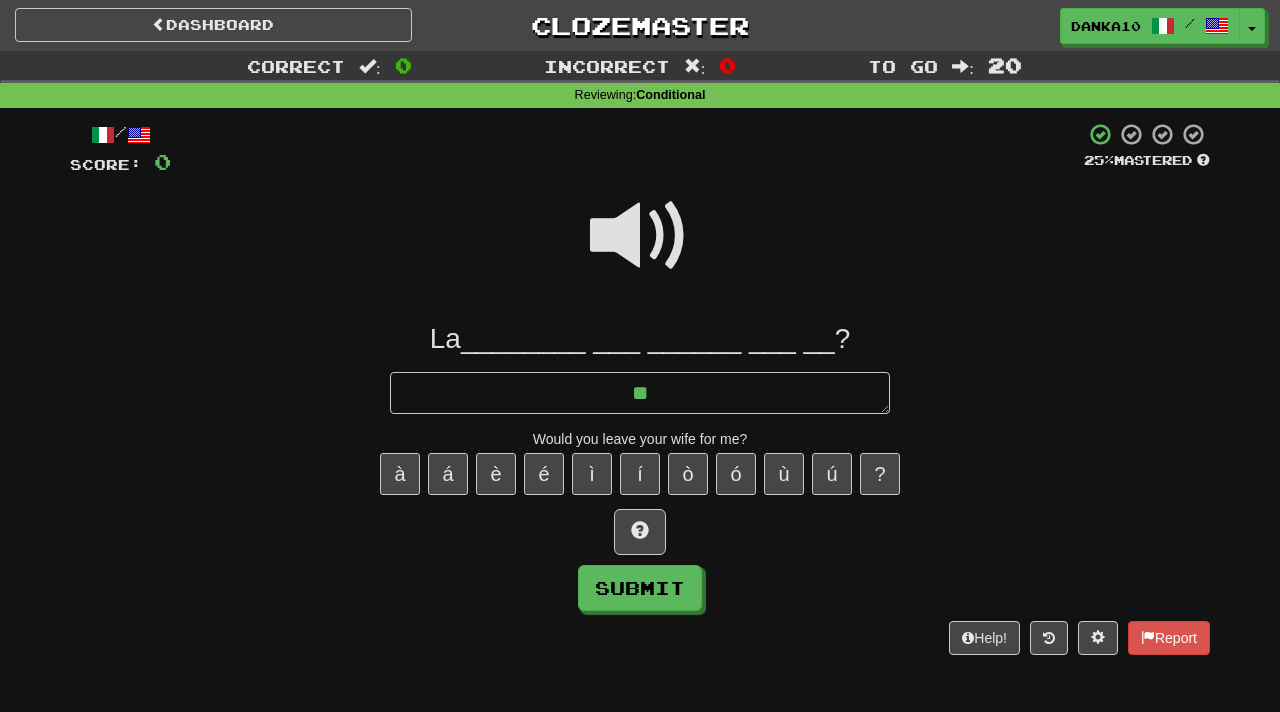 type on "*" 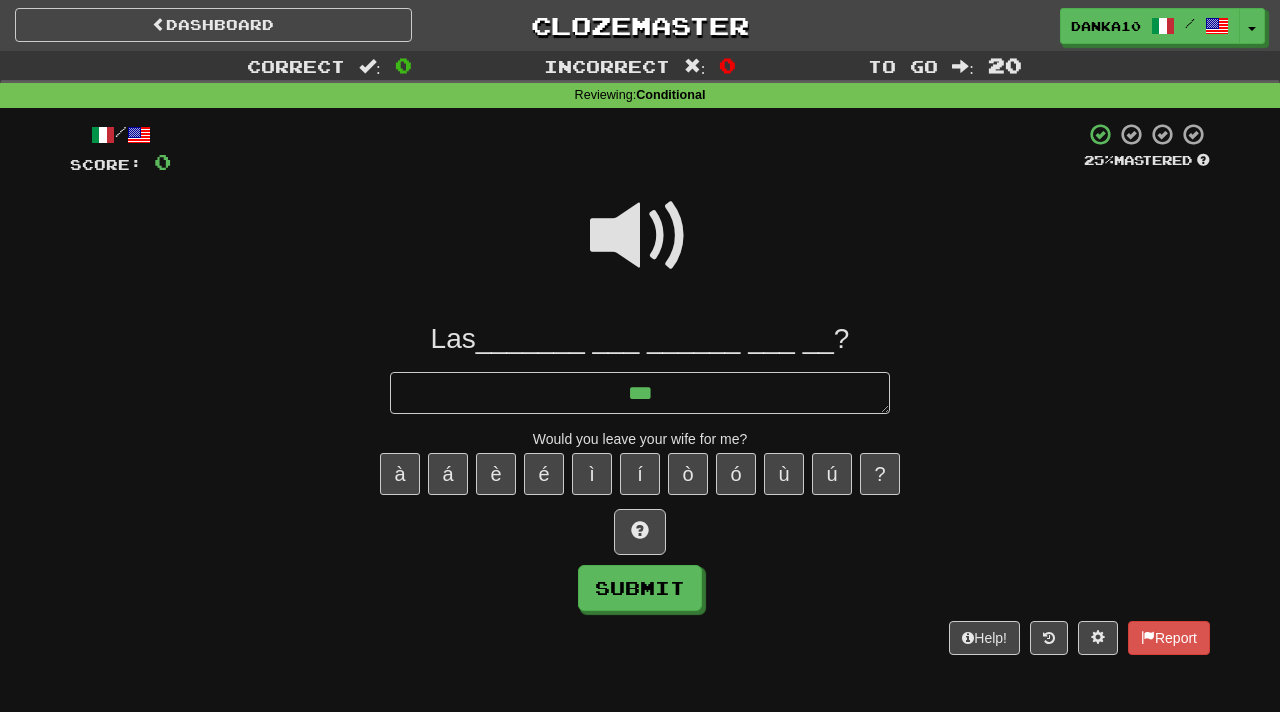 type on "*" 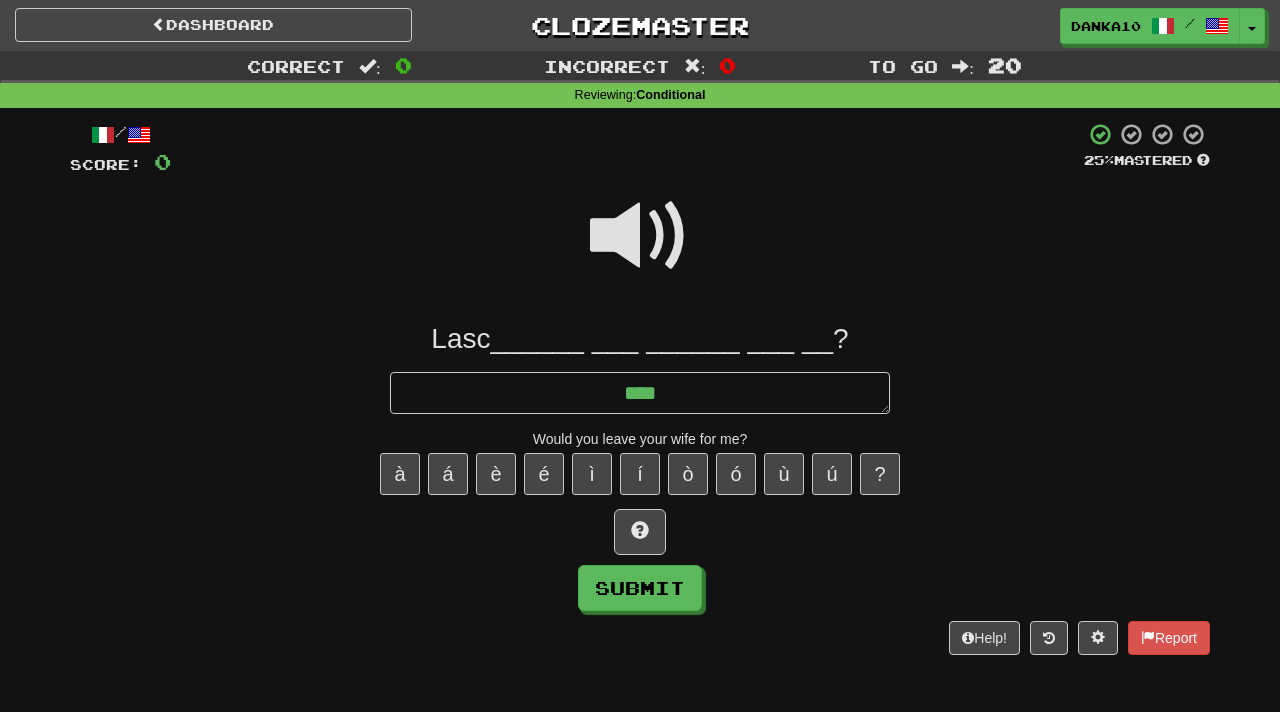 type on "*" 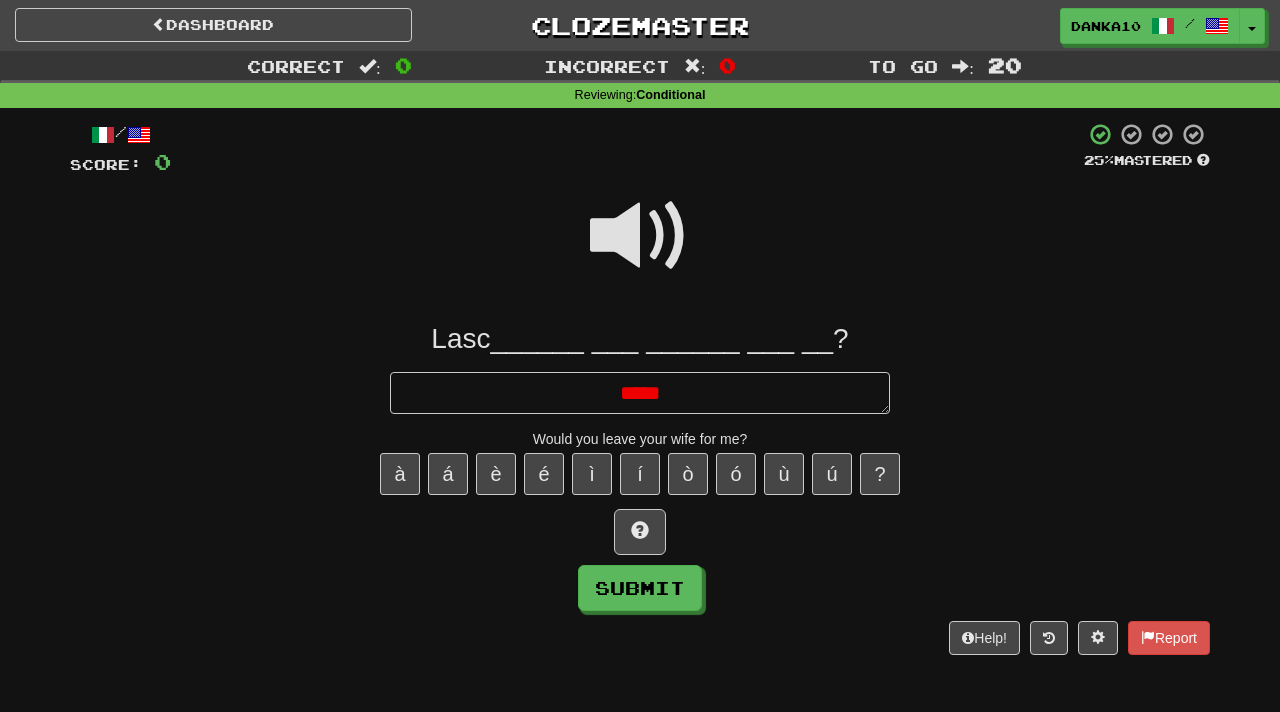 type on "*" 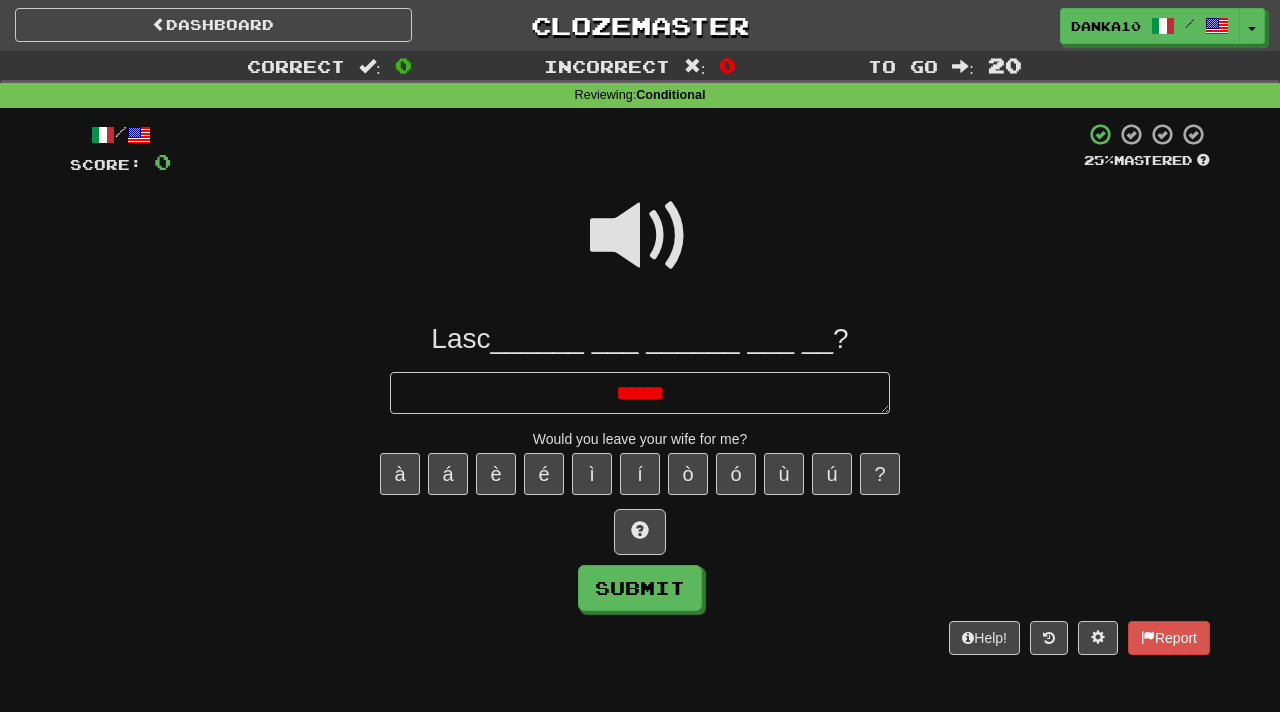 type on "*" 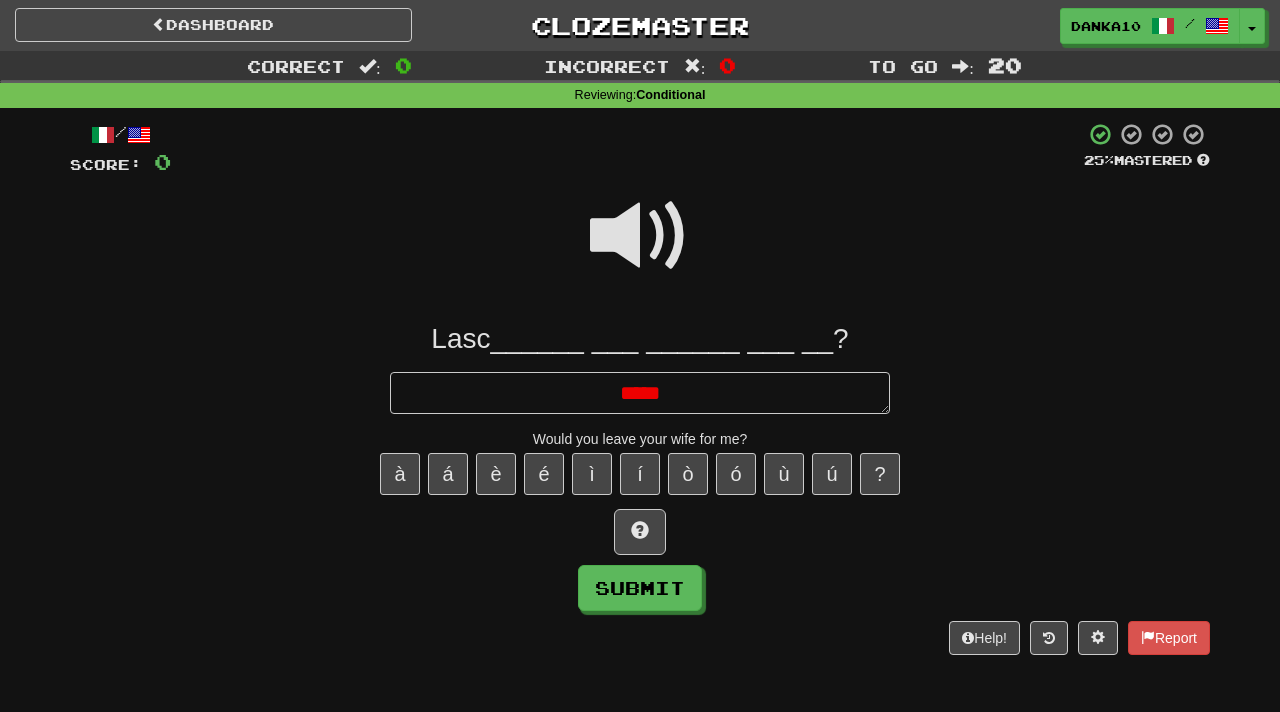 type on "*" 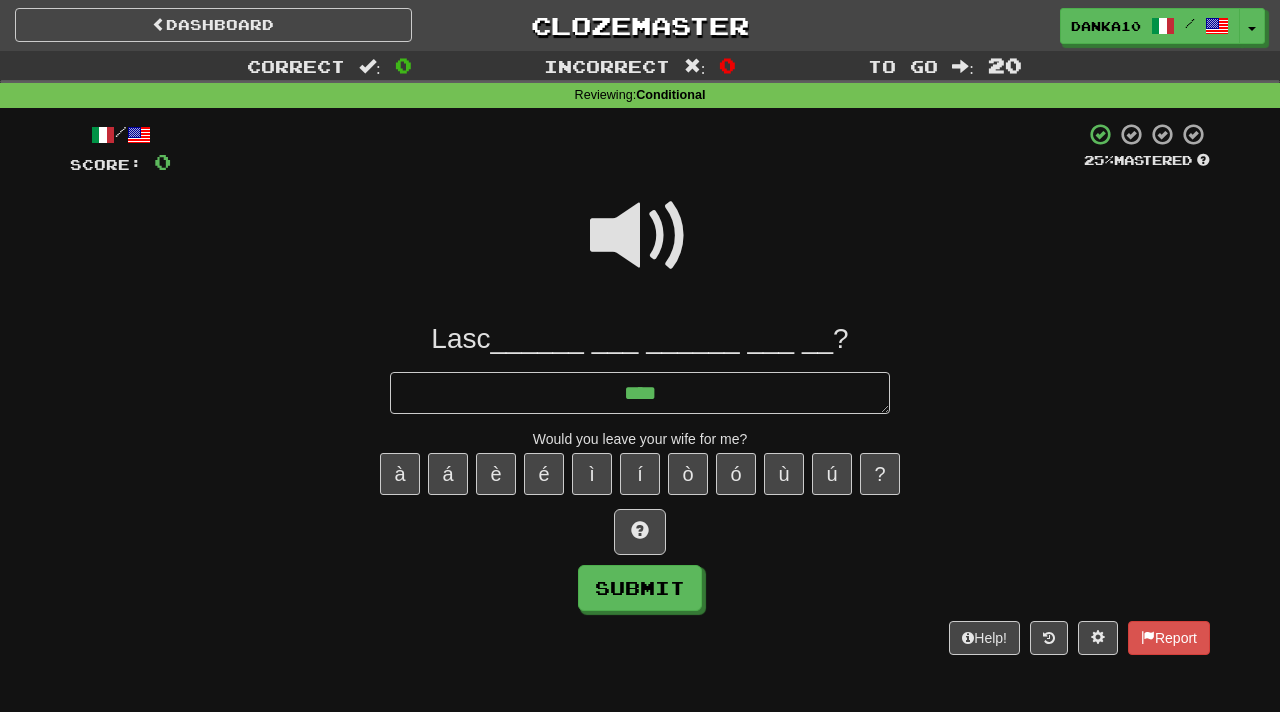 type on "*" 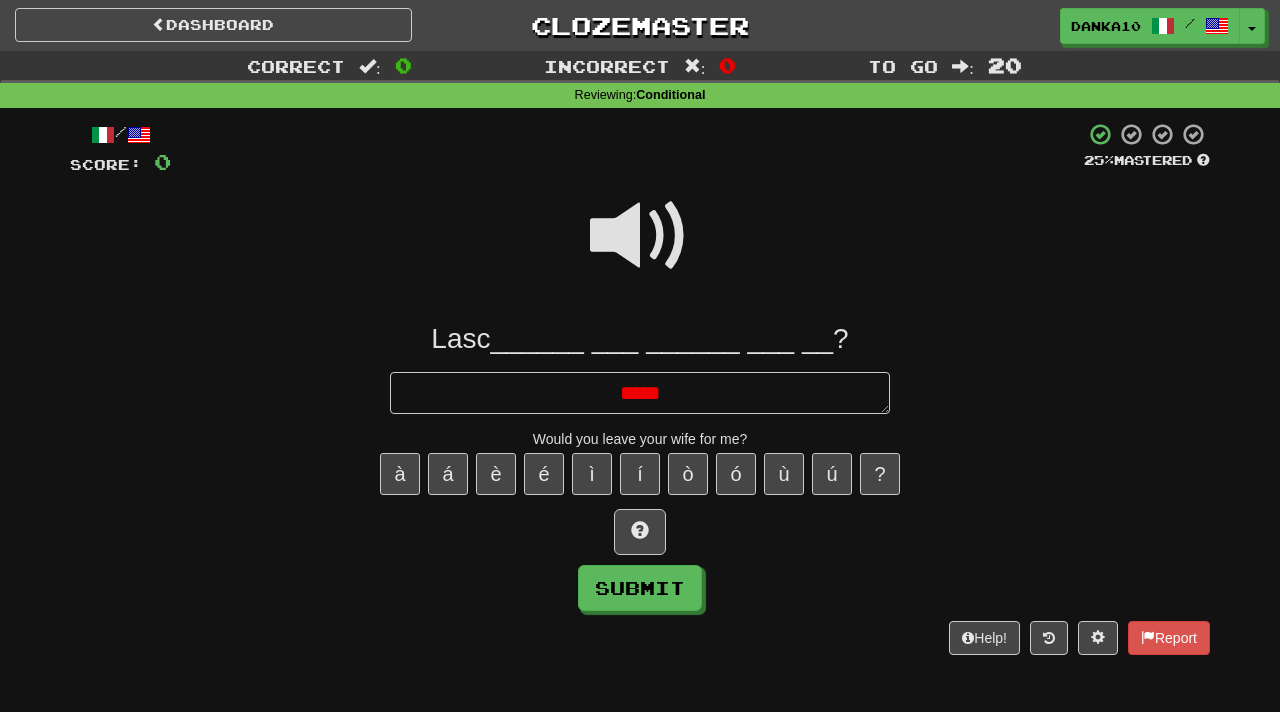 type on "*" 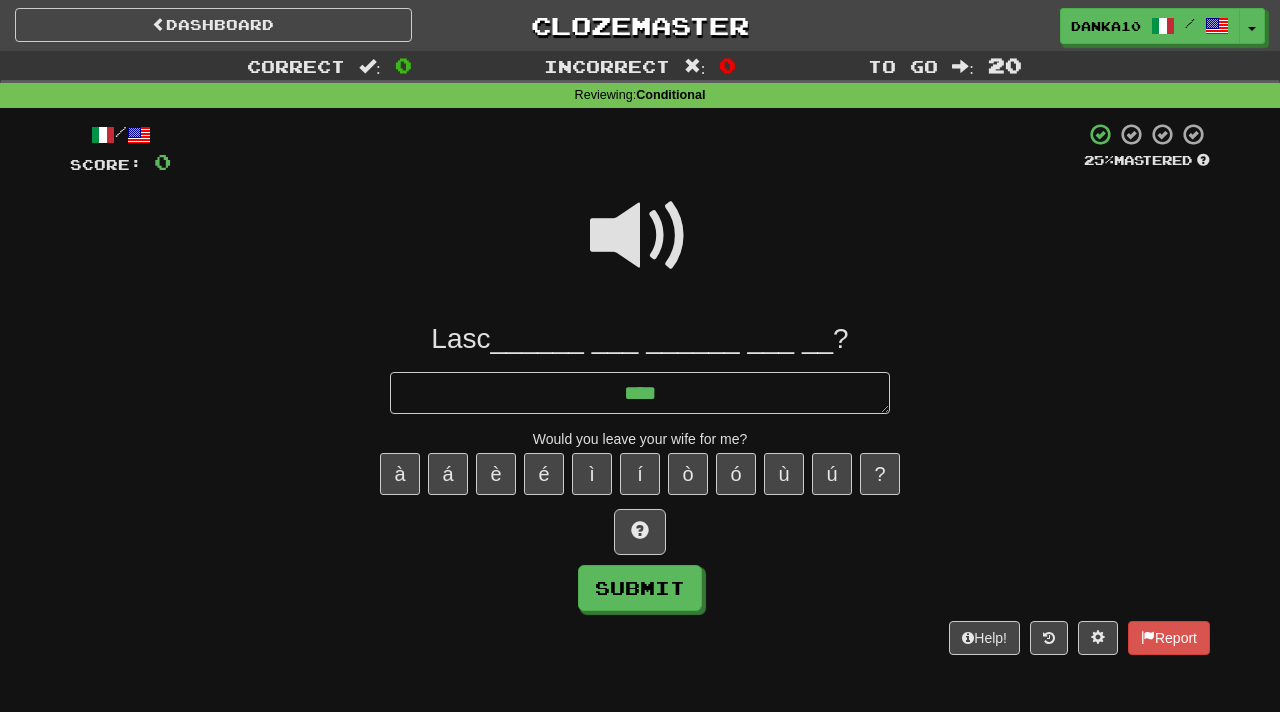 type on "*" 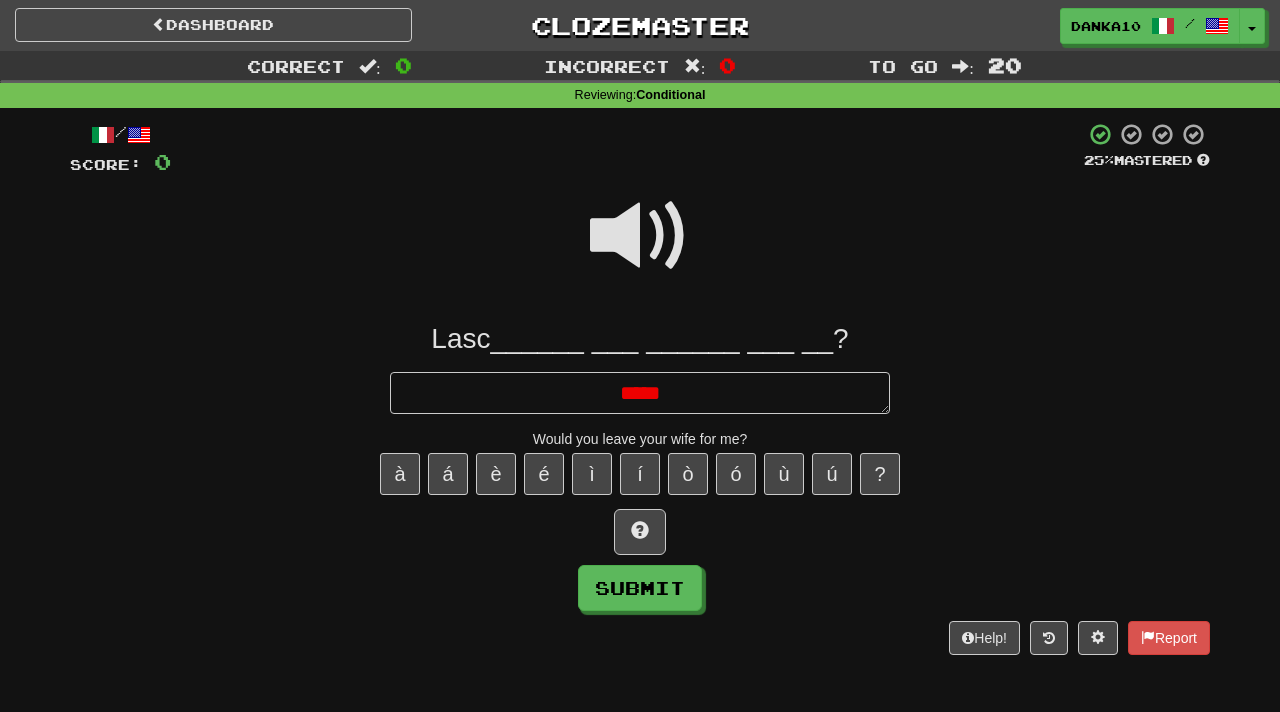 type on "*" 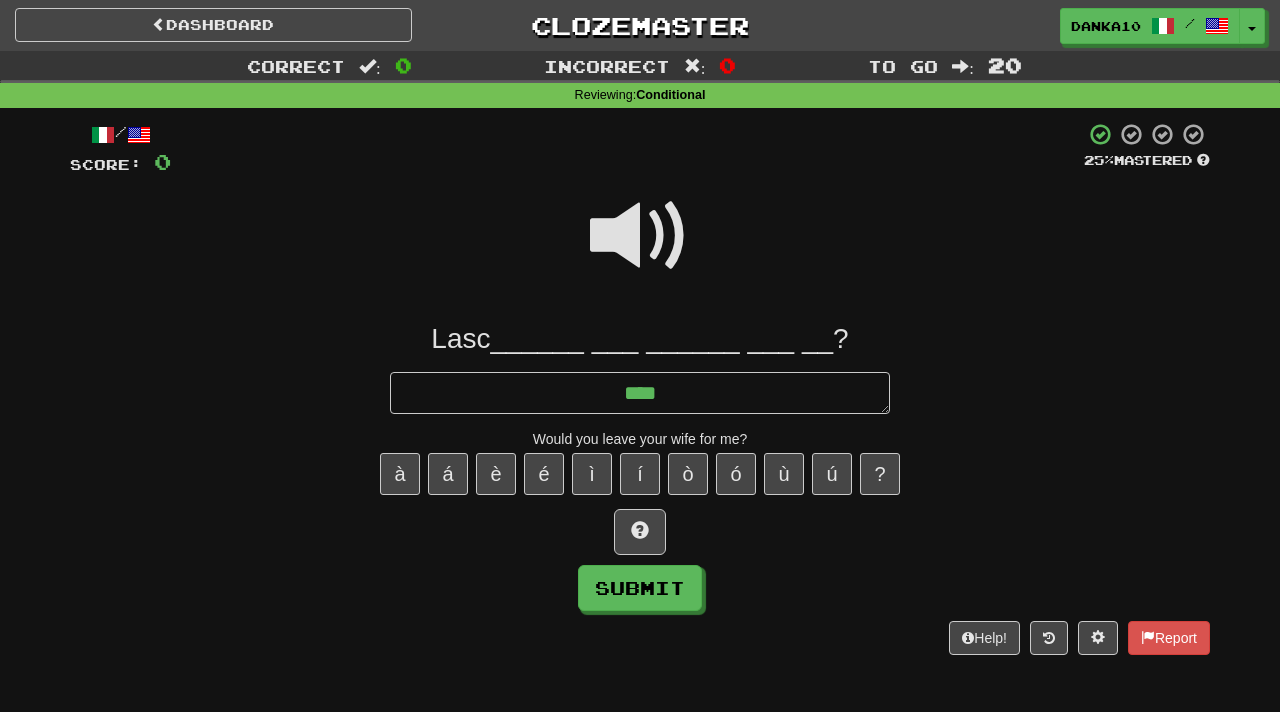 type on "*" 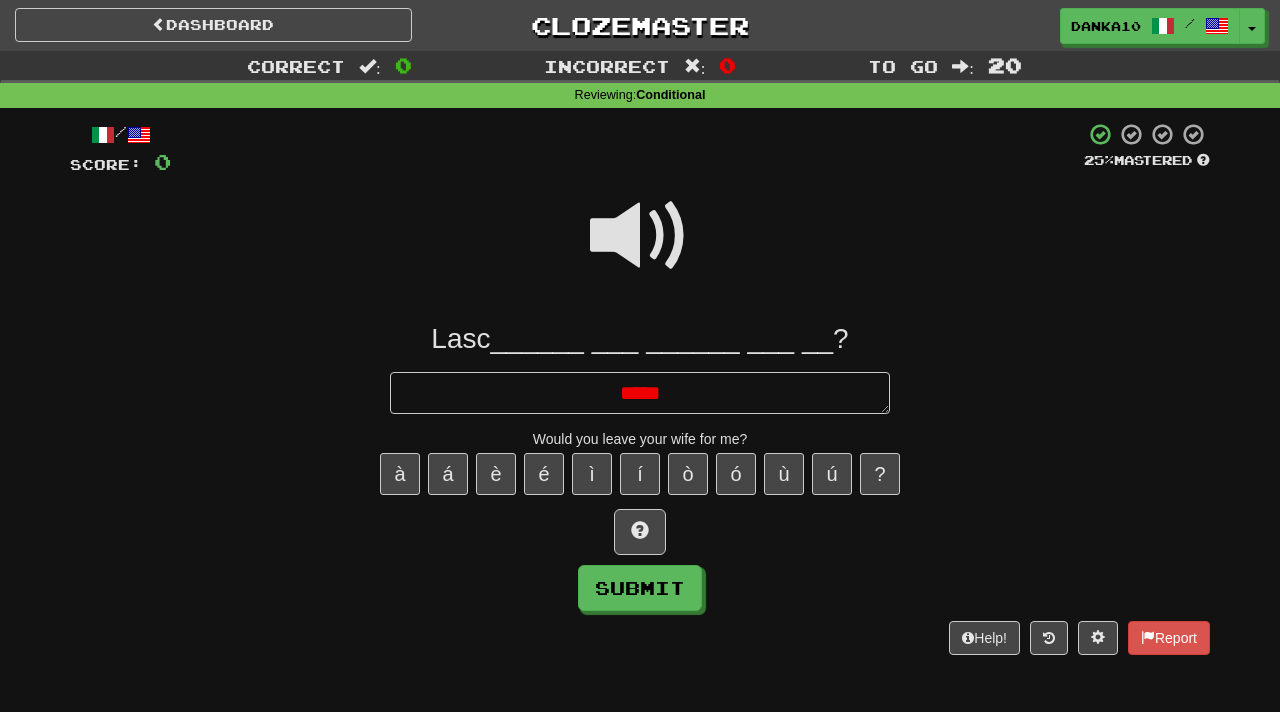 type on "*" 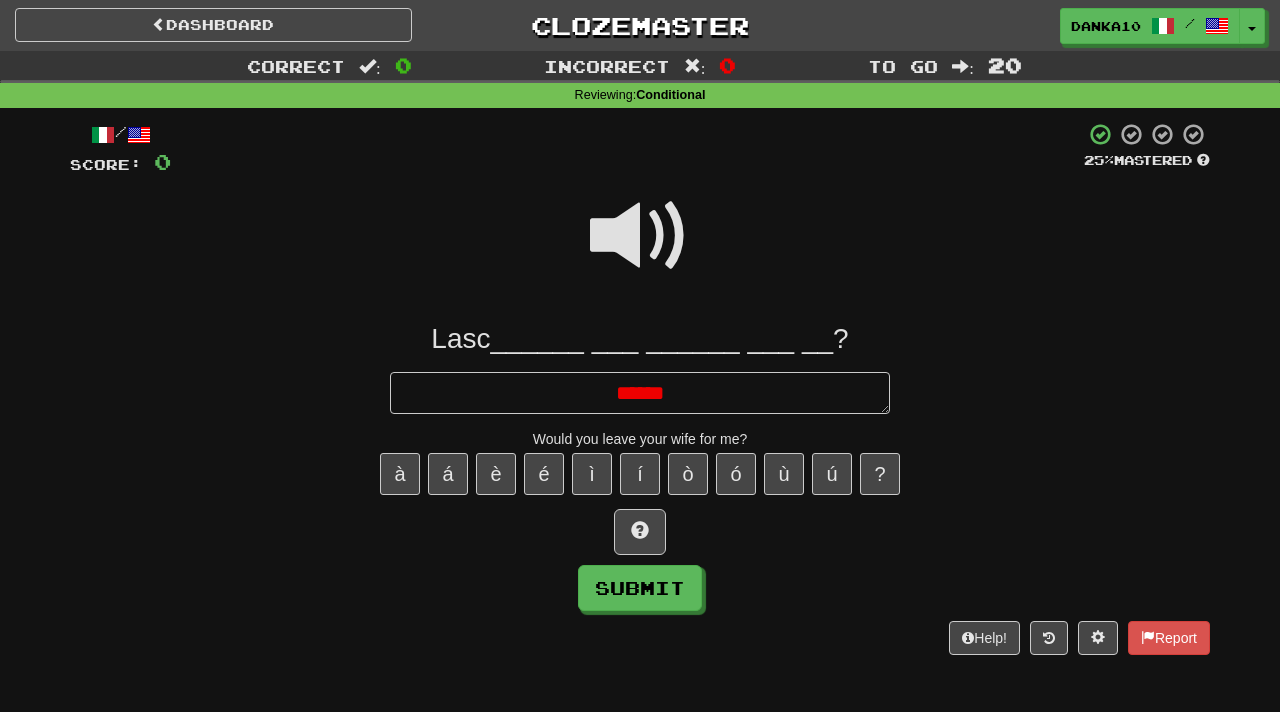 type on "*" 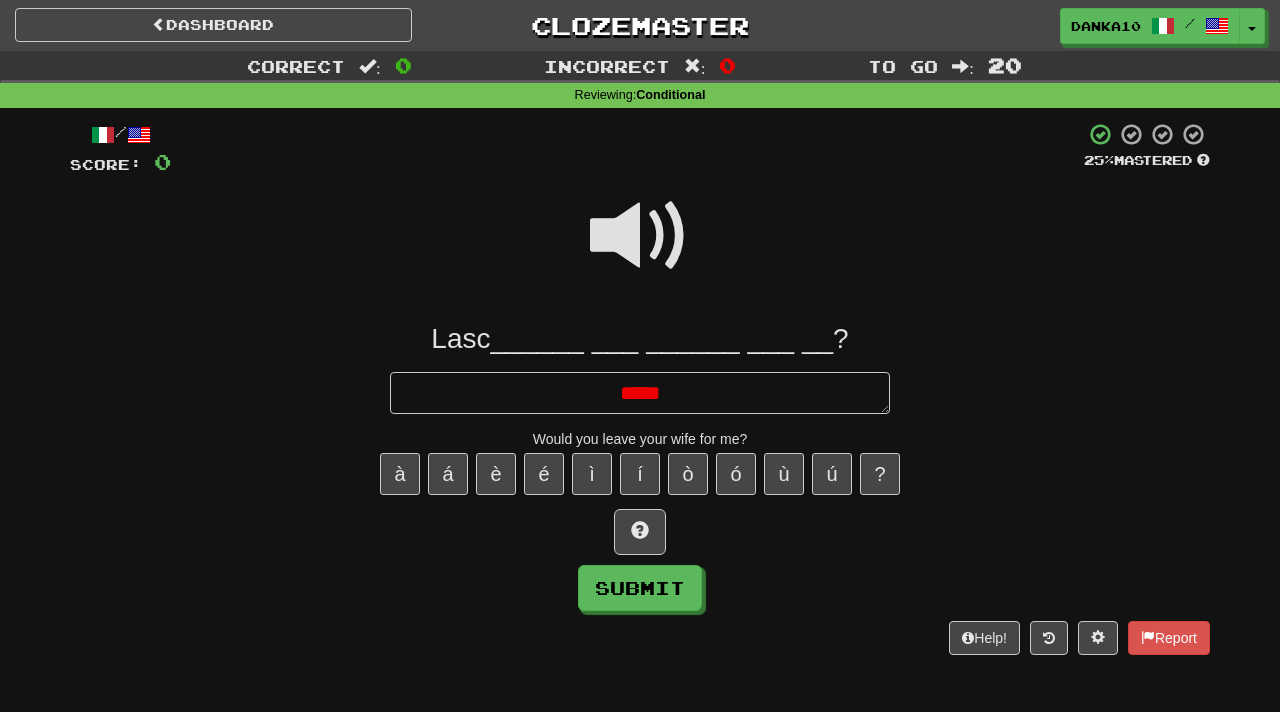 type on "*" 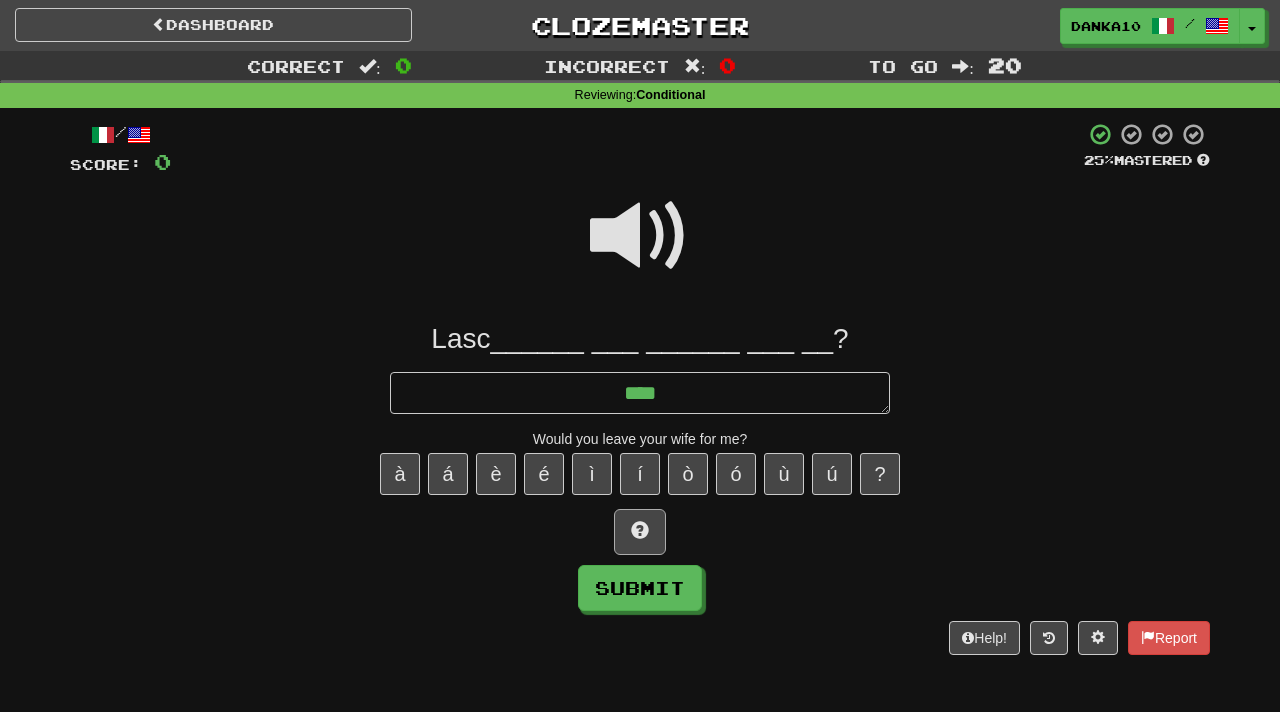 type on "****" 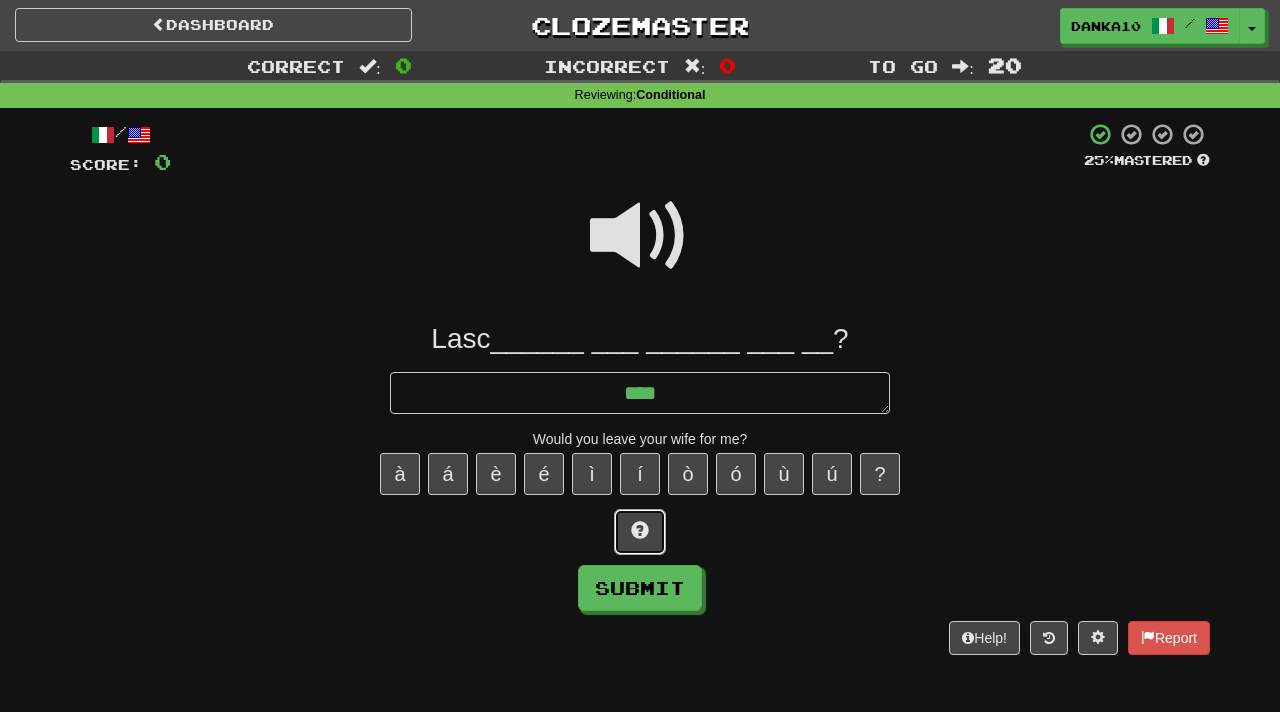 click at bounding box center [640, 532] 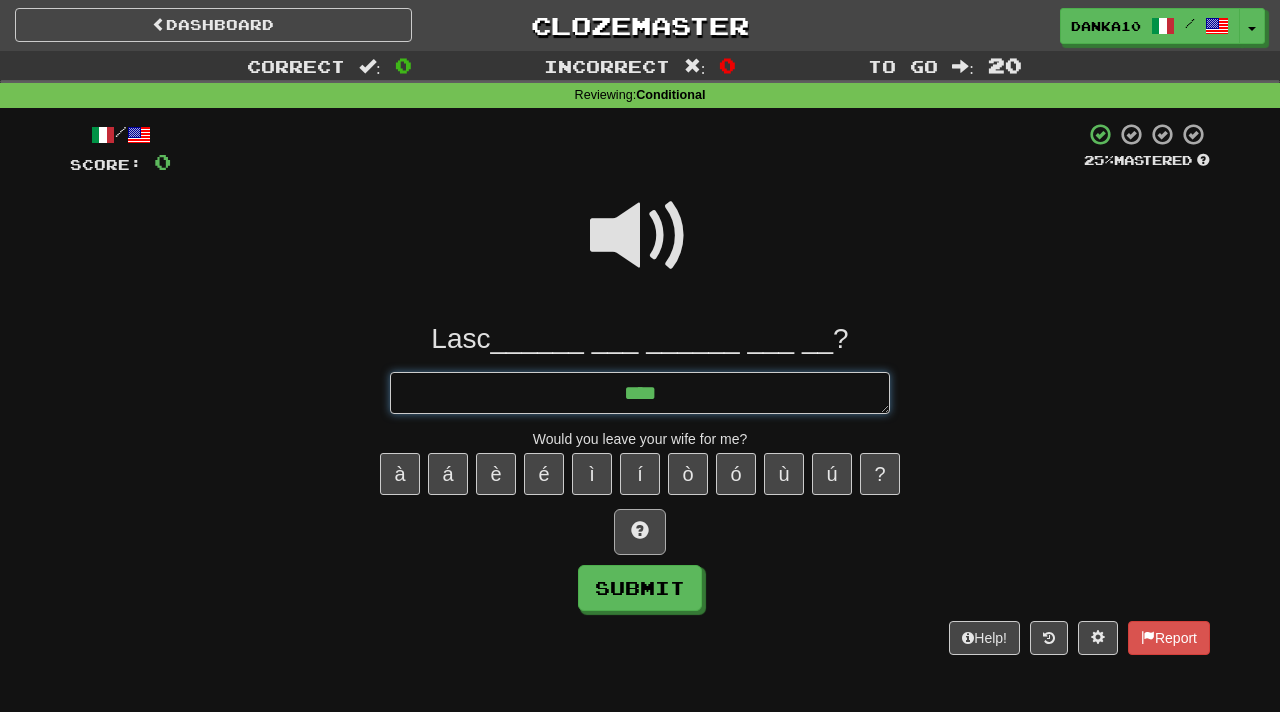 type on "*" 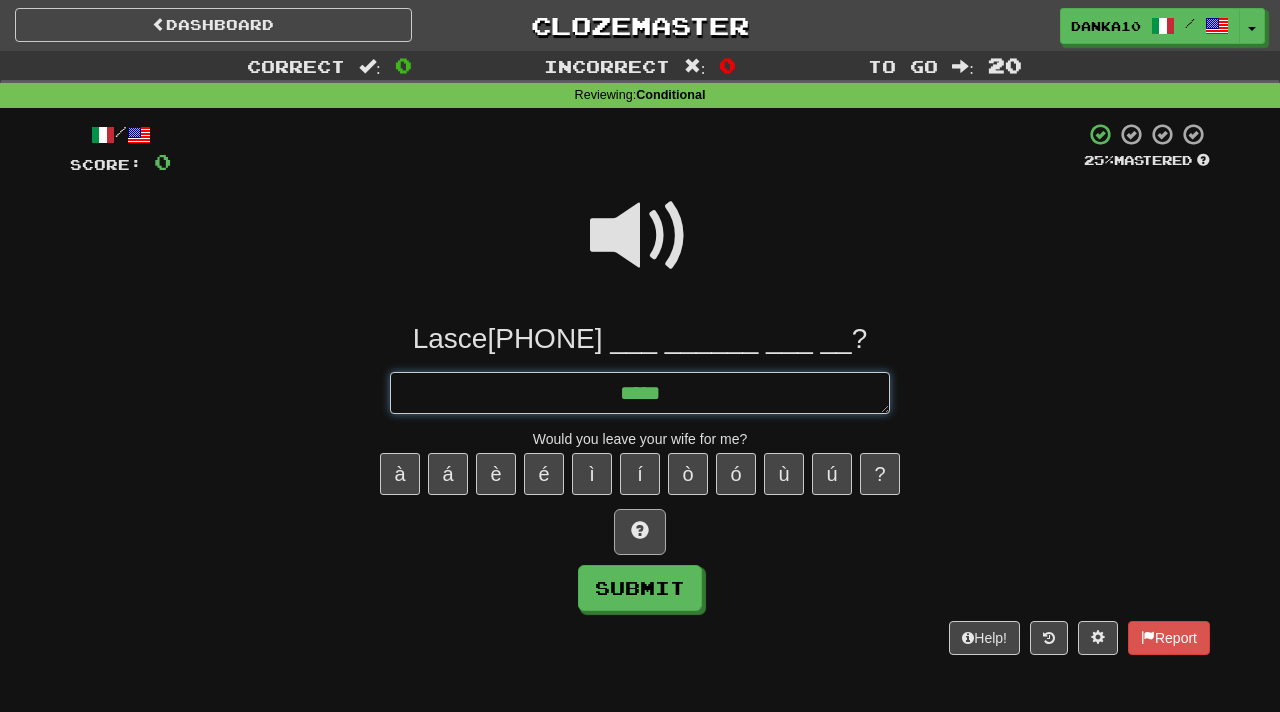 type on "*" 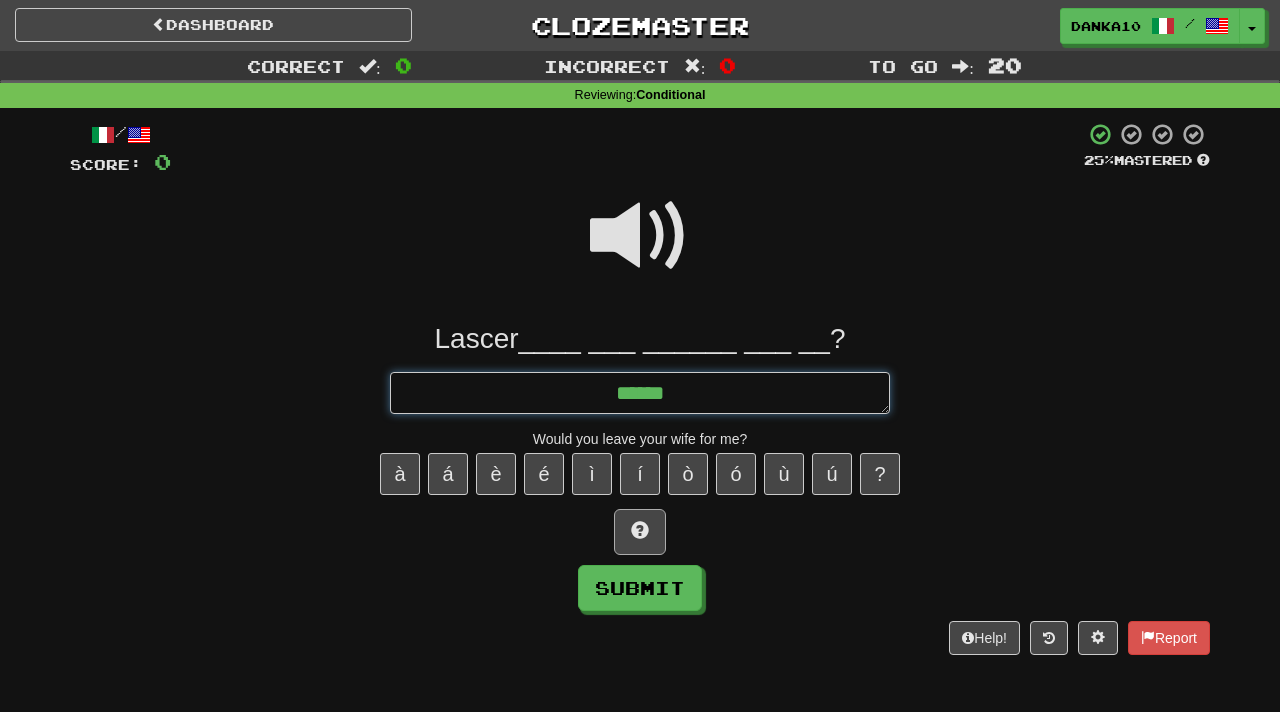type on "*" 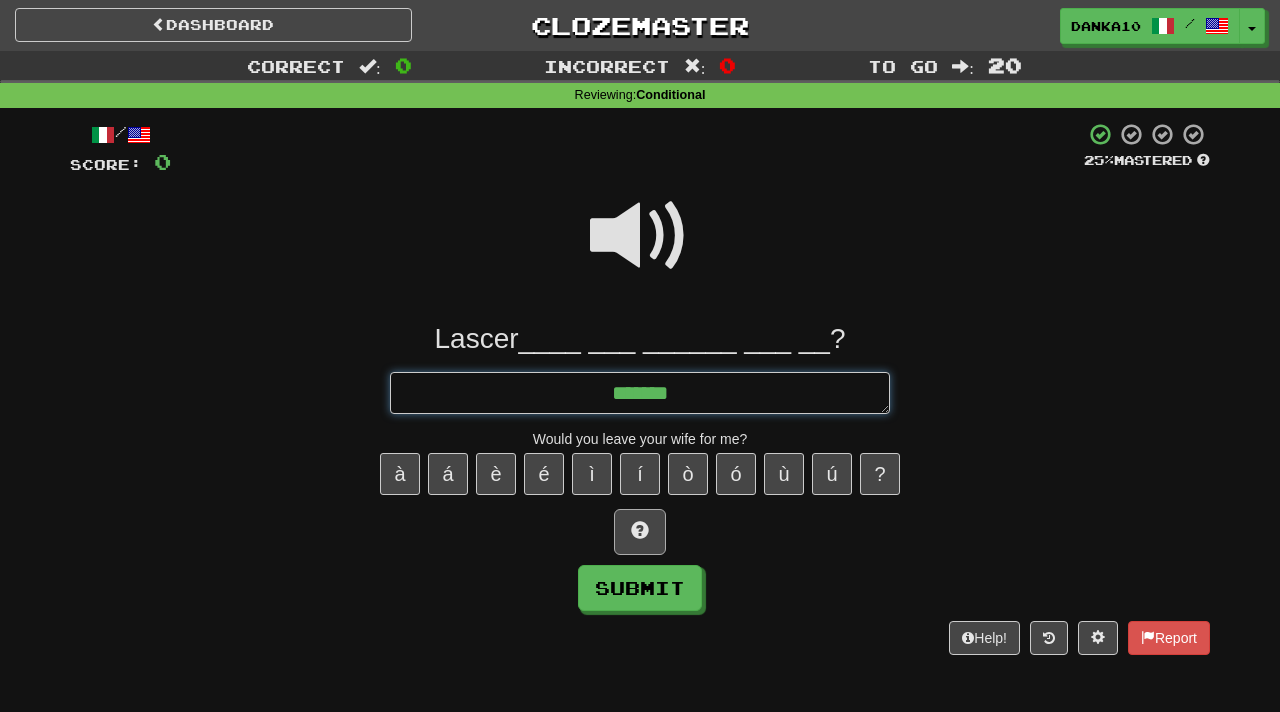 type on "*" 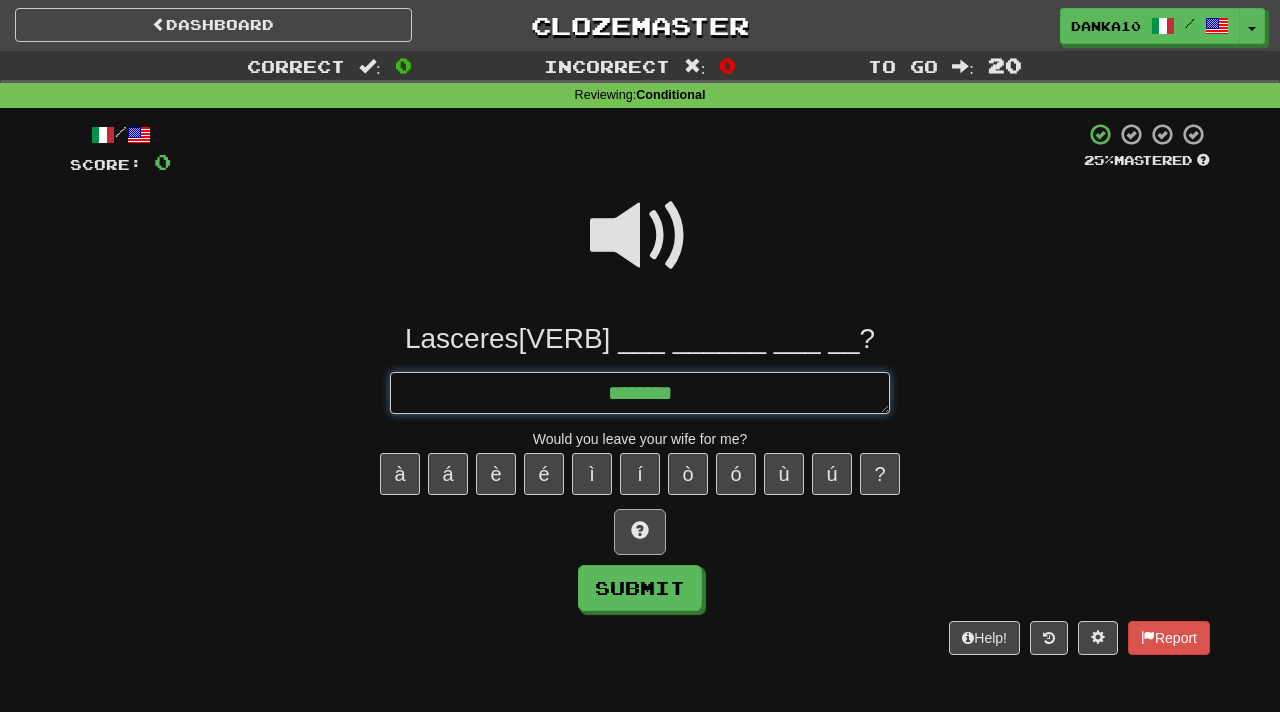 type on "*" 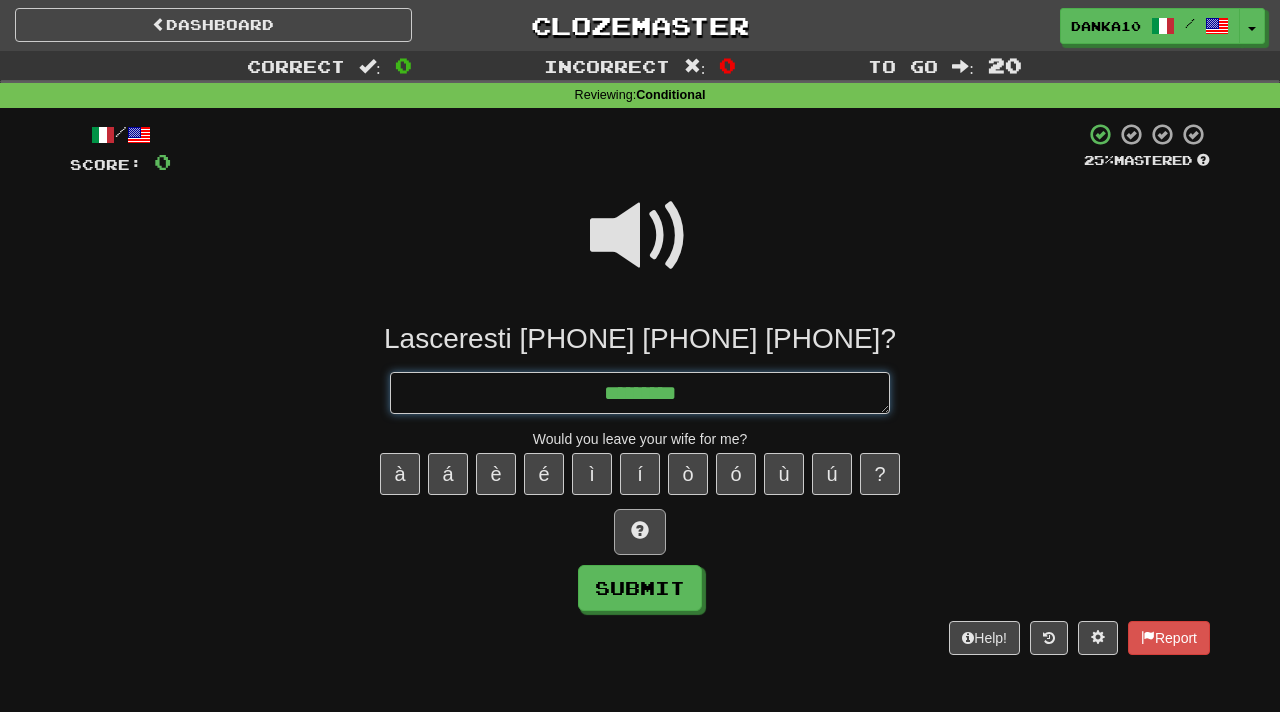type on "*" 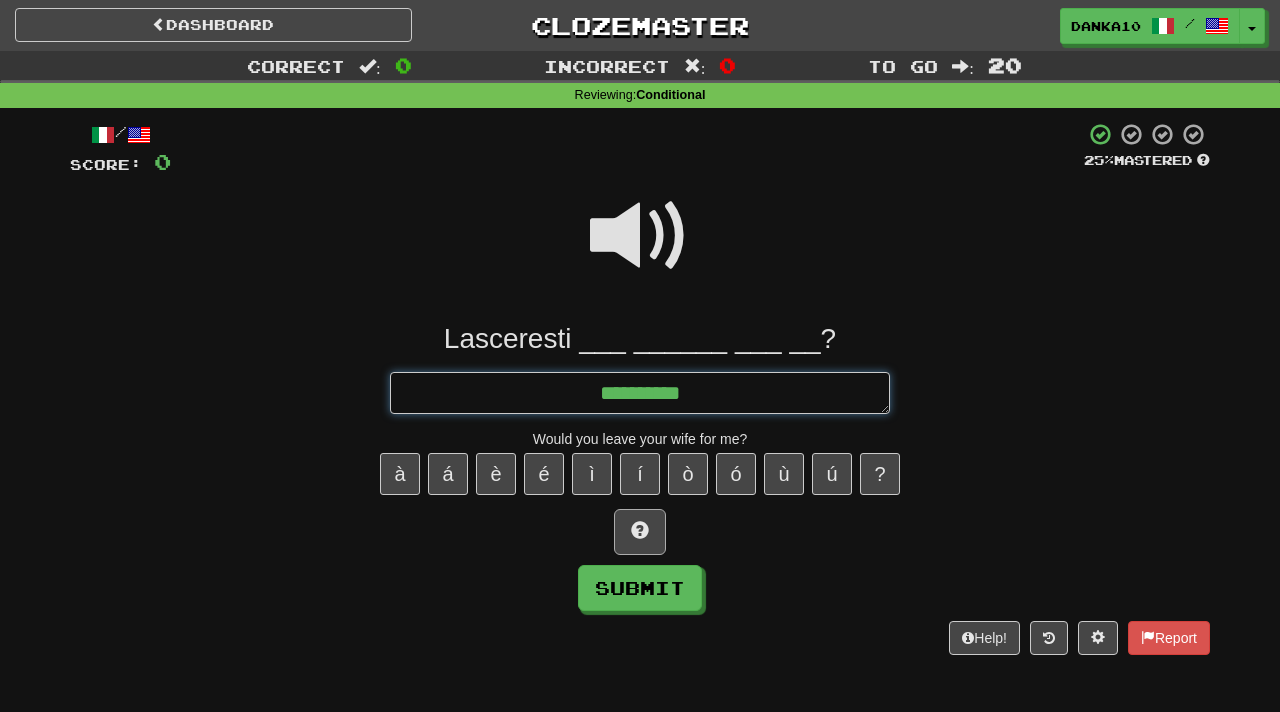 type on "*" 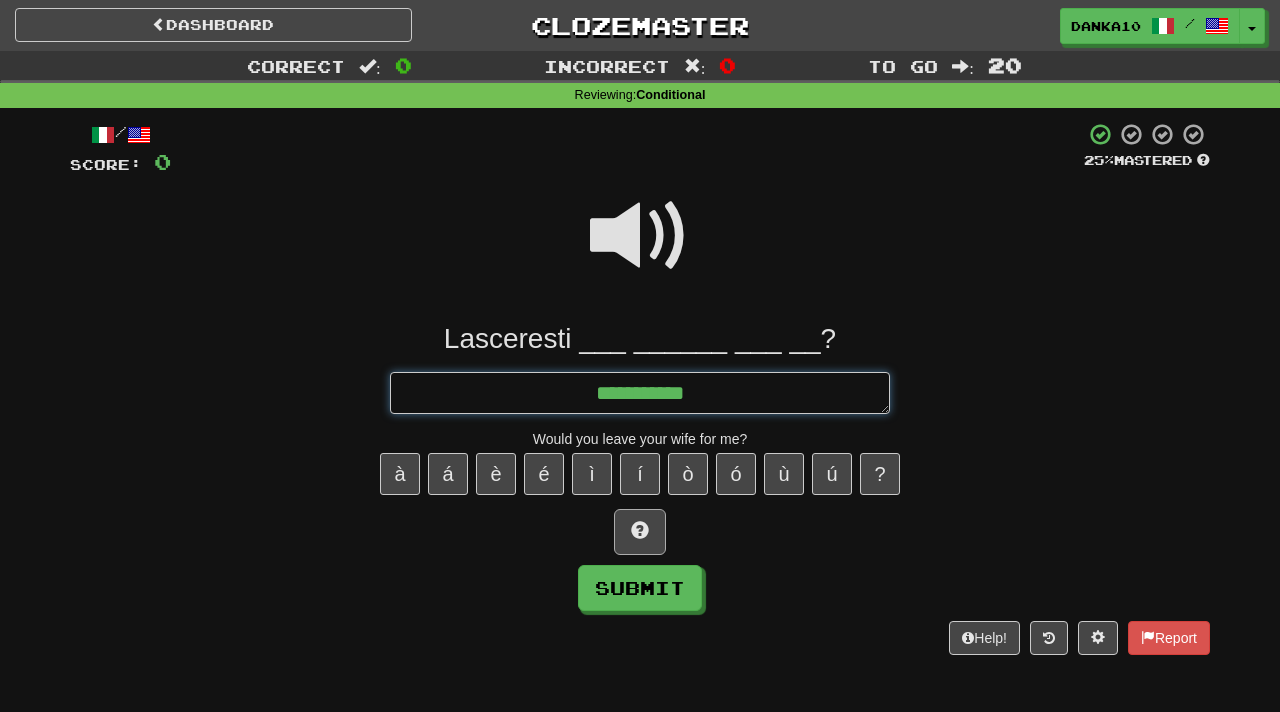 type on "*" 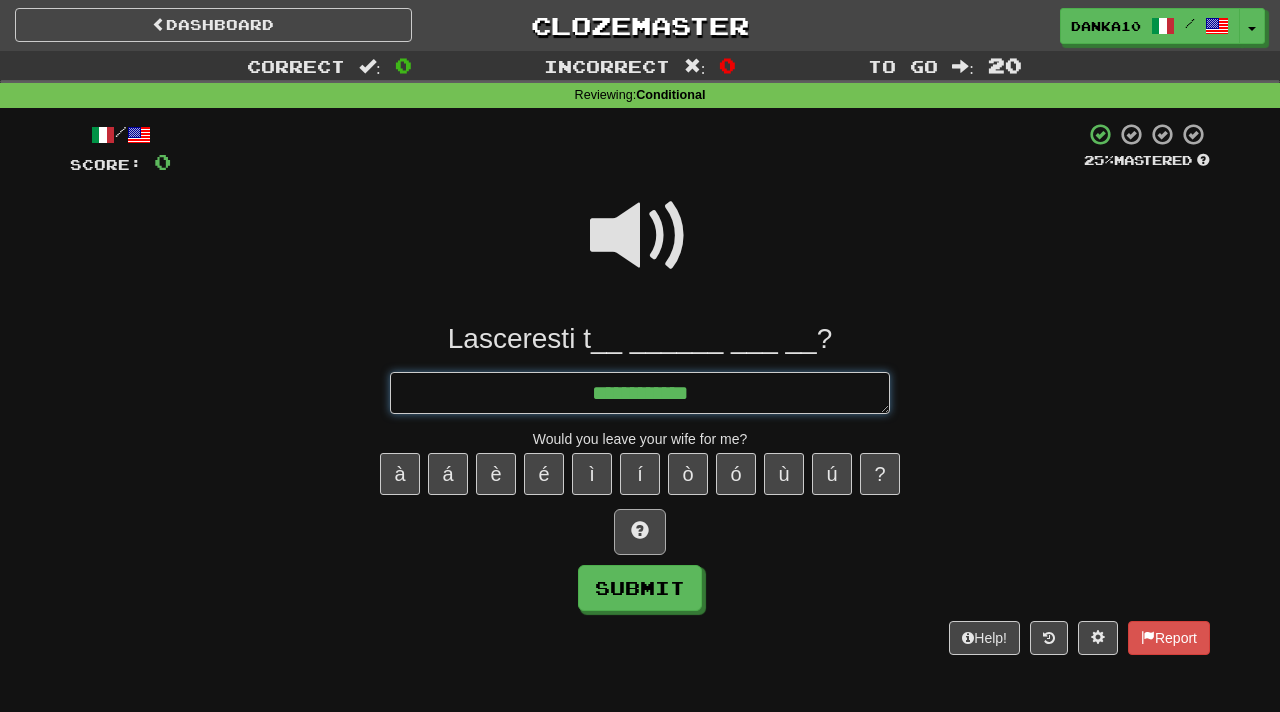 type on "*" 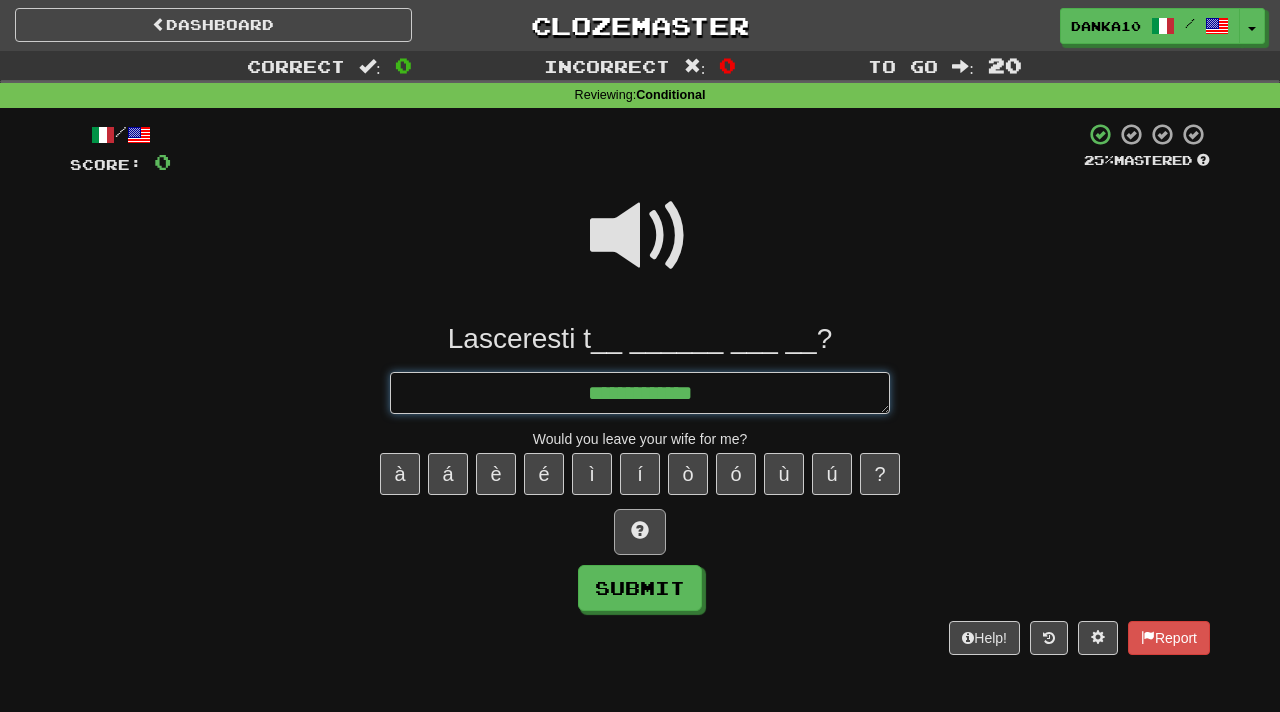 type on "*" 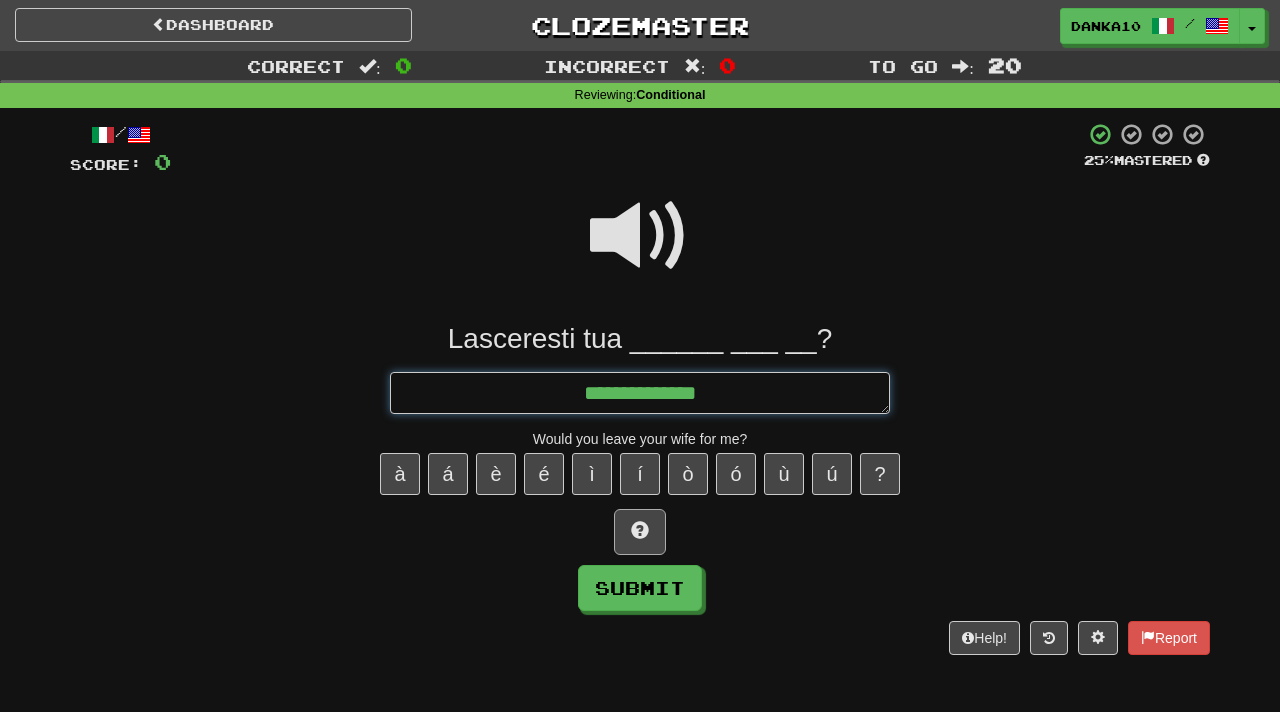 type on "*" 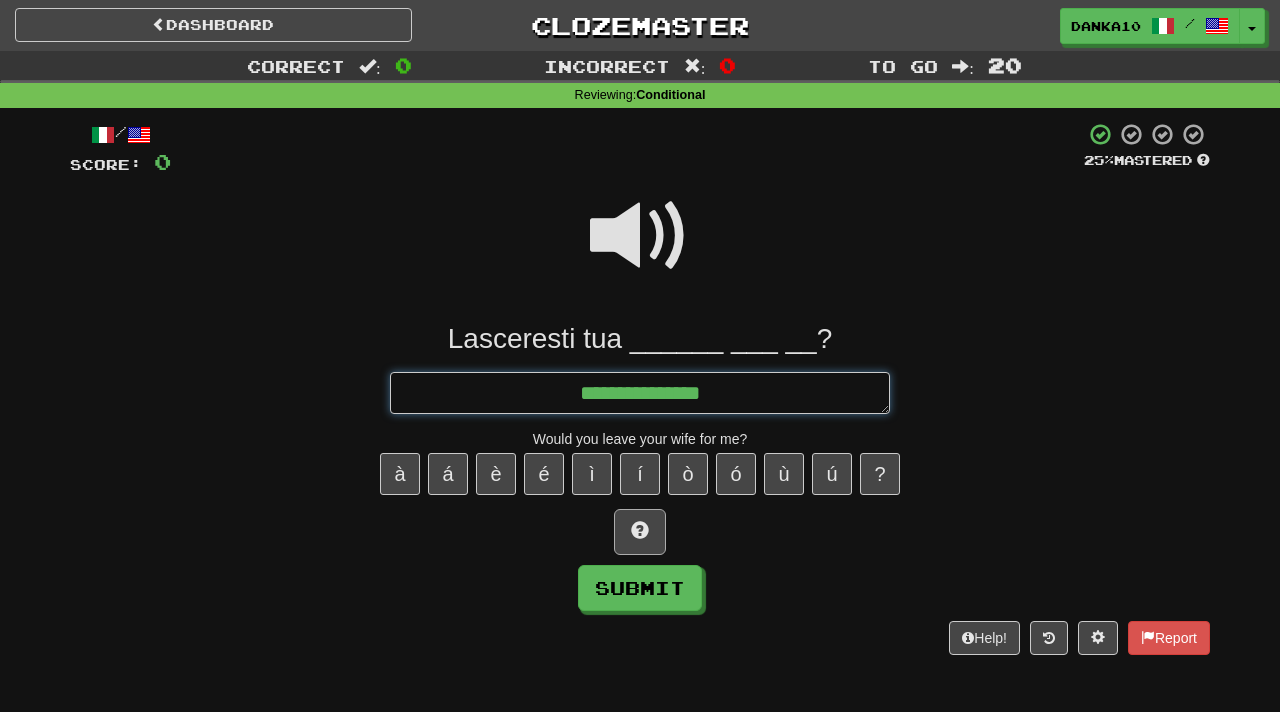 type on "*" 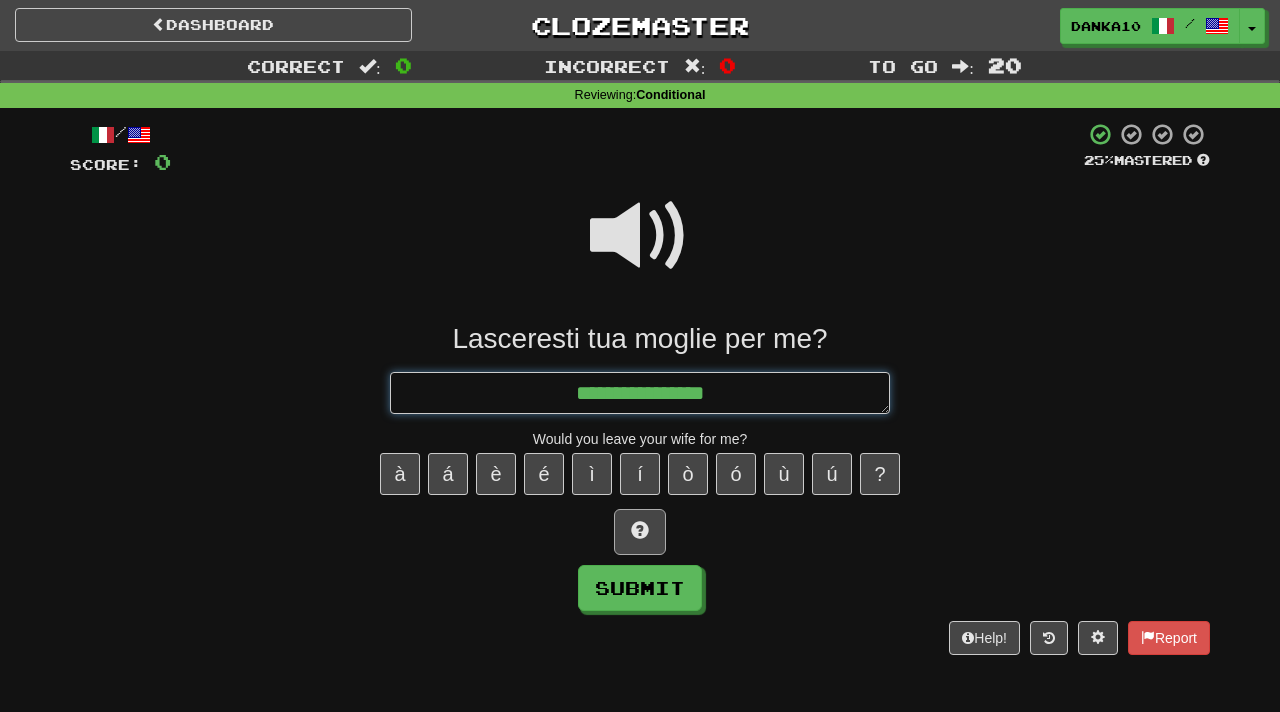 type on "**********" 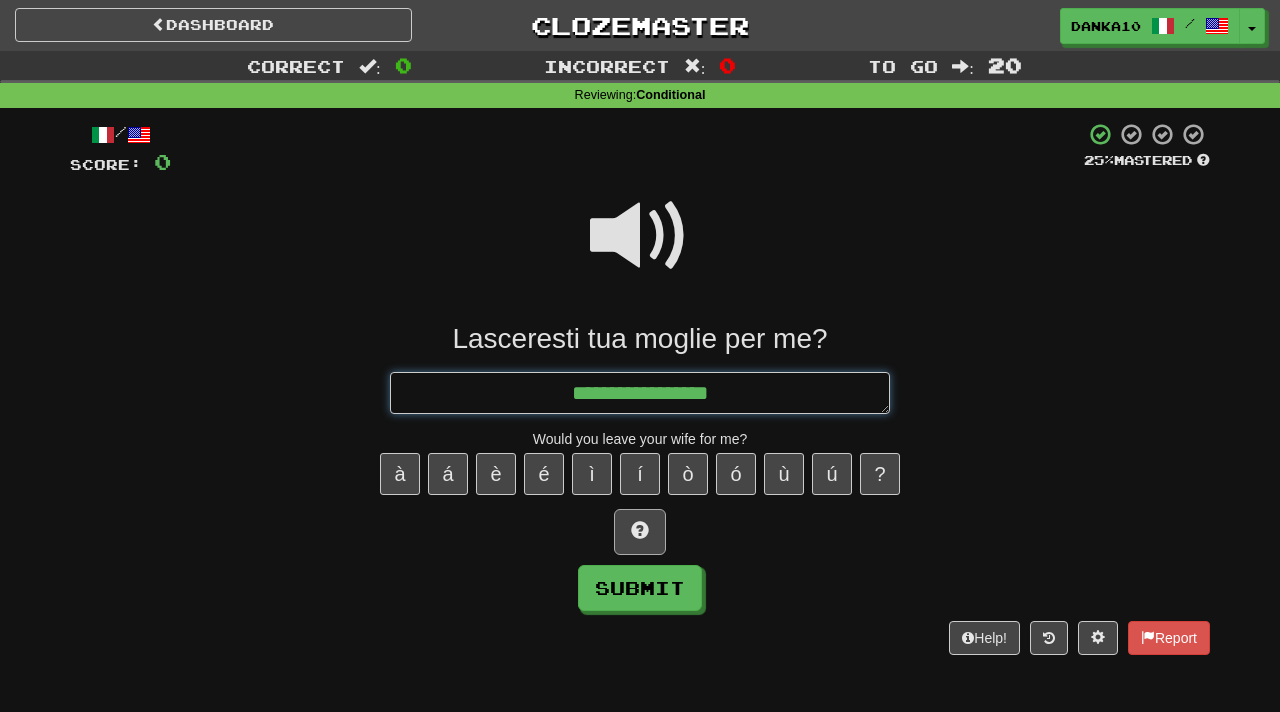 type on "*" 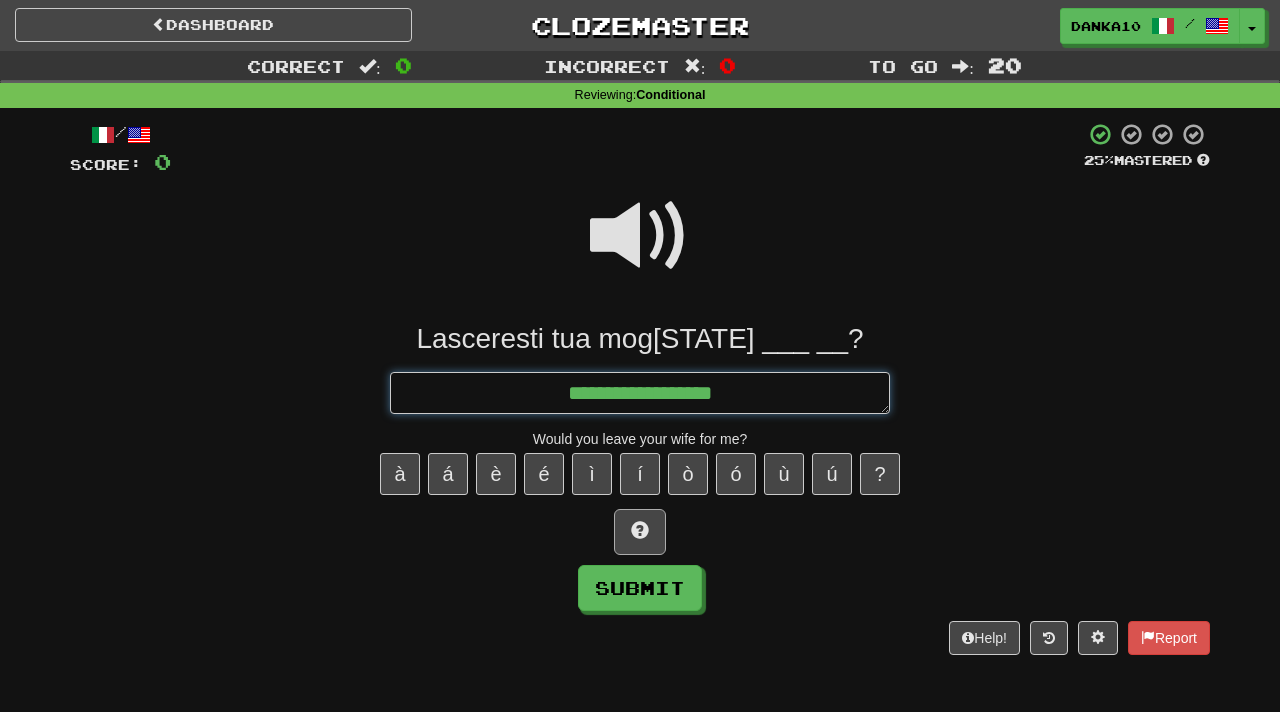 type on "*" 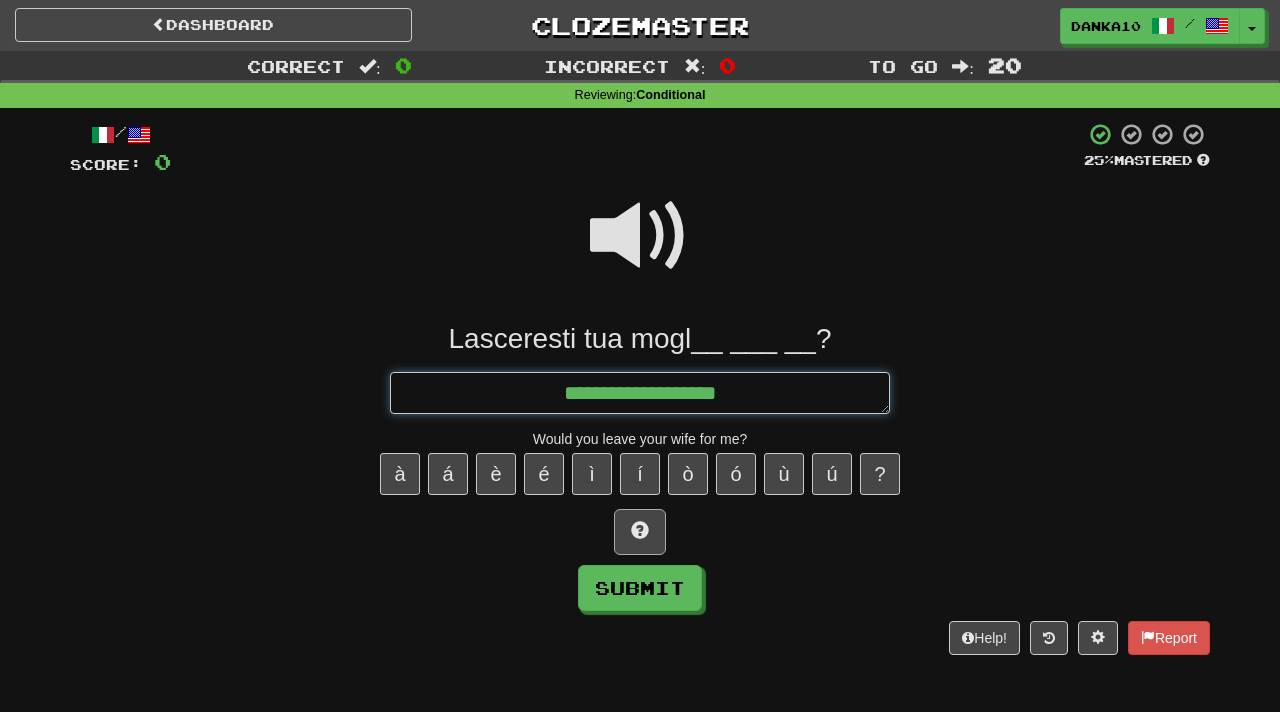 type on "*" 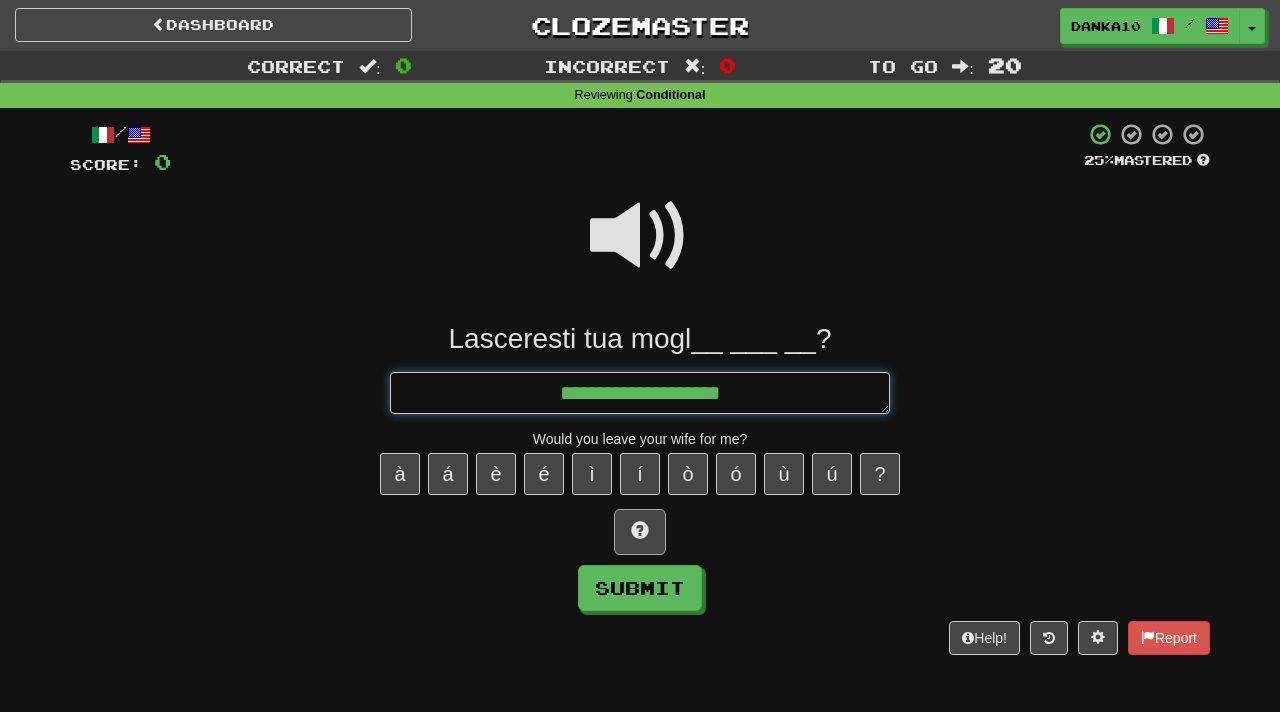 type on "*" 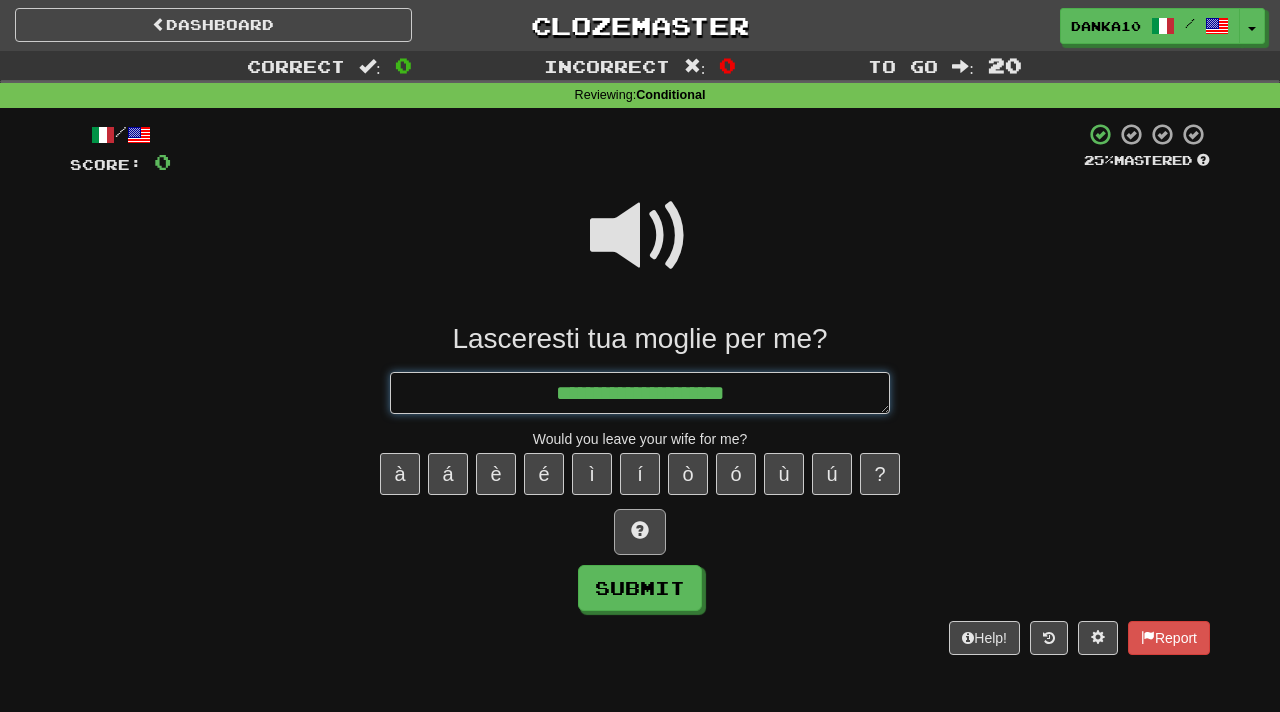 type on "**********" 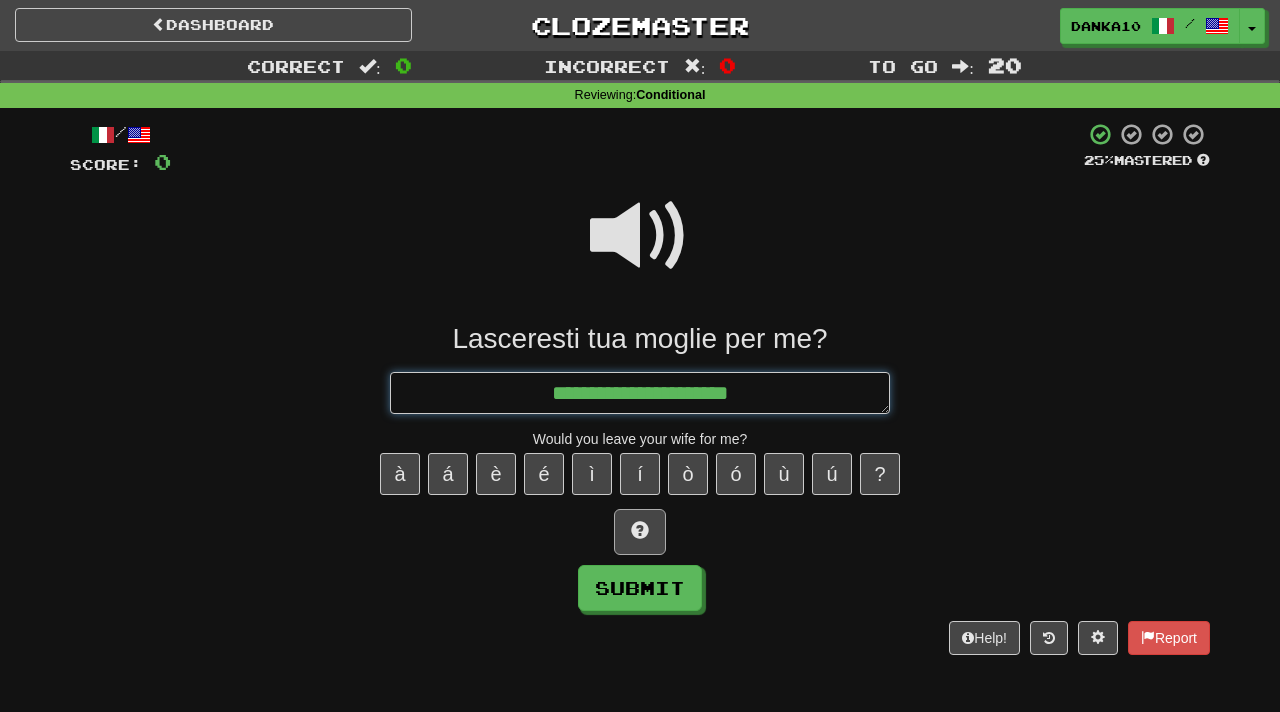 type on "*" 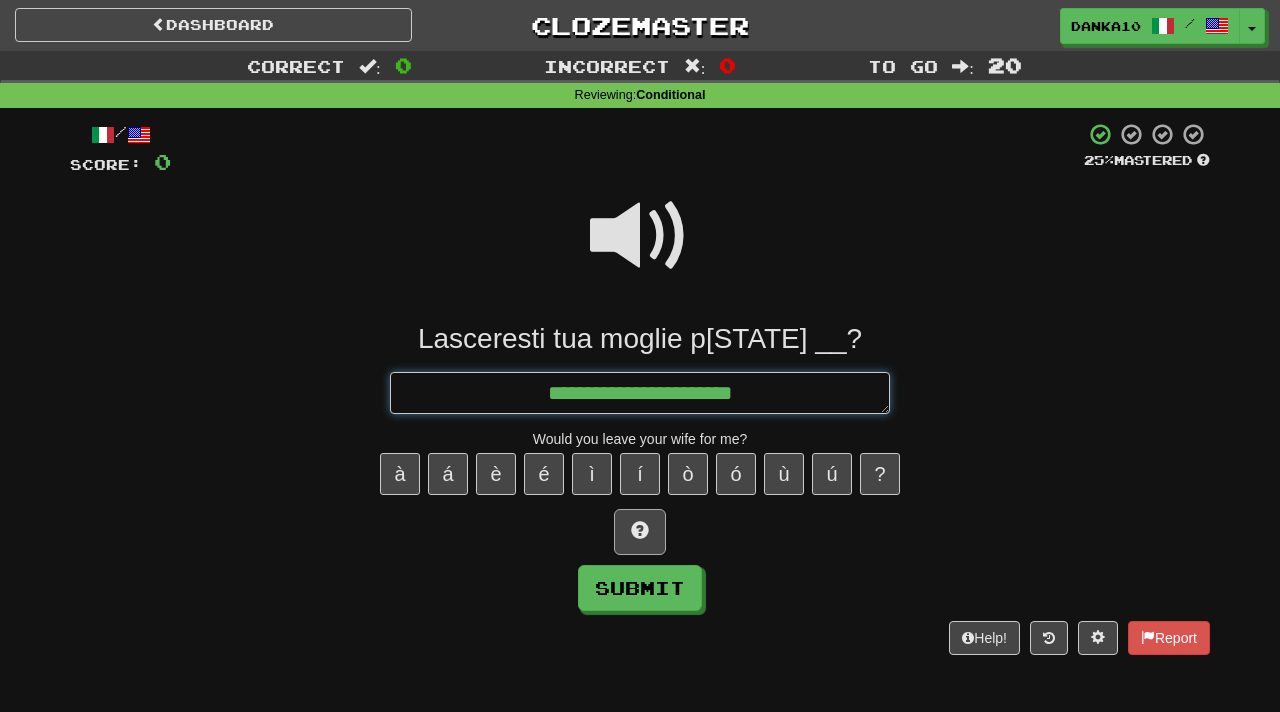 type on "*" 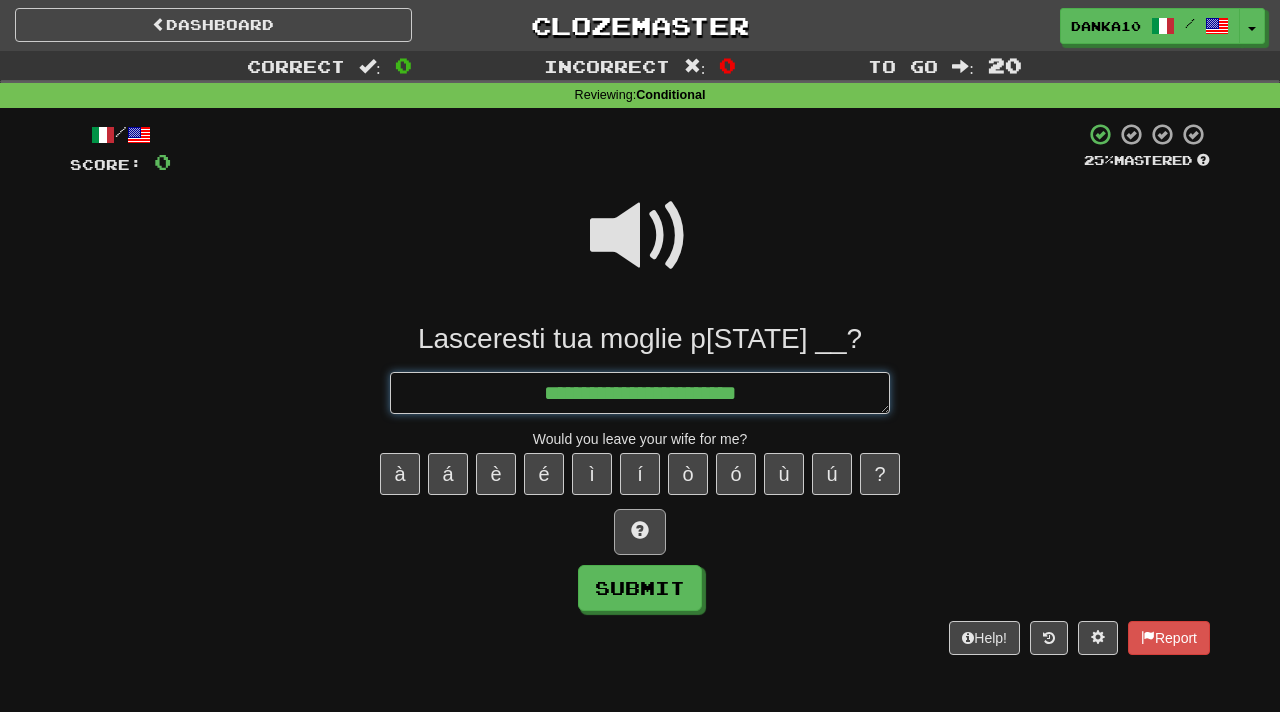 type on "*" 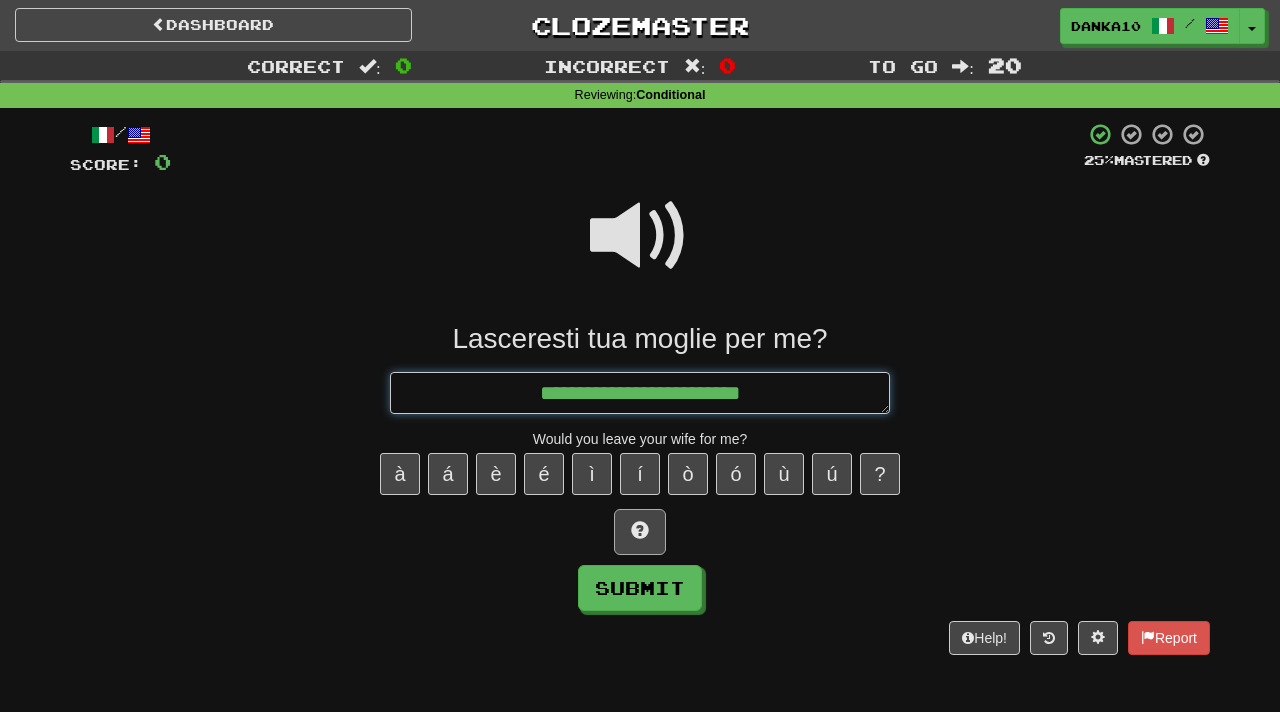 type on "*" 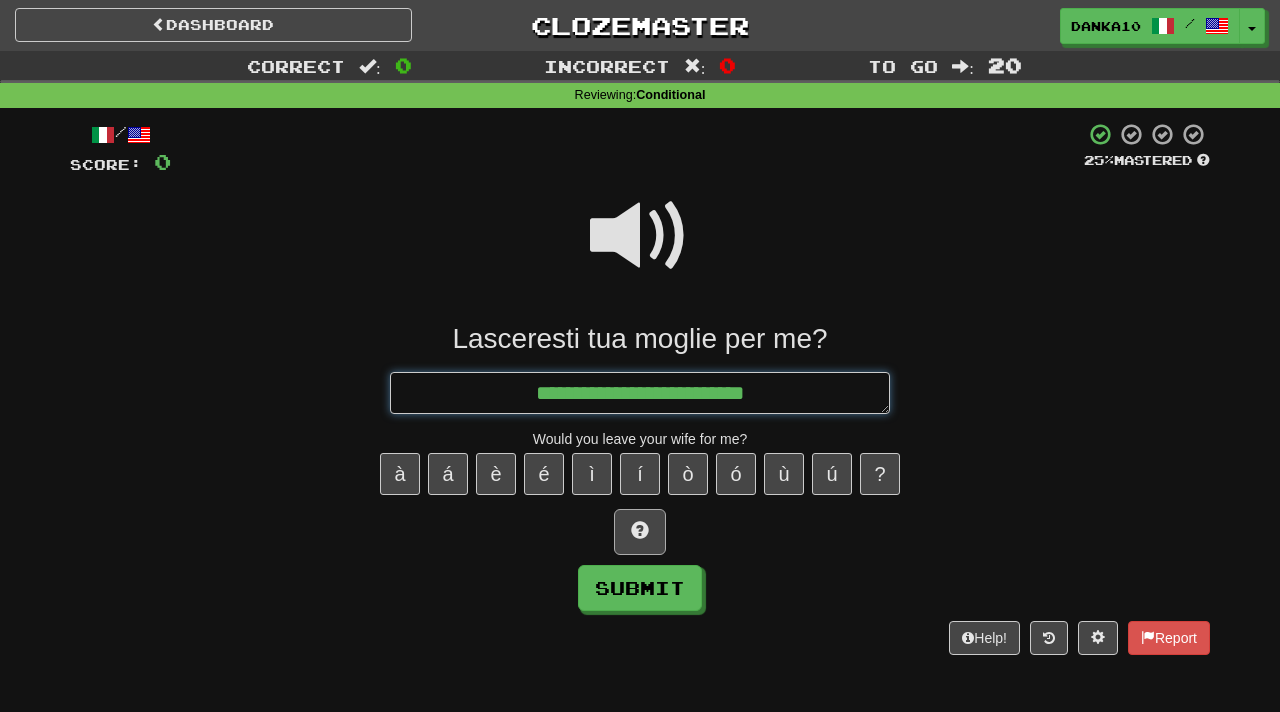 type on "*" 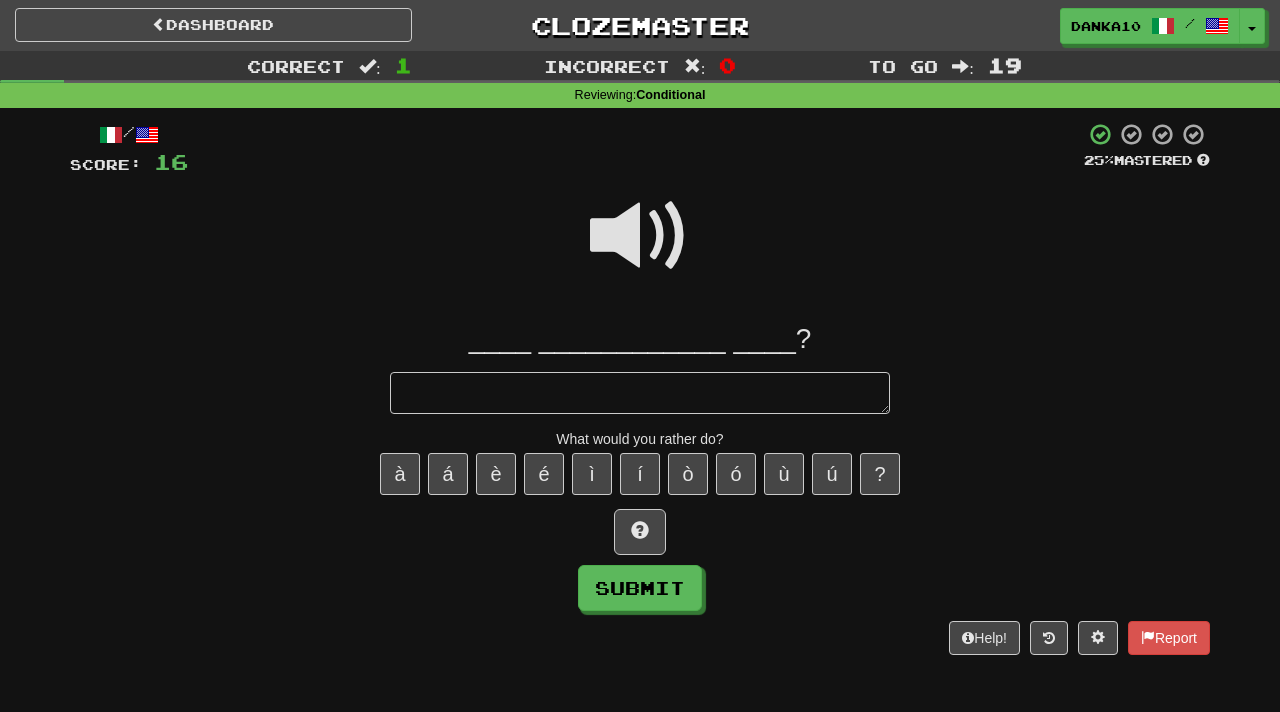type on "*" 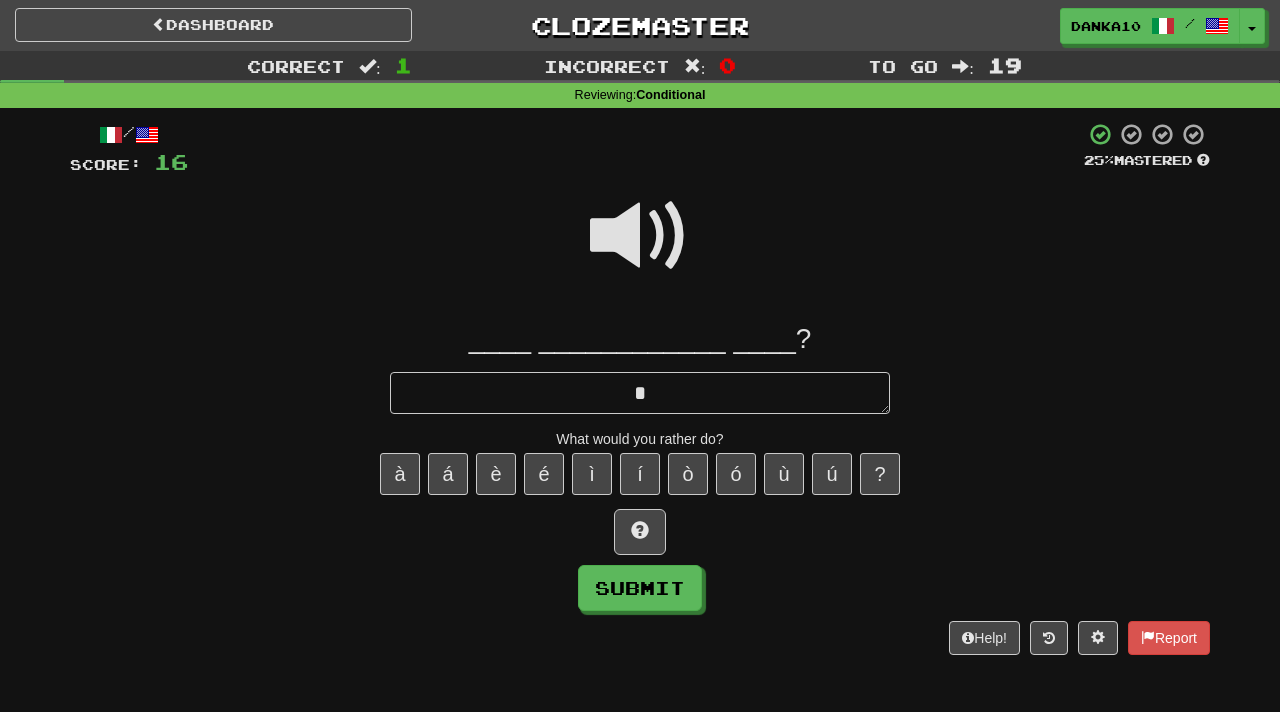 type on "*" 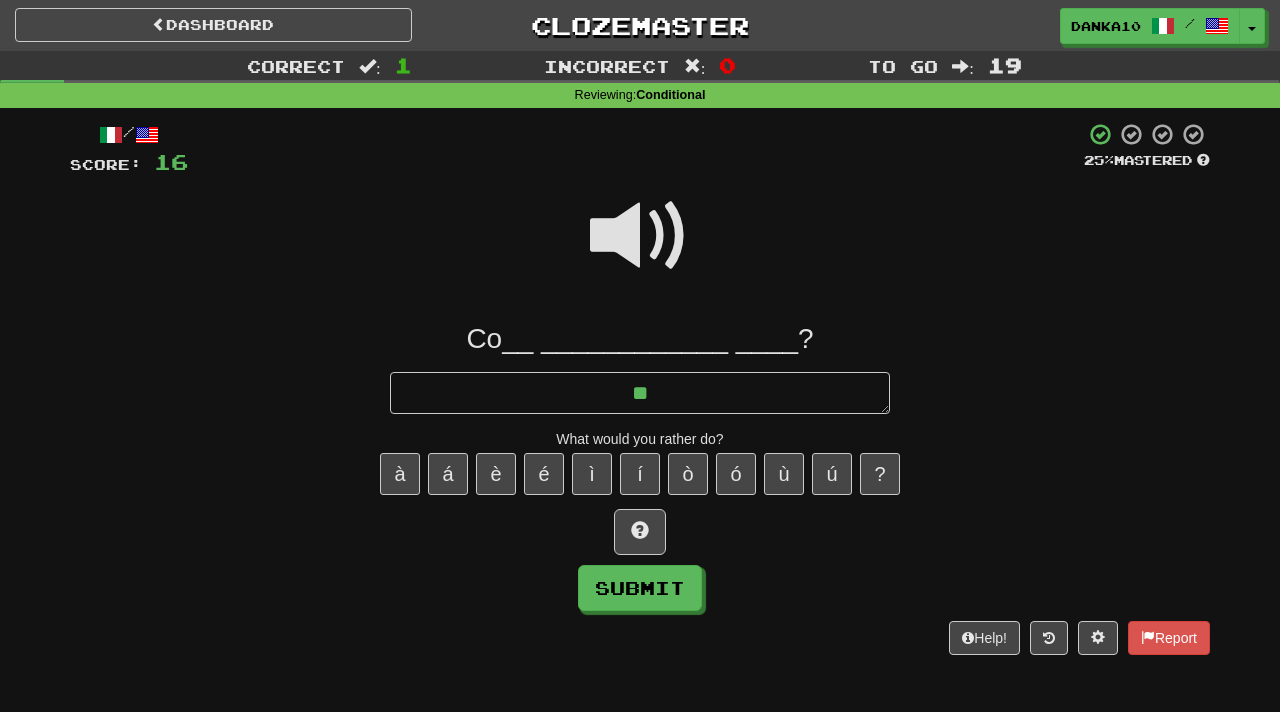 type on "*" 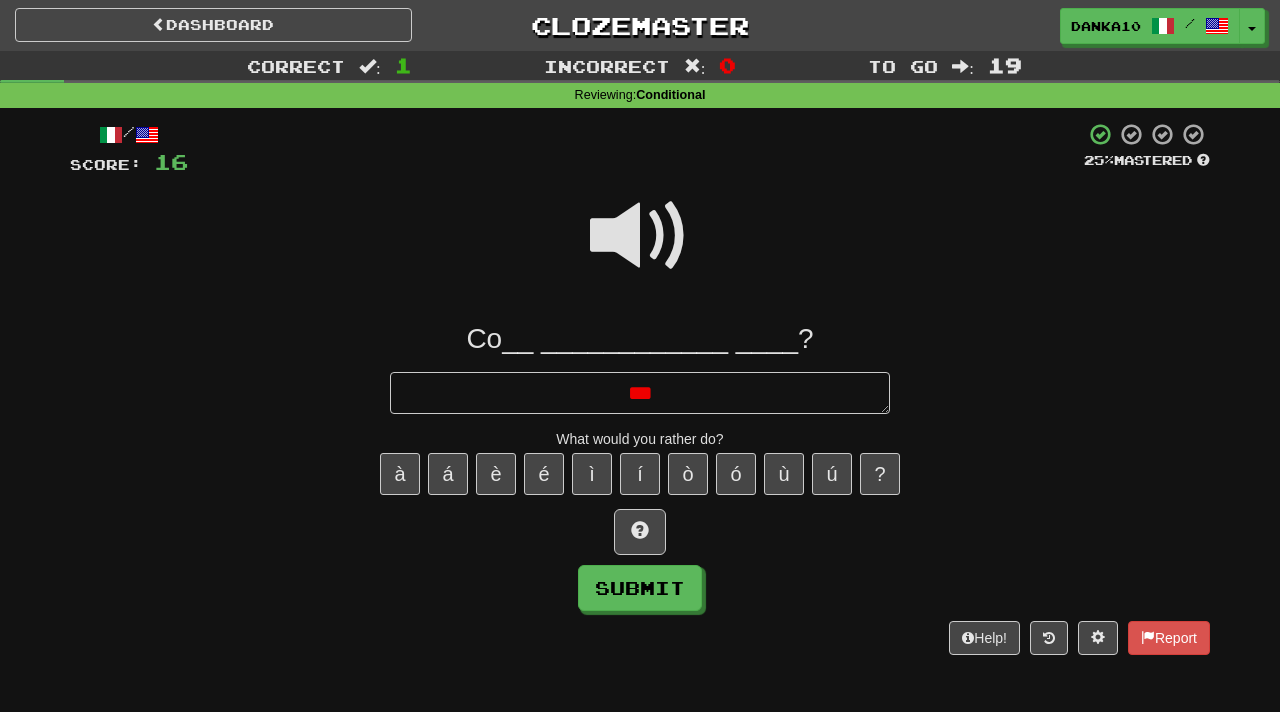 type on "*" 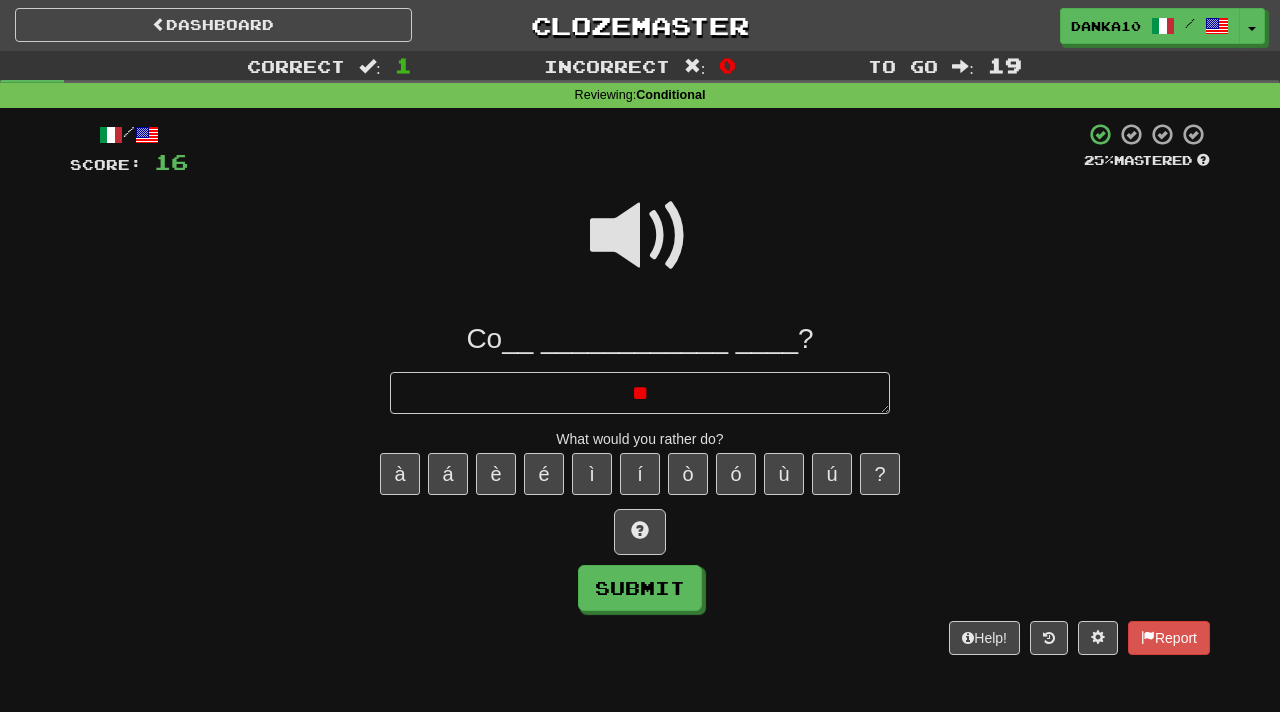 type on "***" 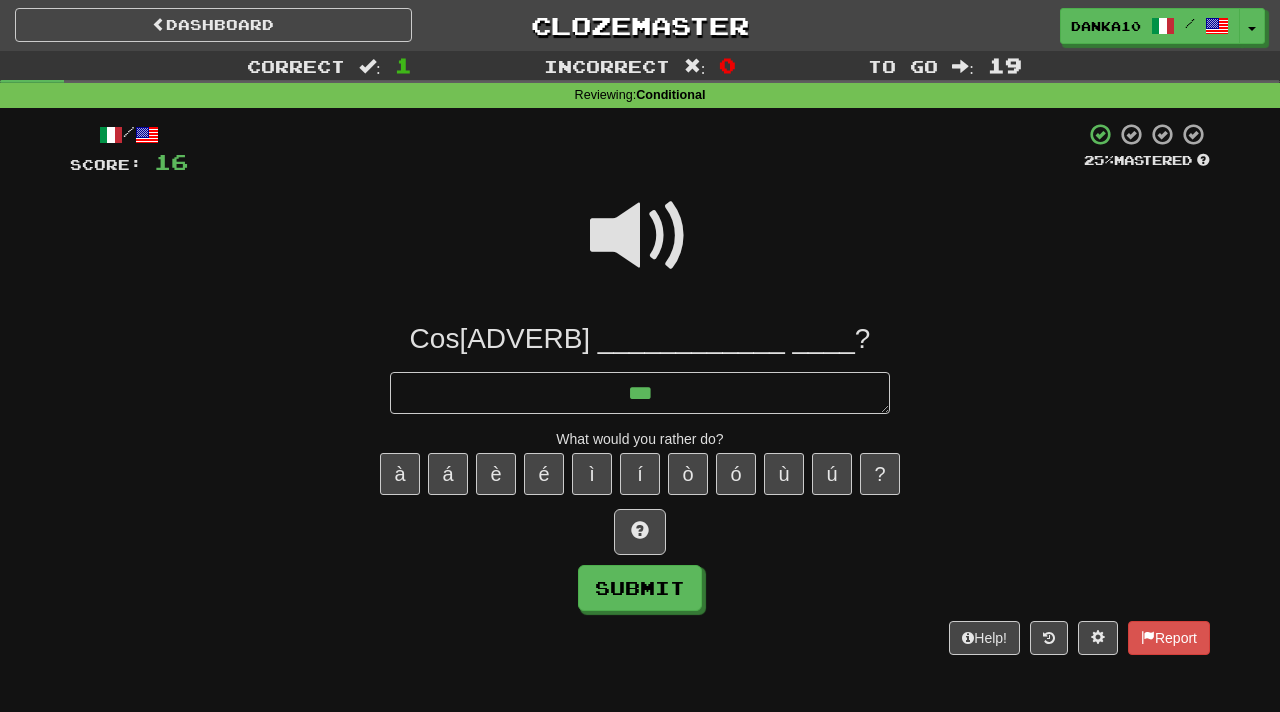 type on "*" 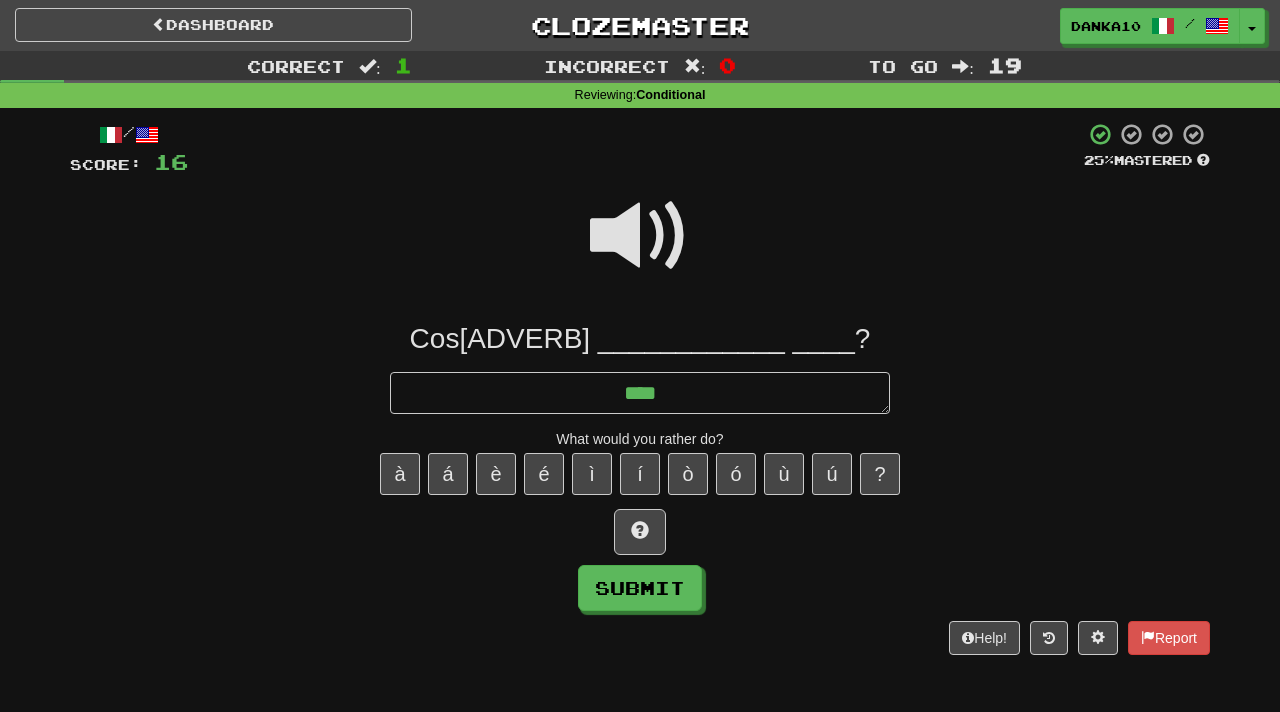 type on "*" 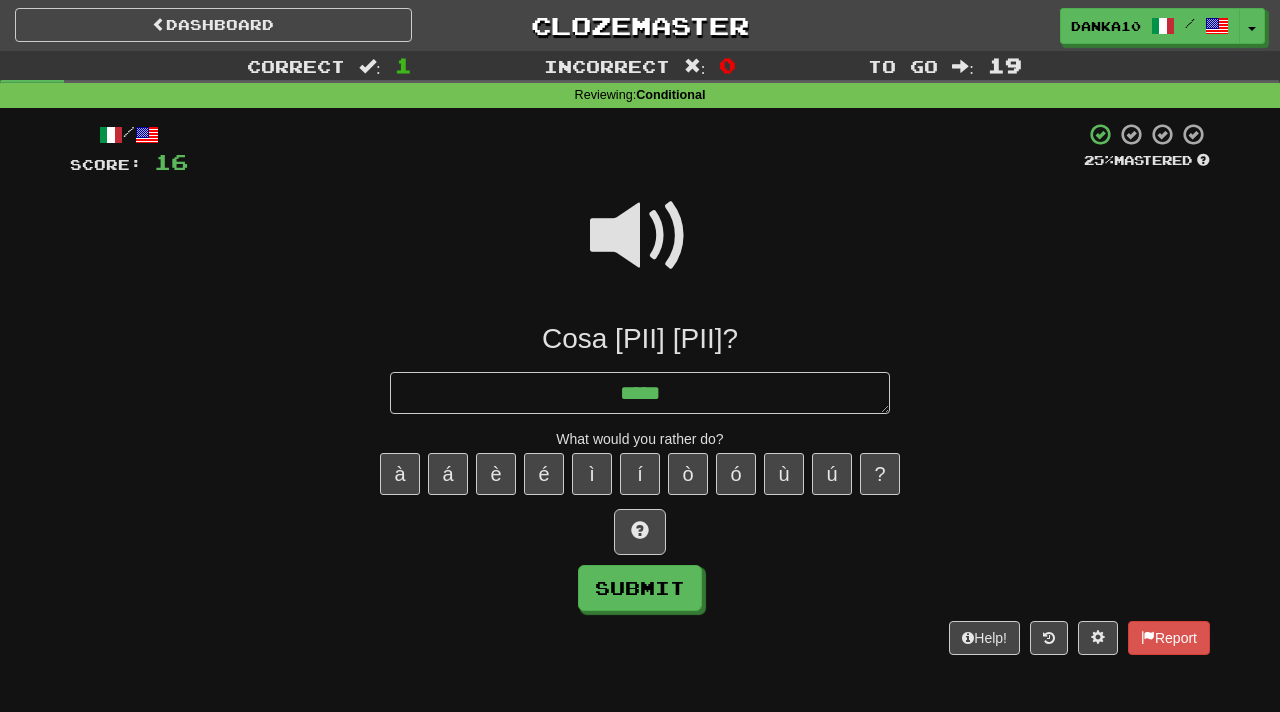 type on "*" 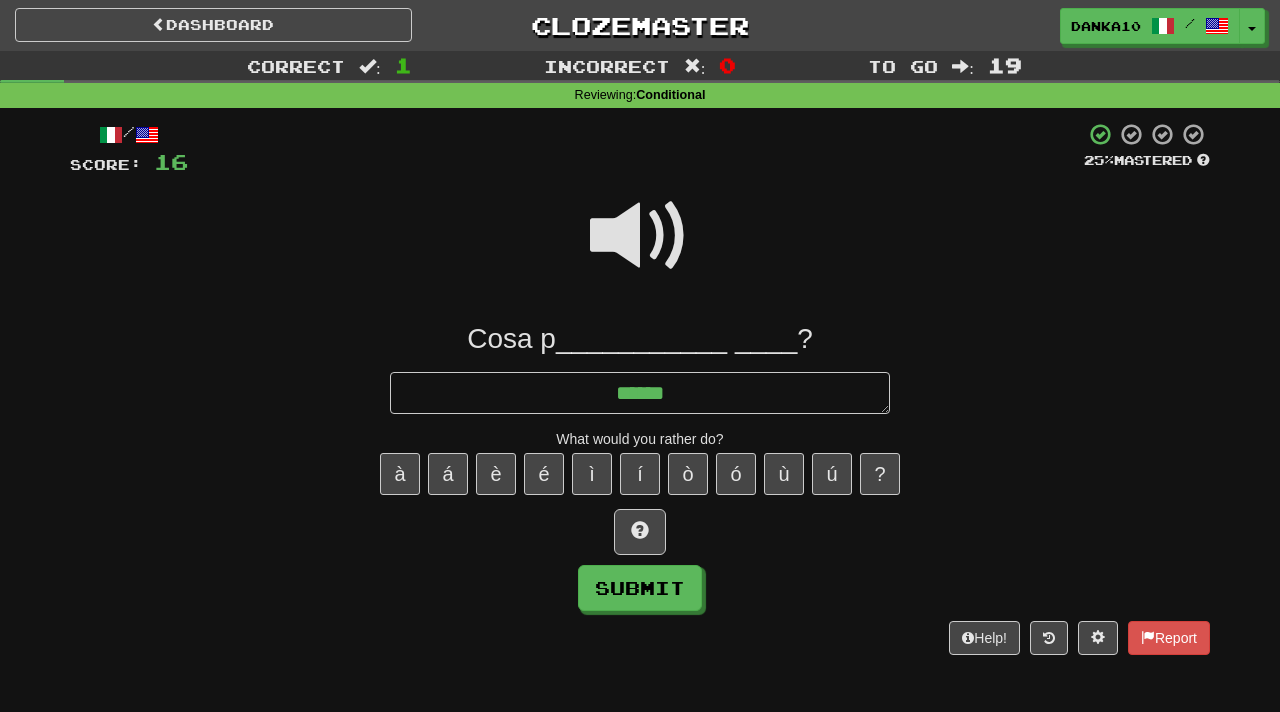 type on "*" 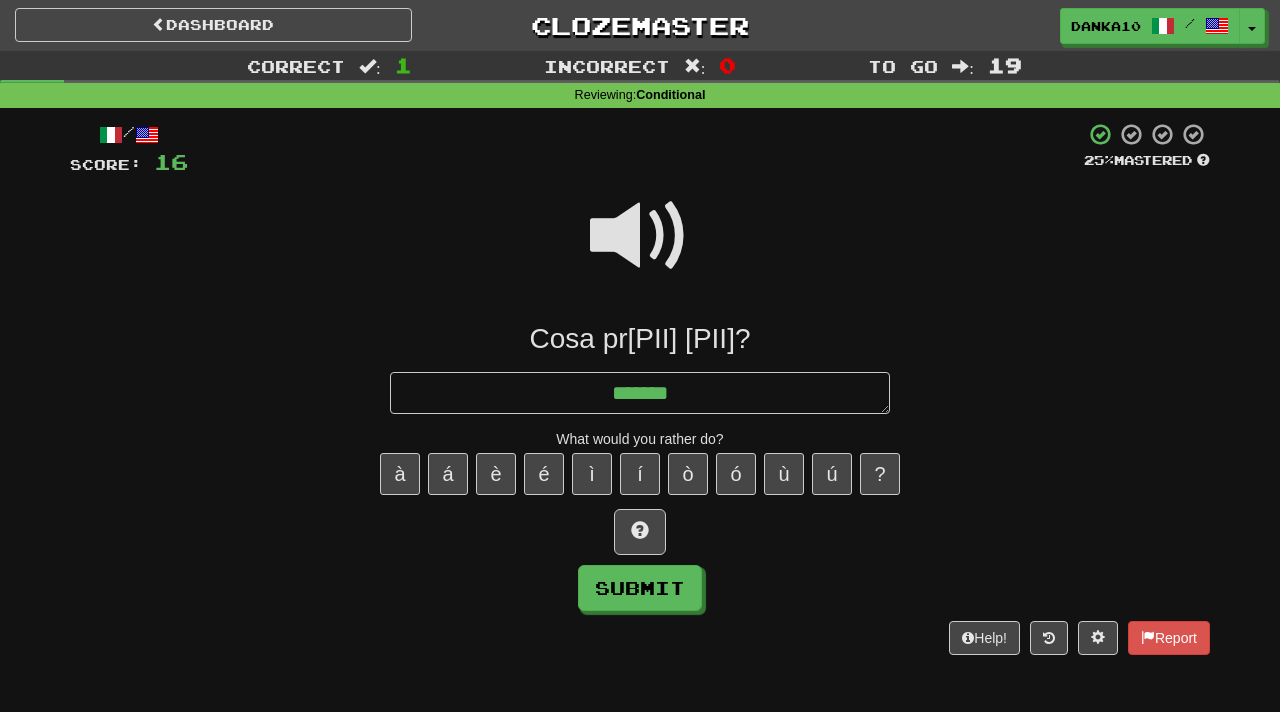 type on "*" 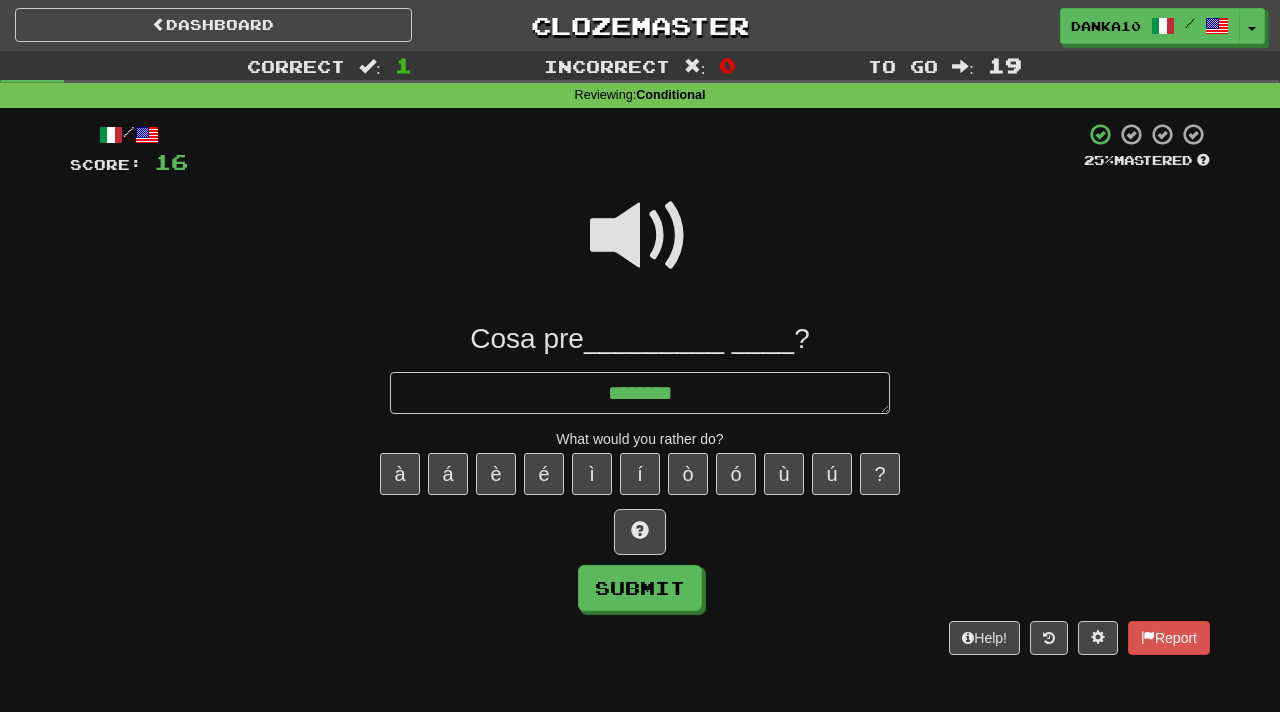 type on "*" 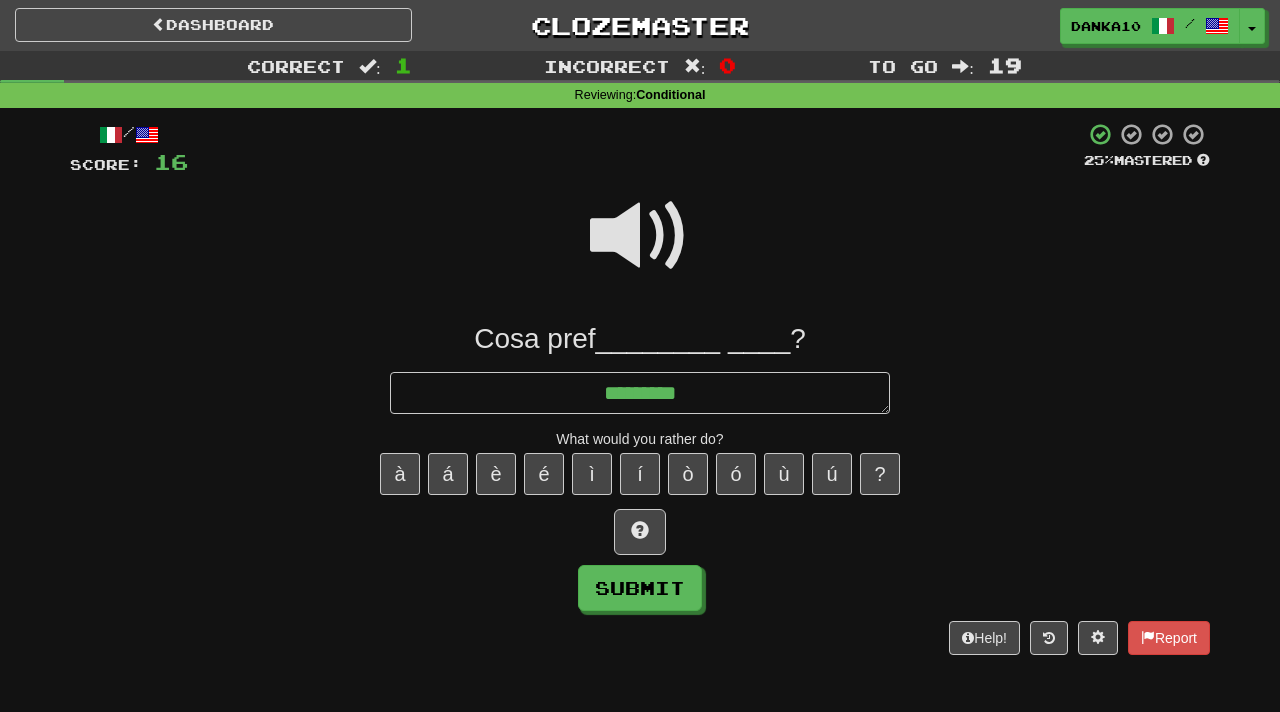 type on "*" 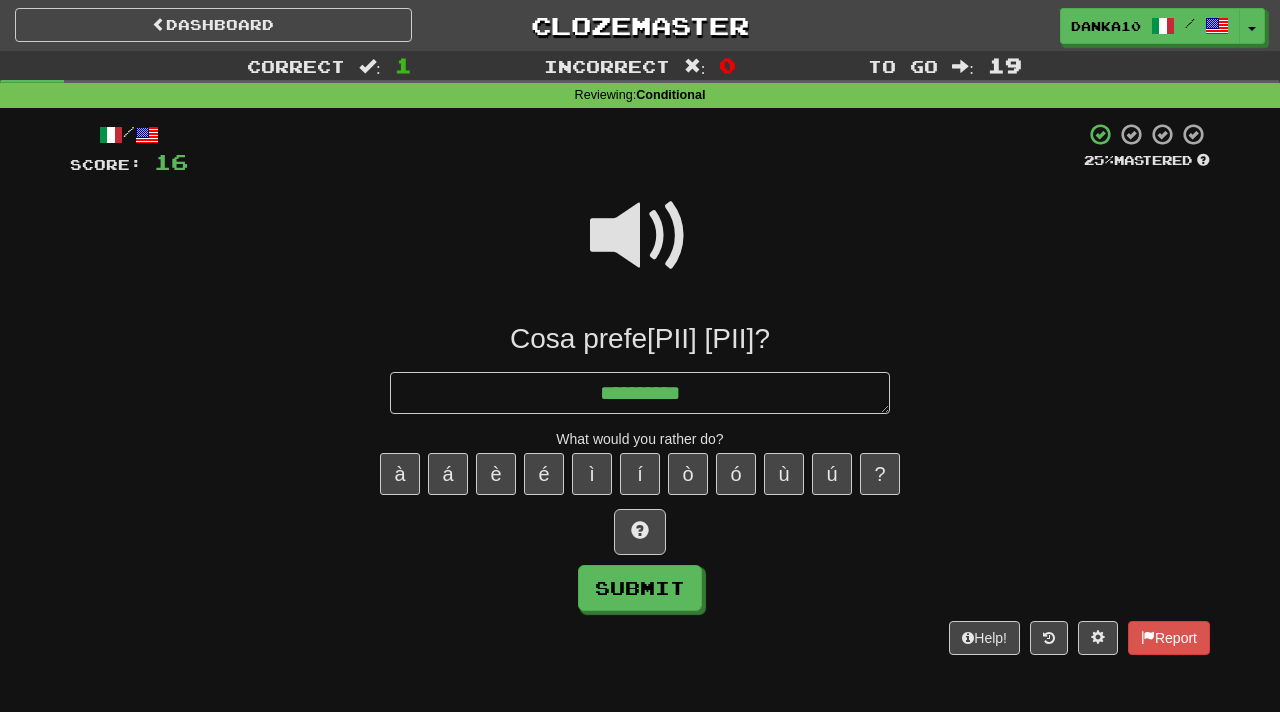 type on "*" 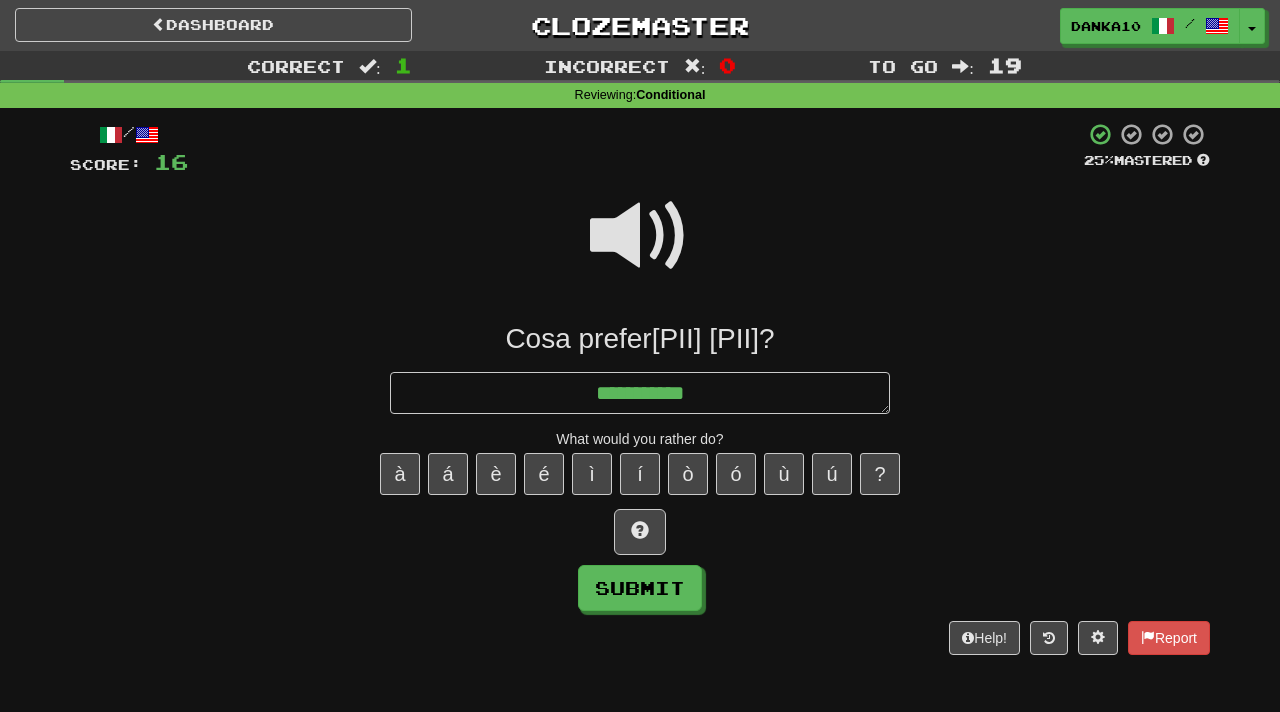 type on "*" 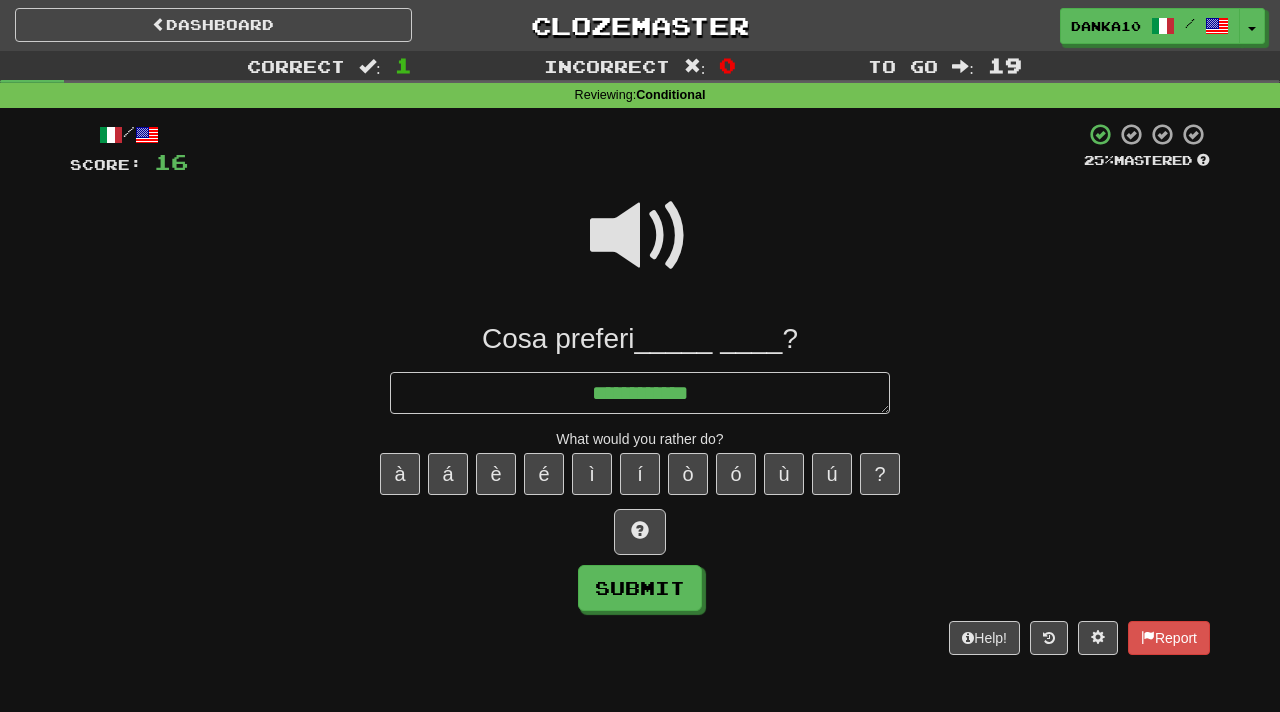 type on "*" 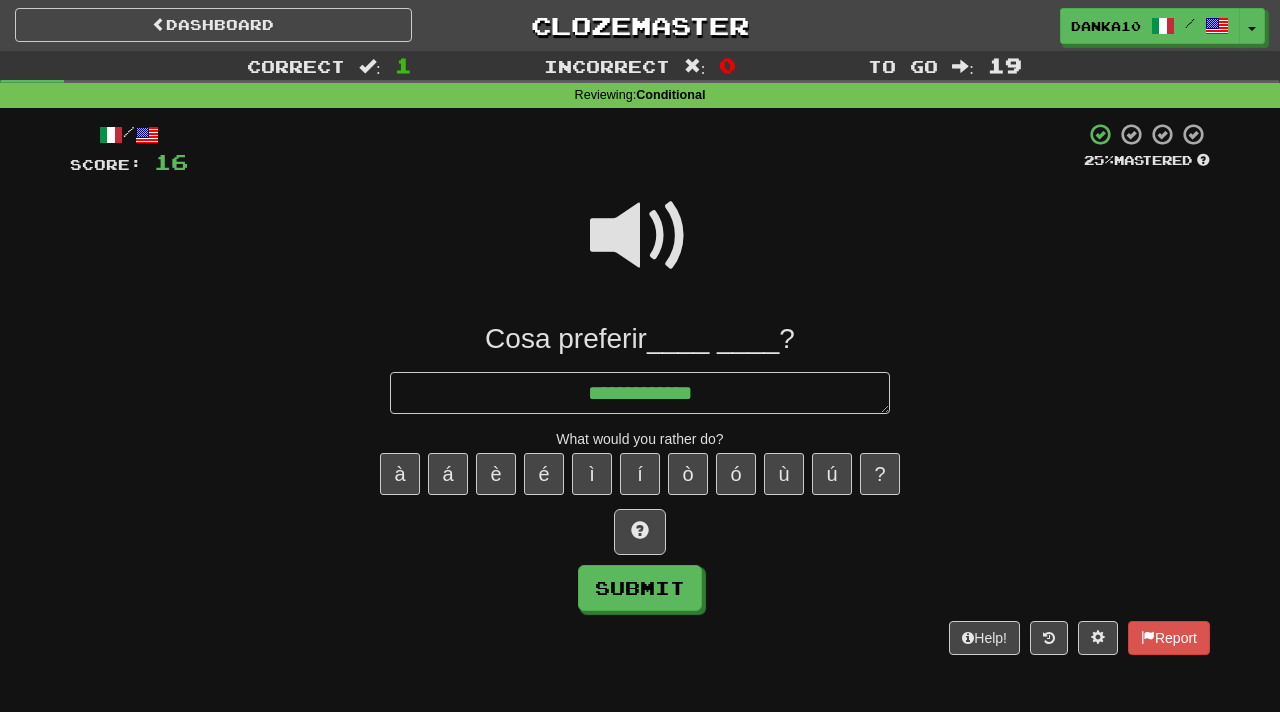 type on "*" 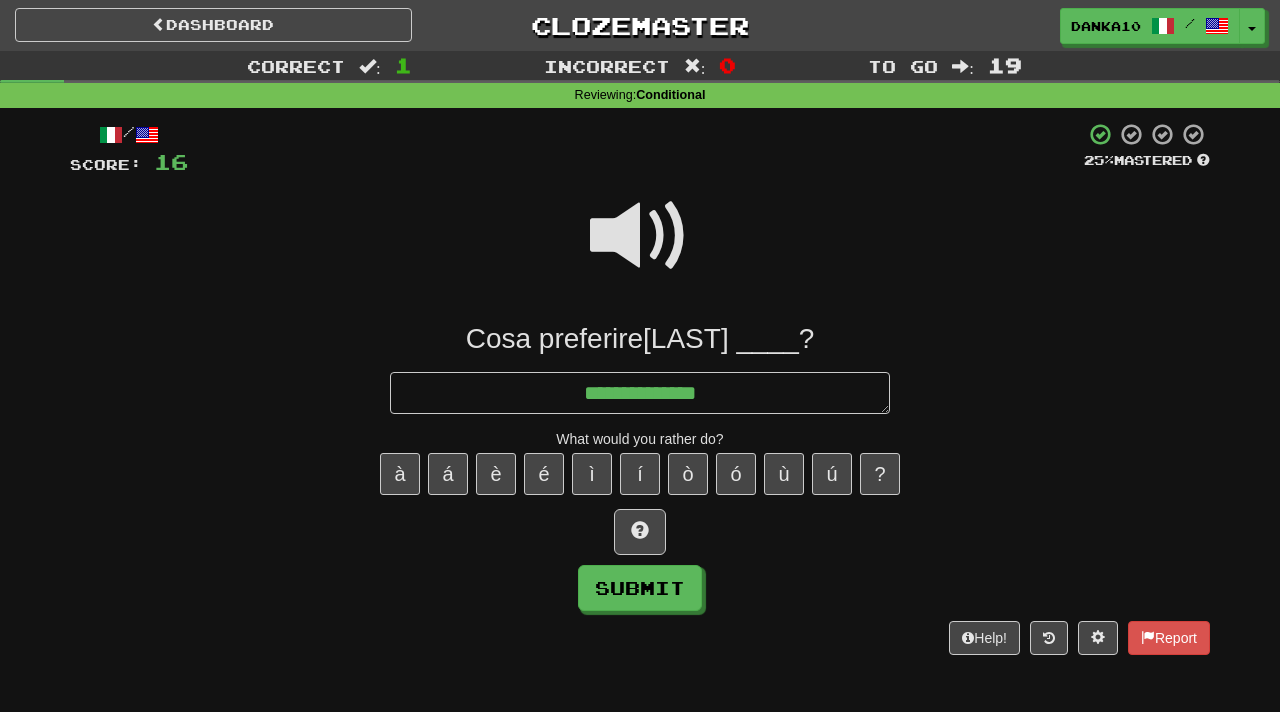 type on "*" 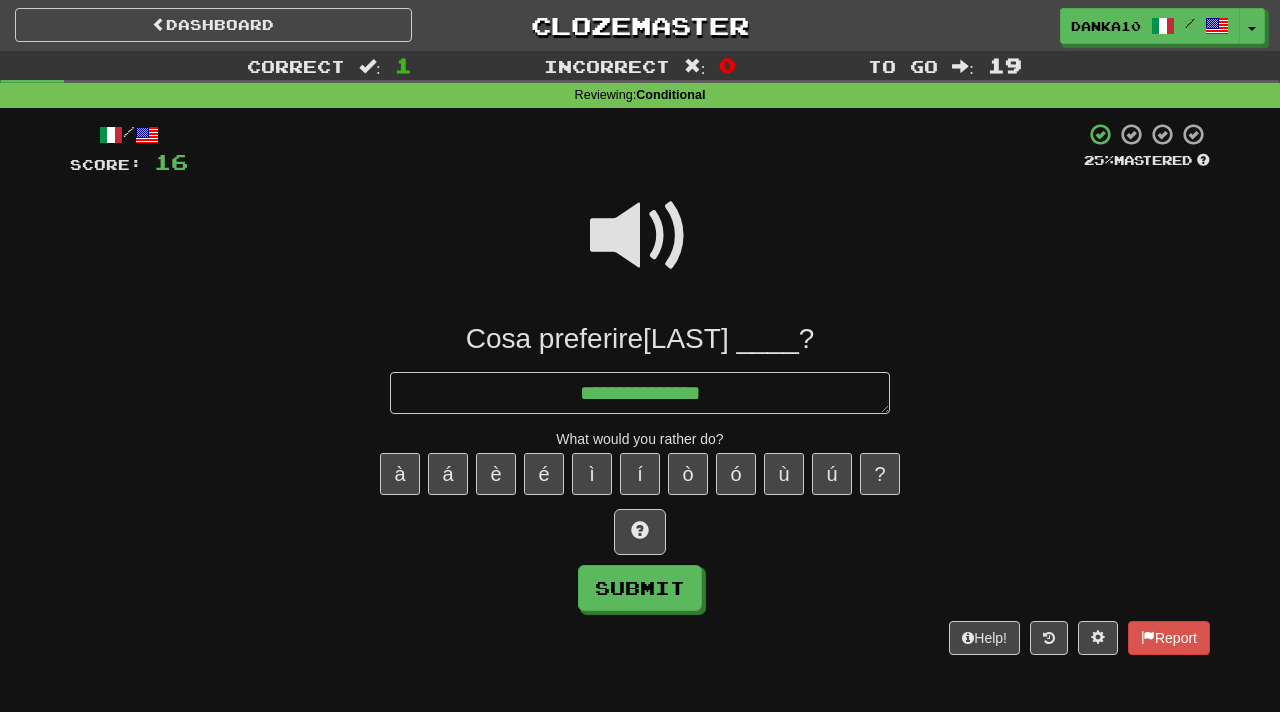 type on "*" 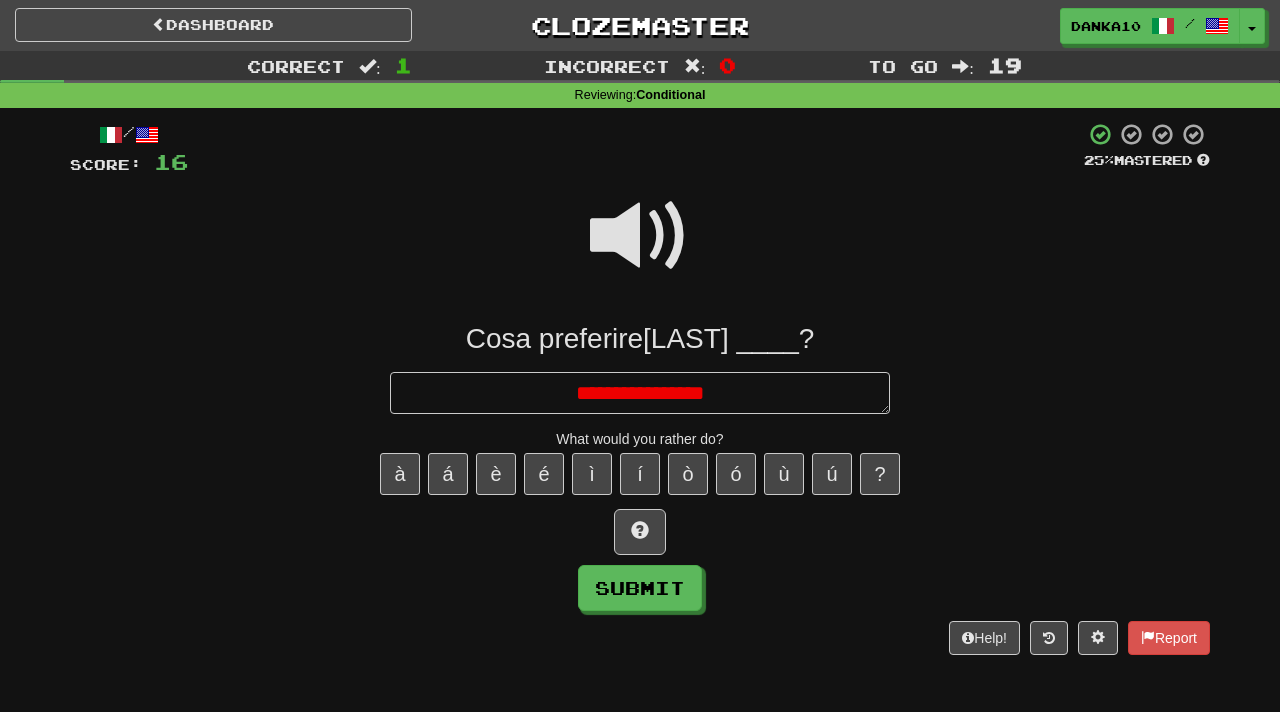 type on "*" 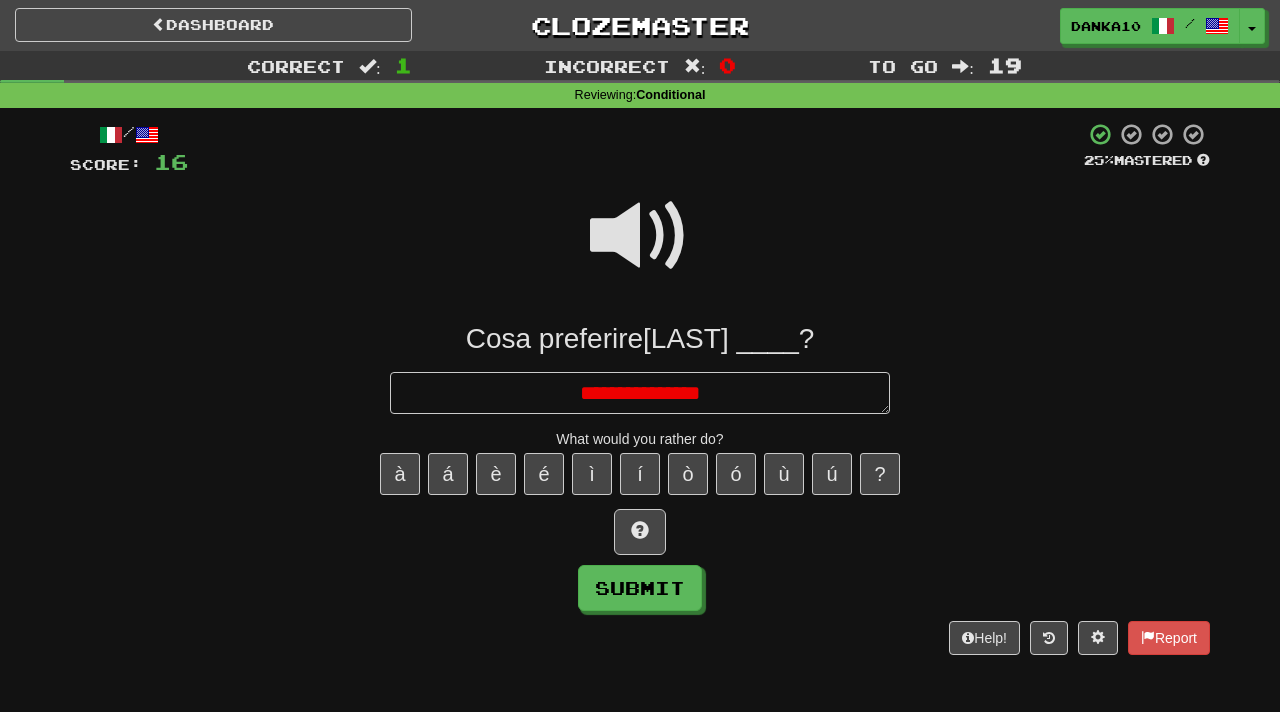 type on "*" 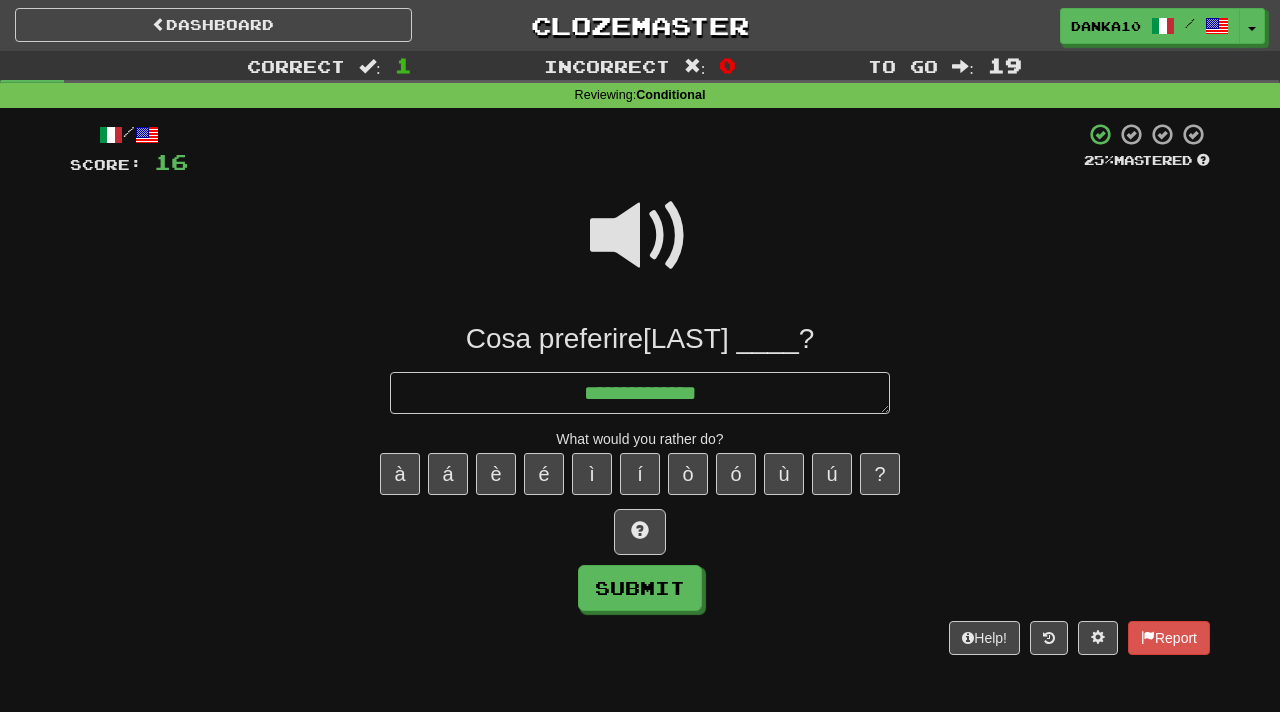 type on "*" 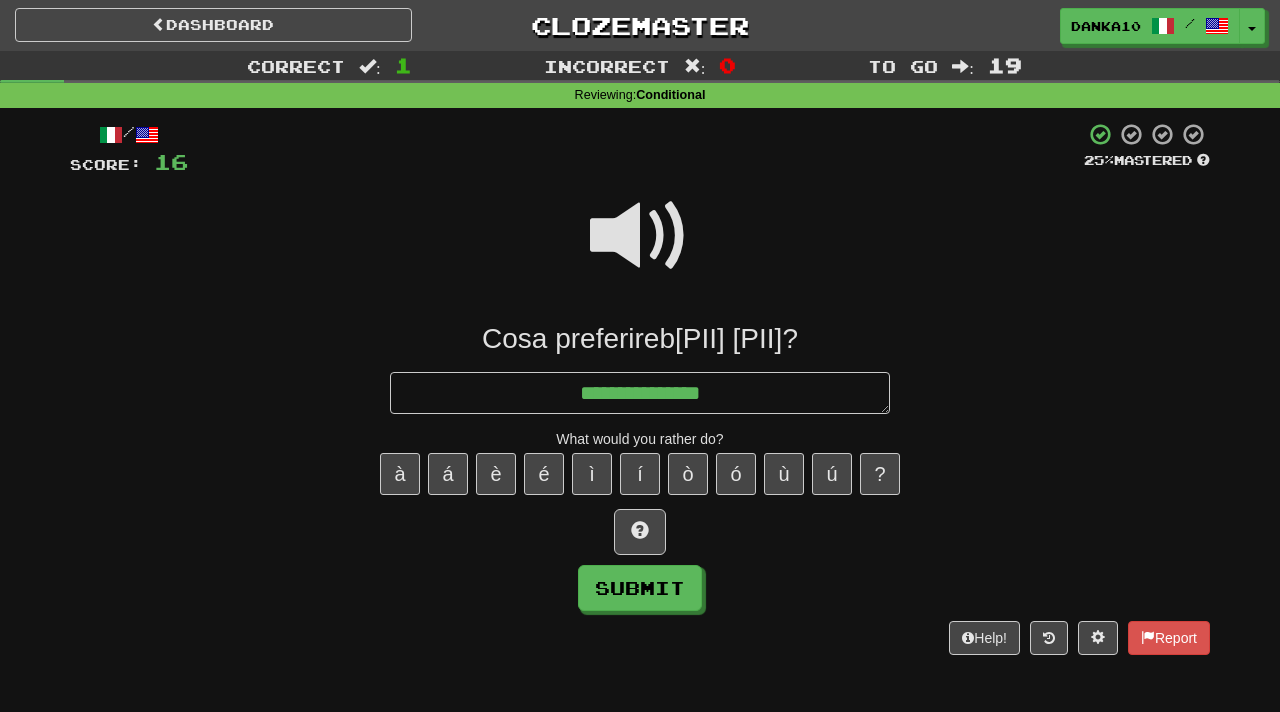 type on "*" 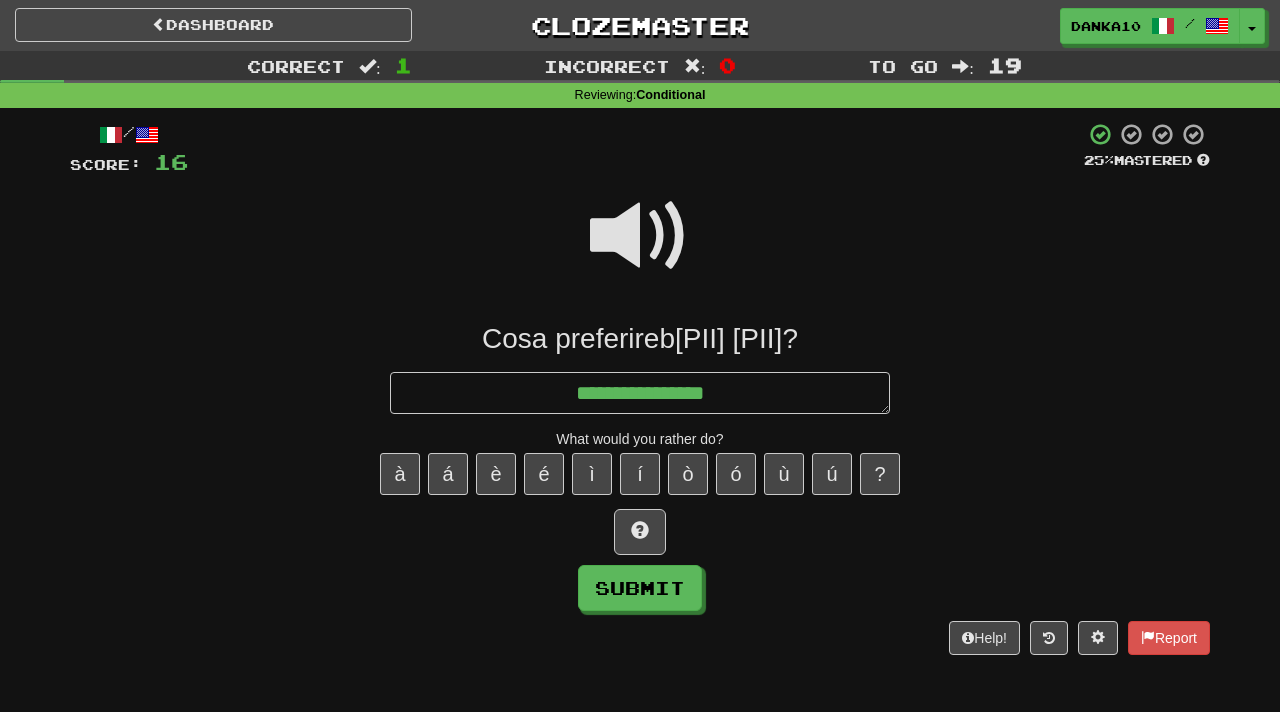 type on "*" 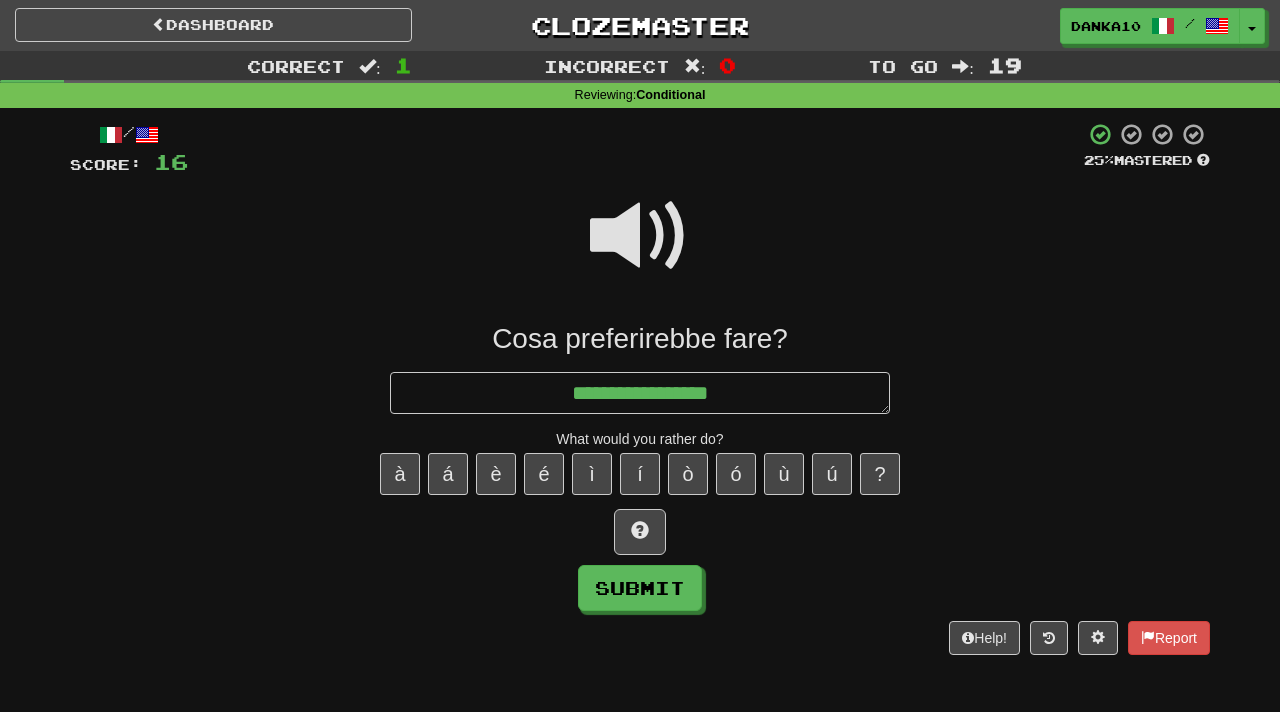 type on "*" 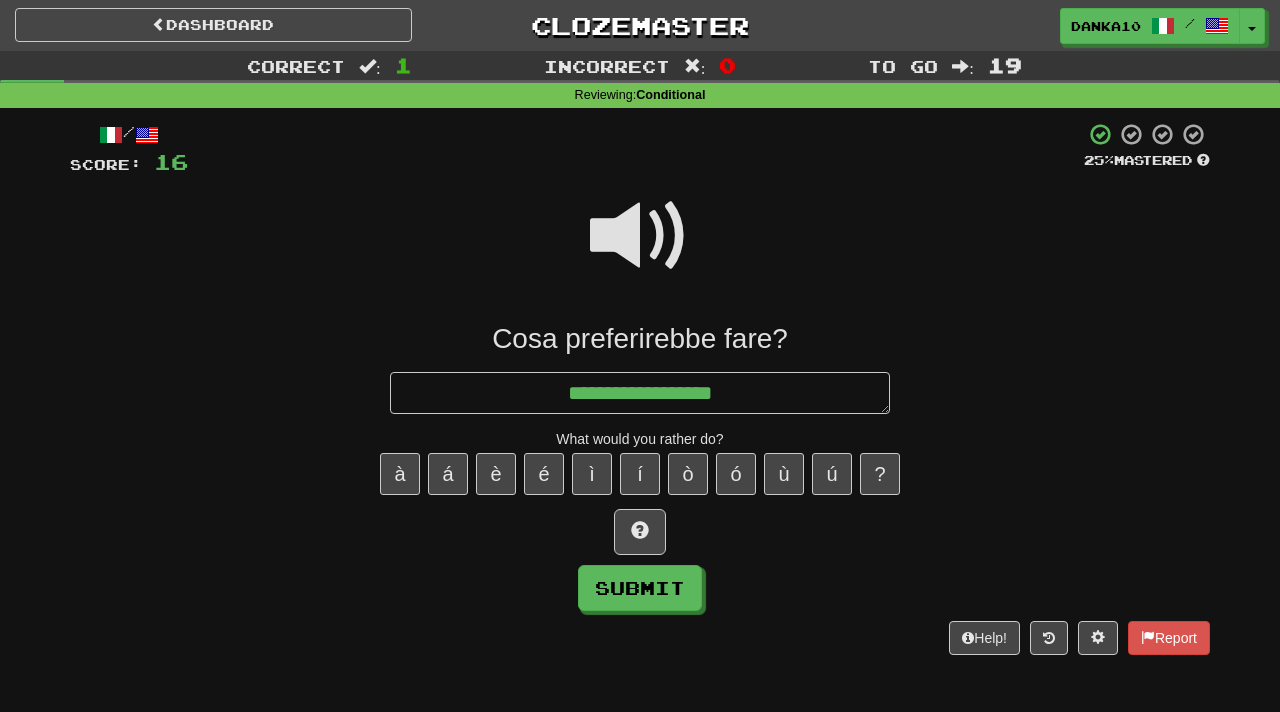 type on "*" 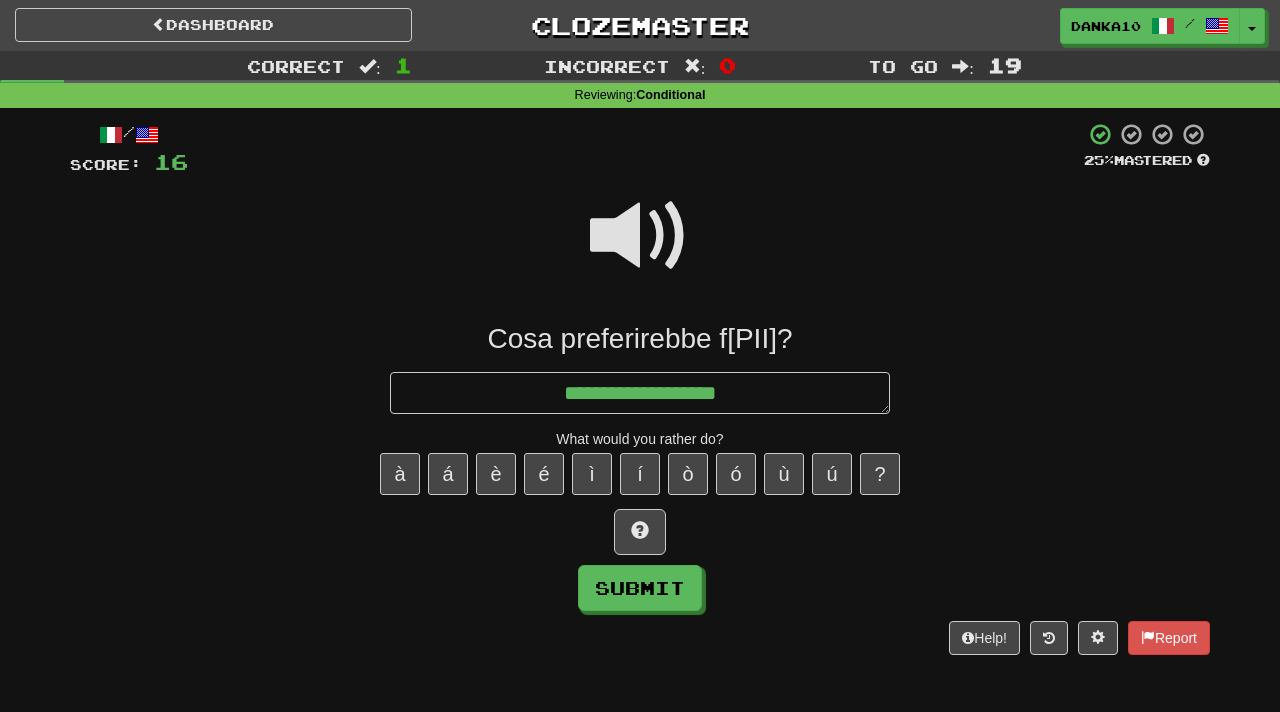 type on "*" 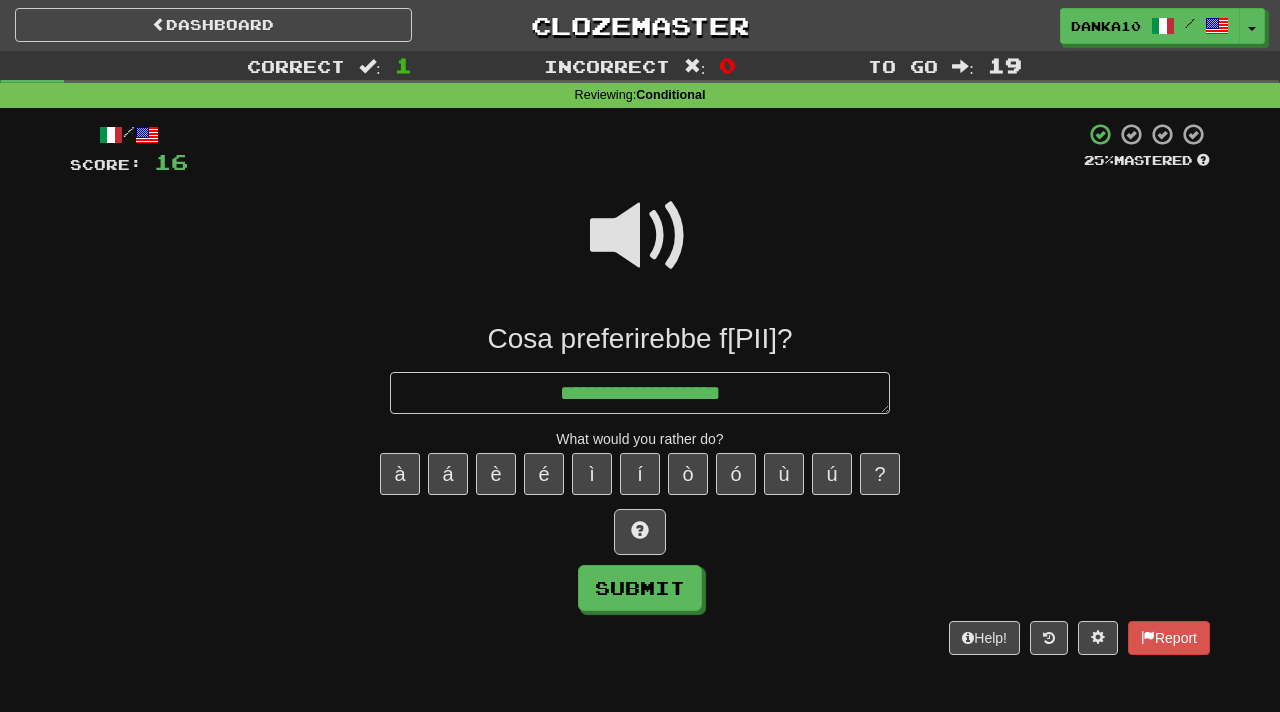 type on "*" 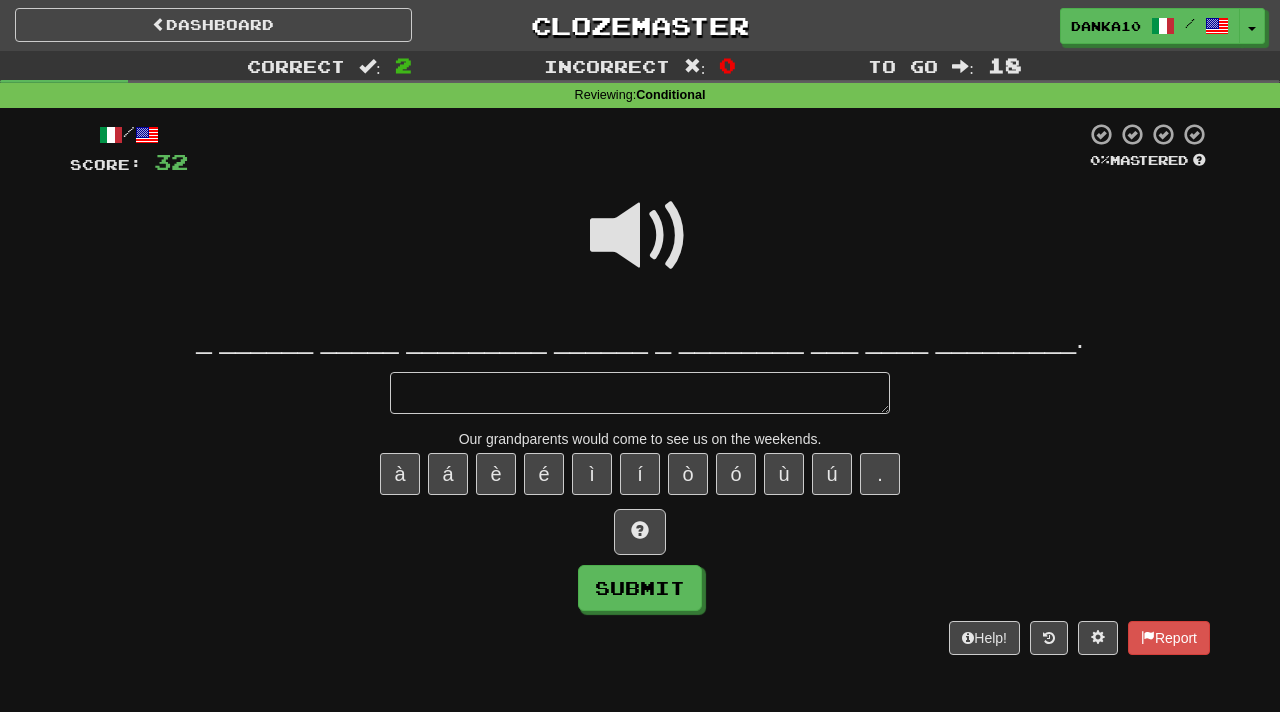 type on "*" 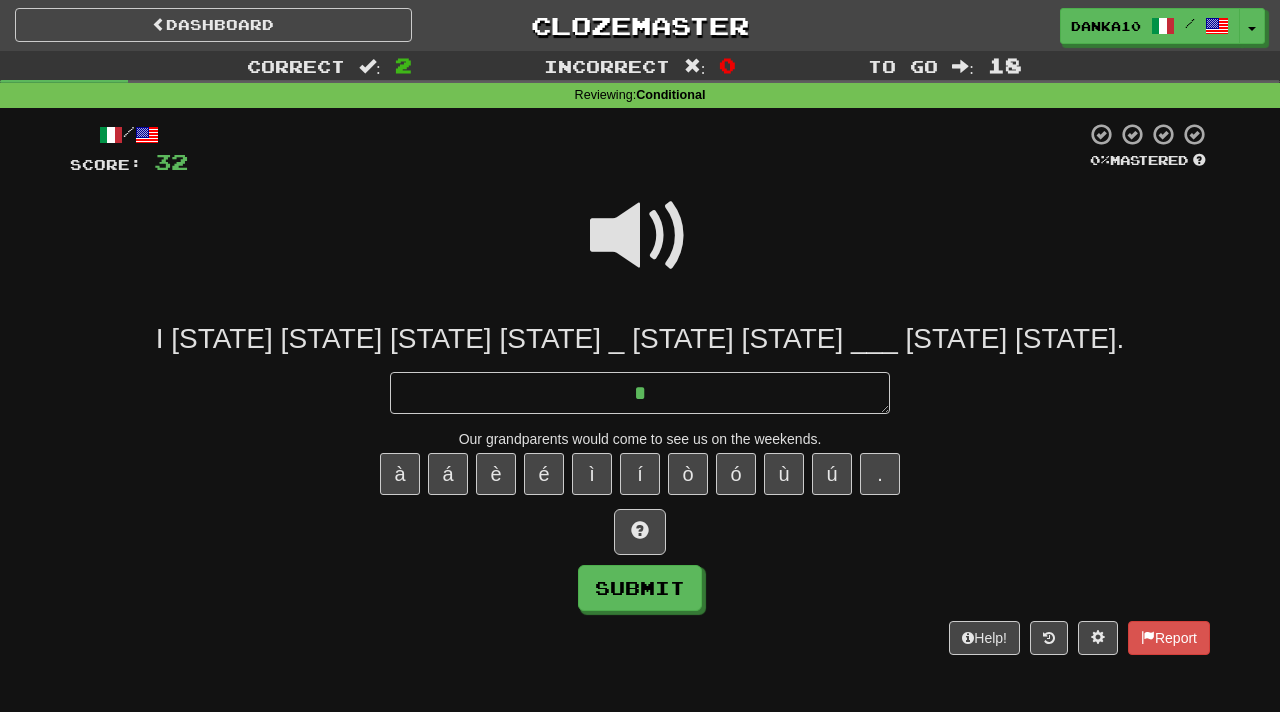 type on "*" 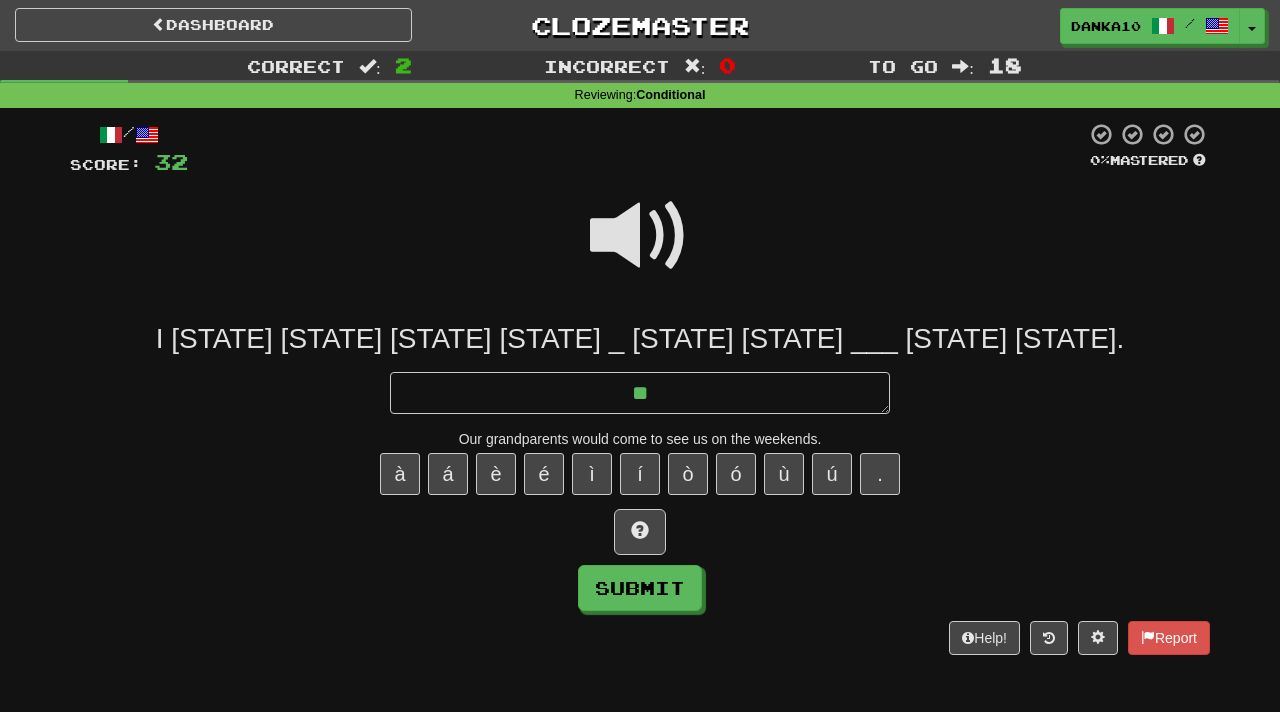 type on "*" 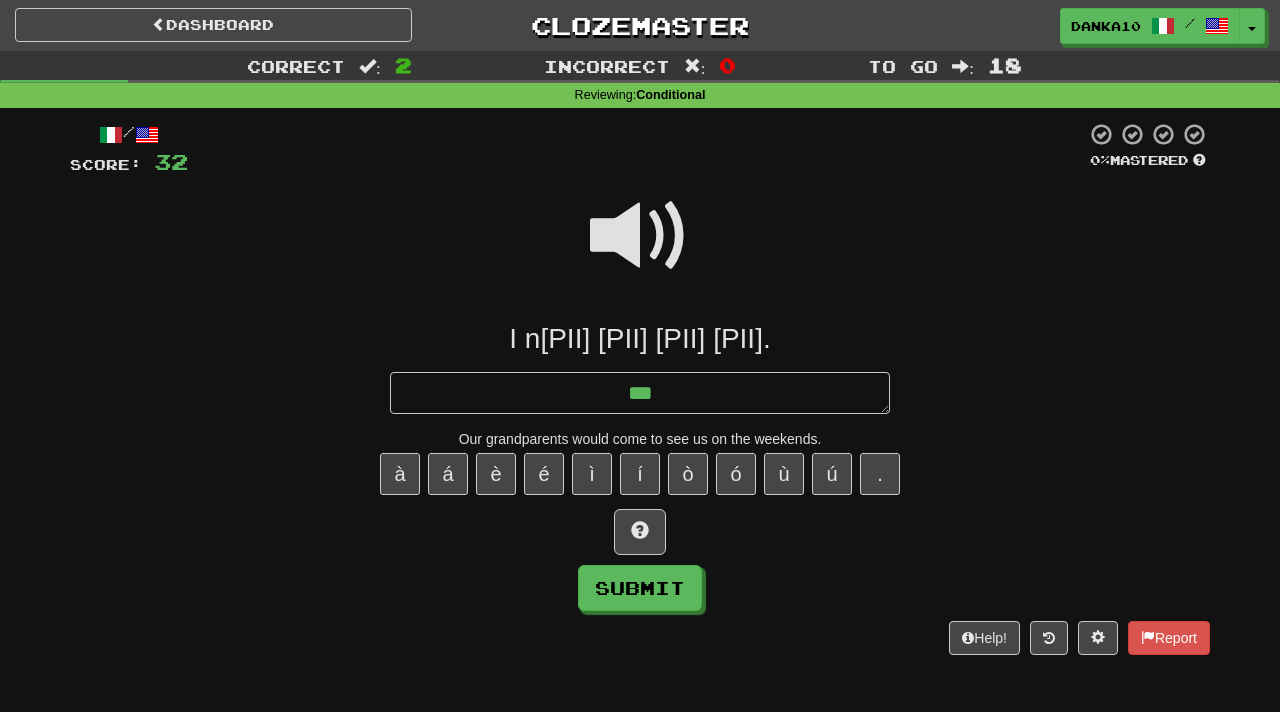 type on "****" 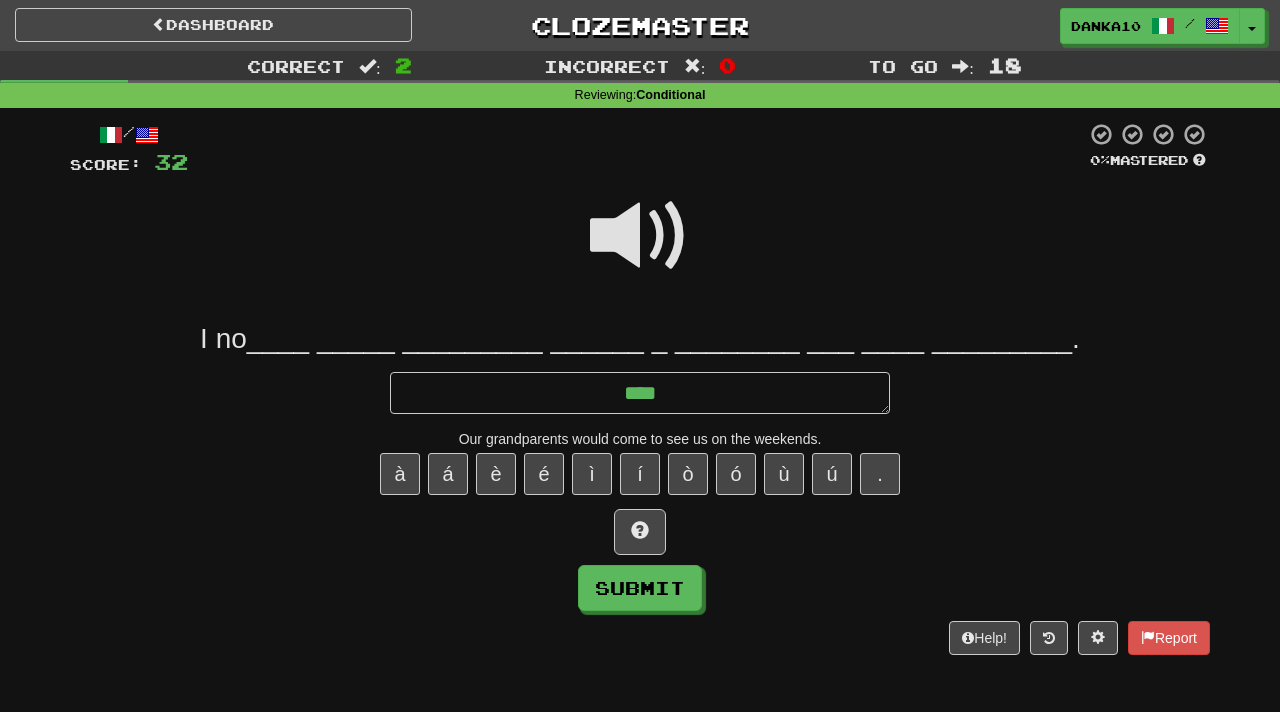 type on "*" 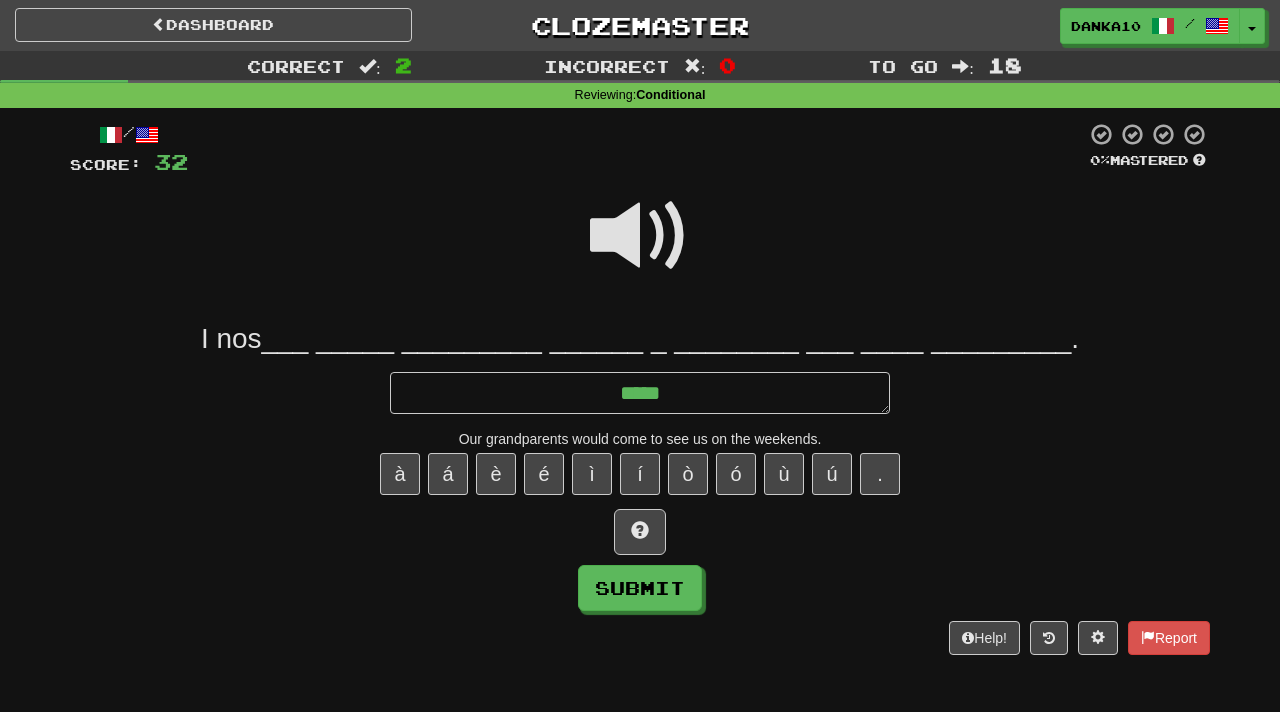 type on "*" 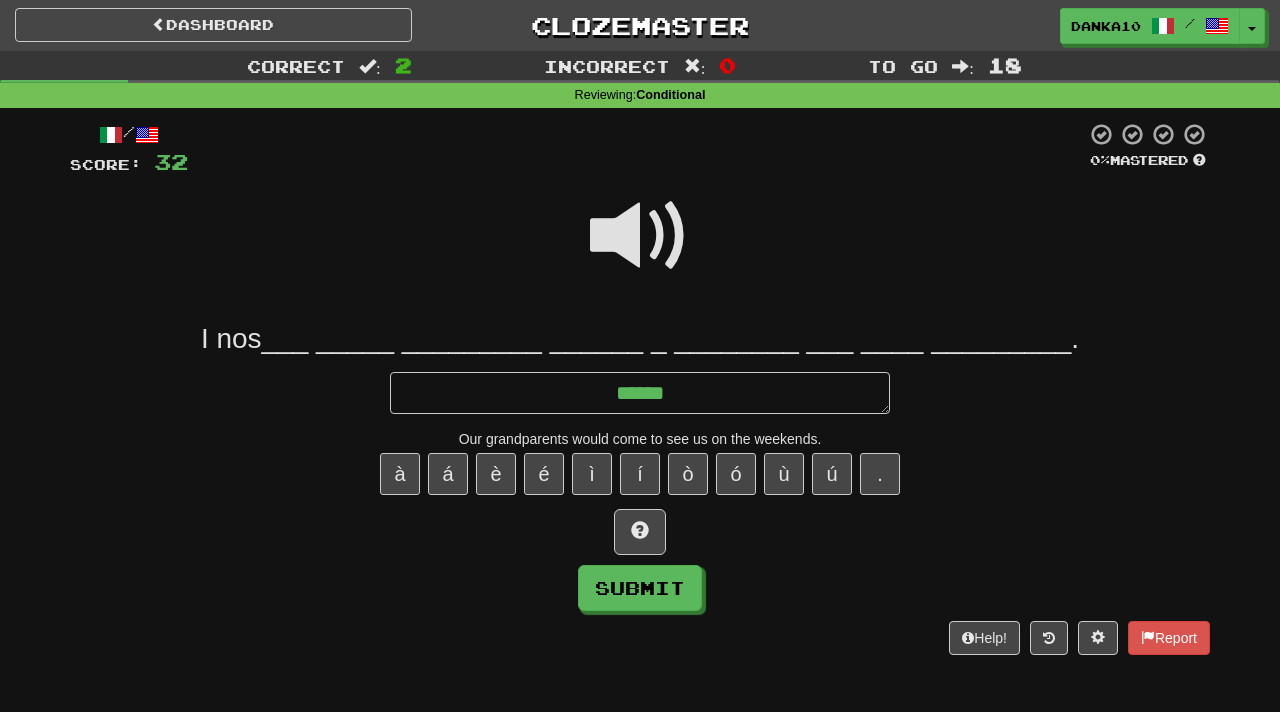 type on "*" 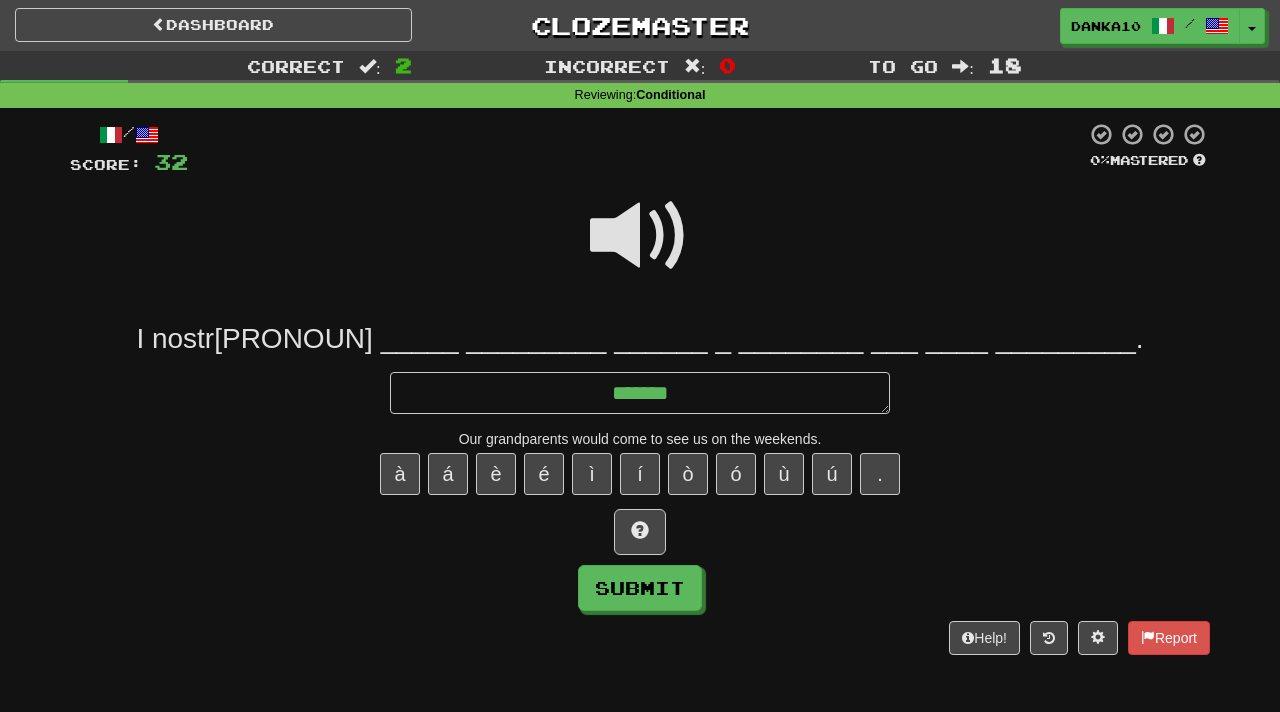 type on "*" 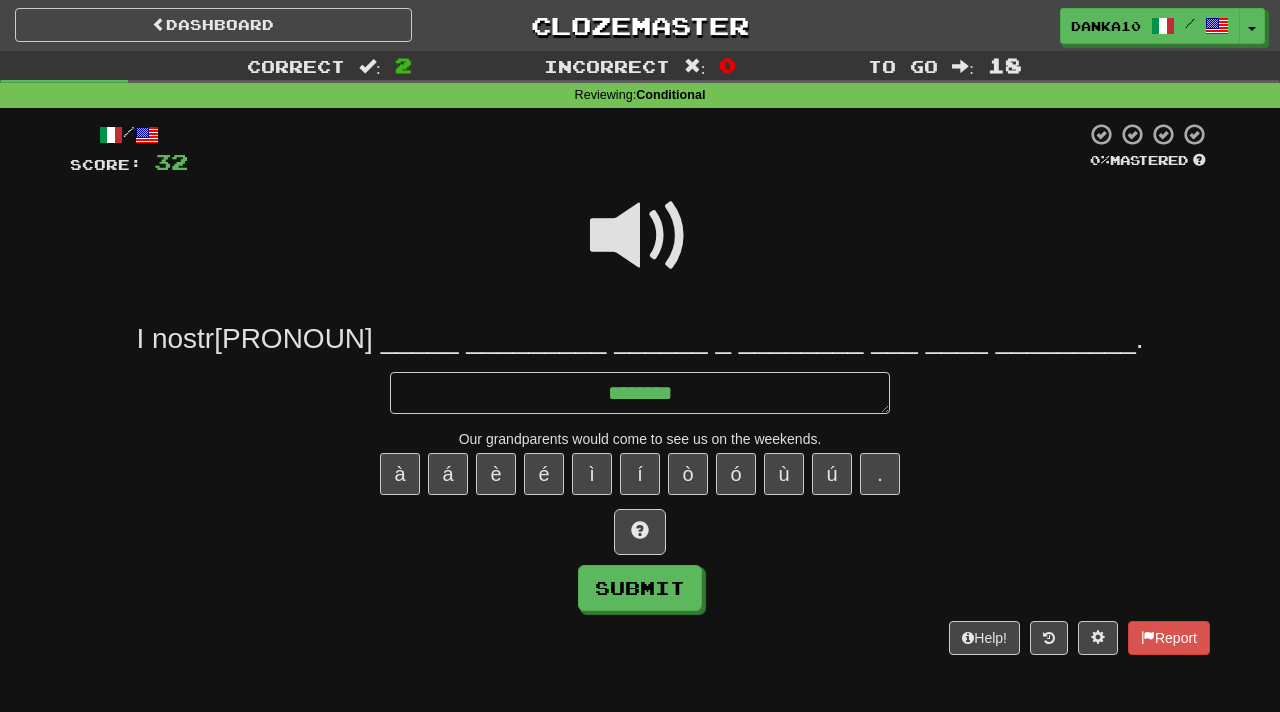 type on "********" 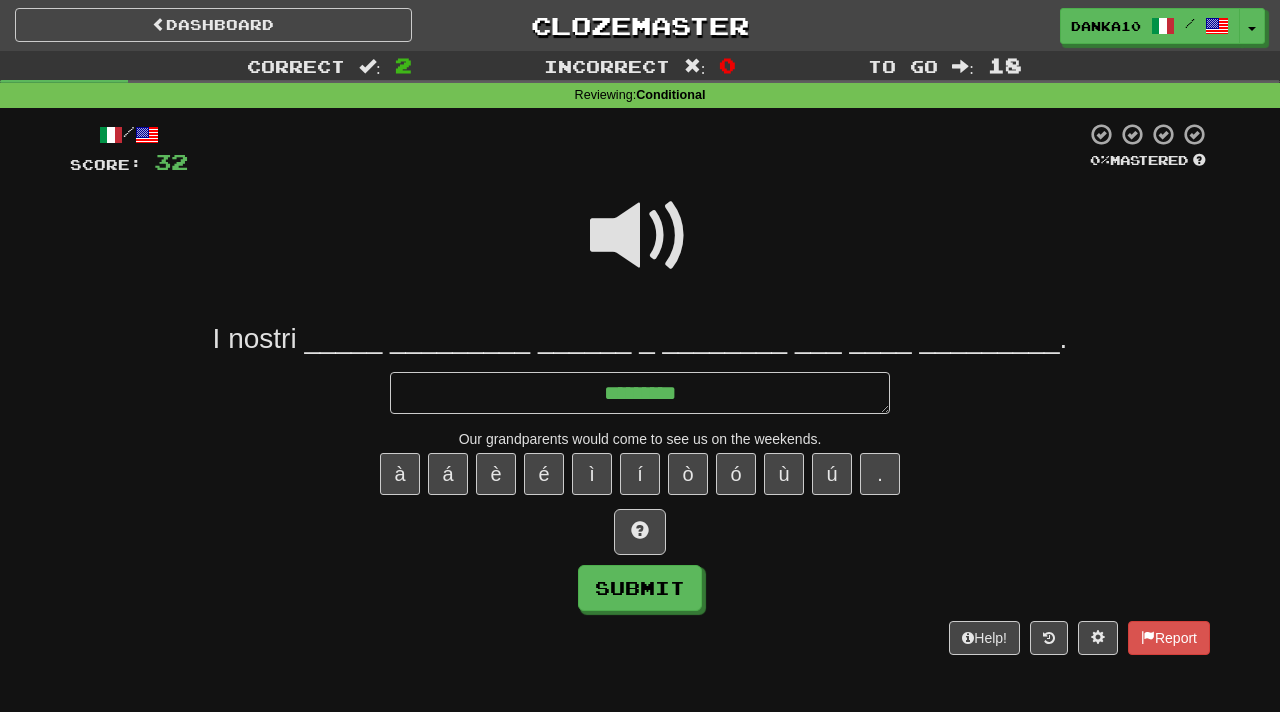type on "*" 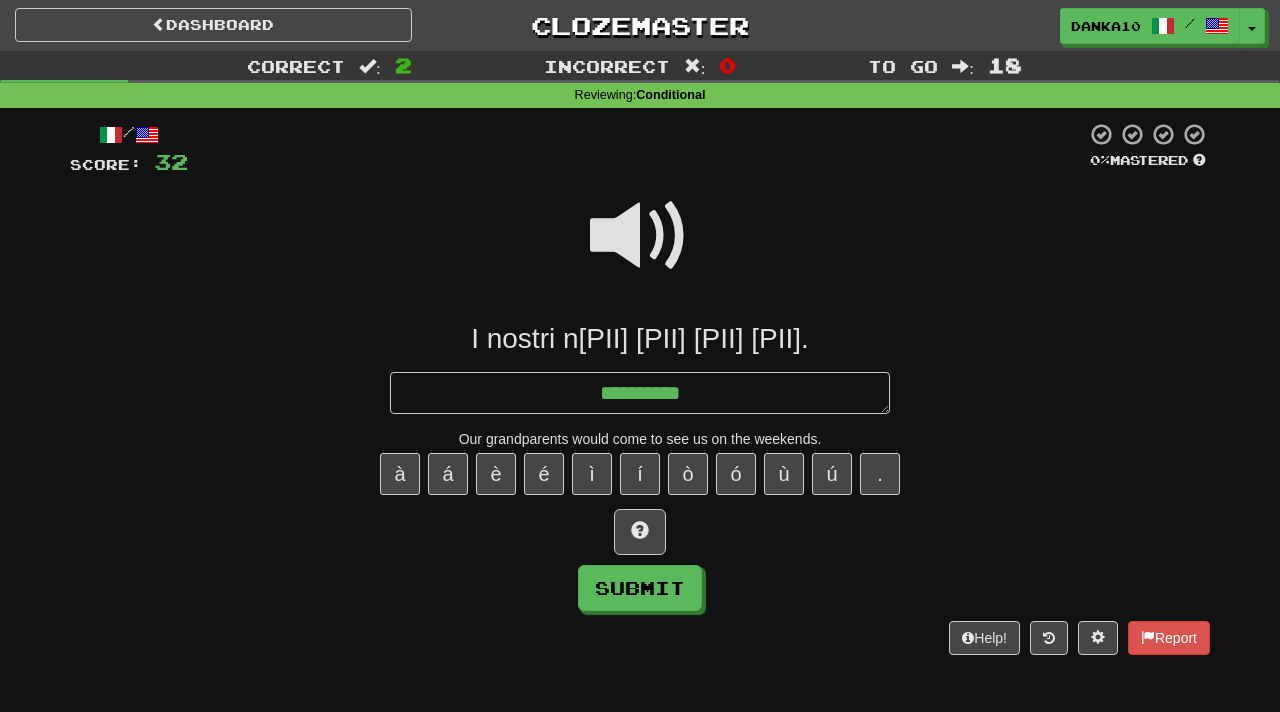 type on "*" 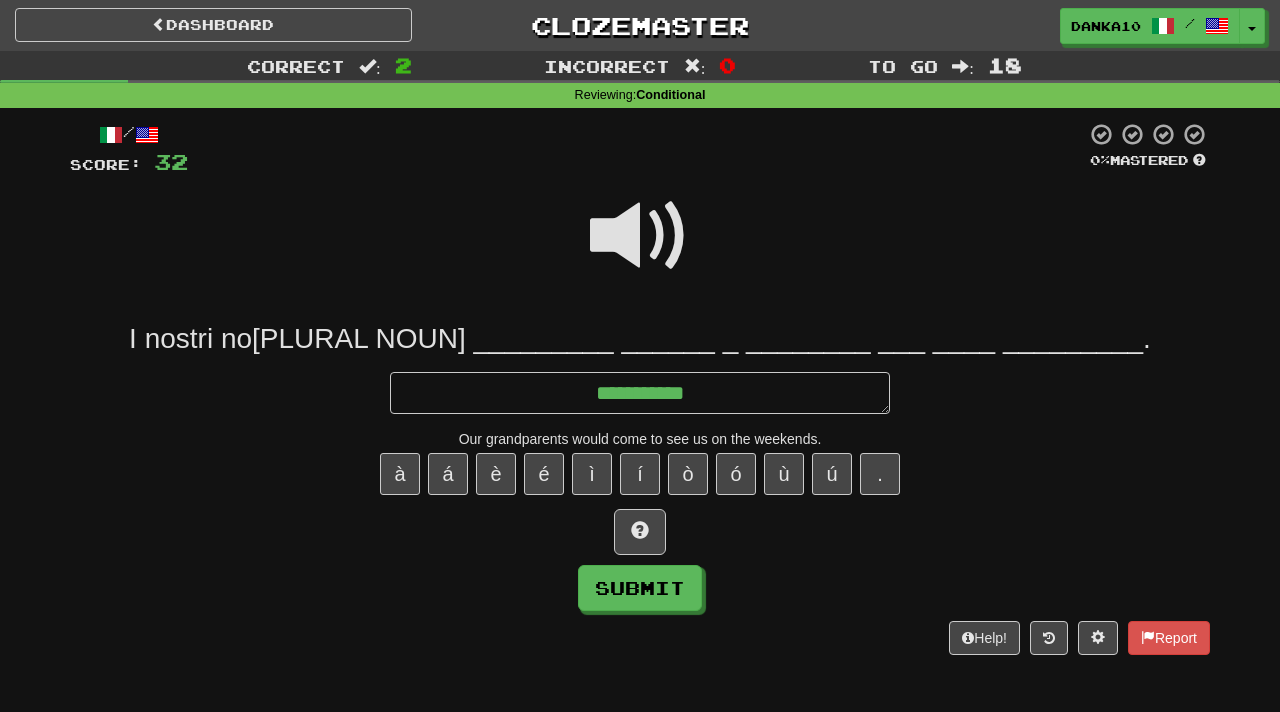 type on "*" 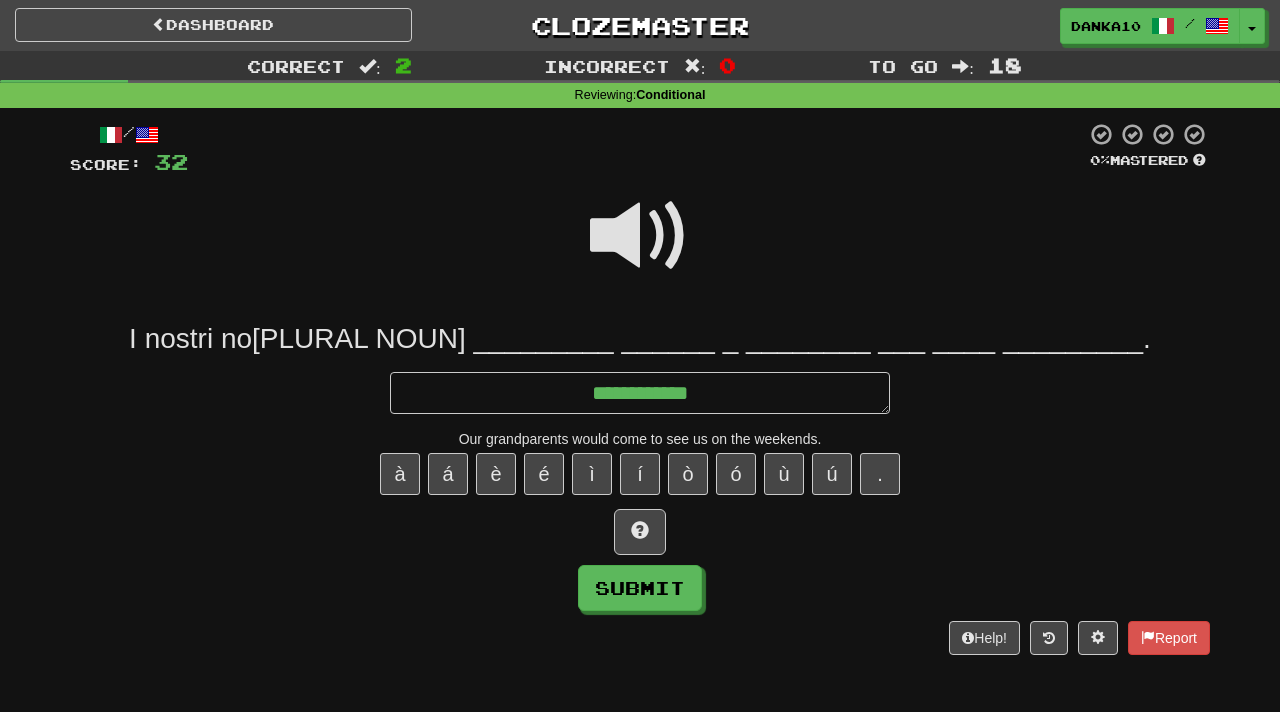 type on "*" 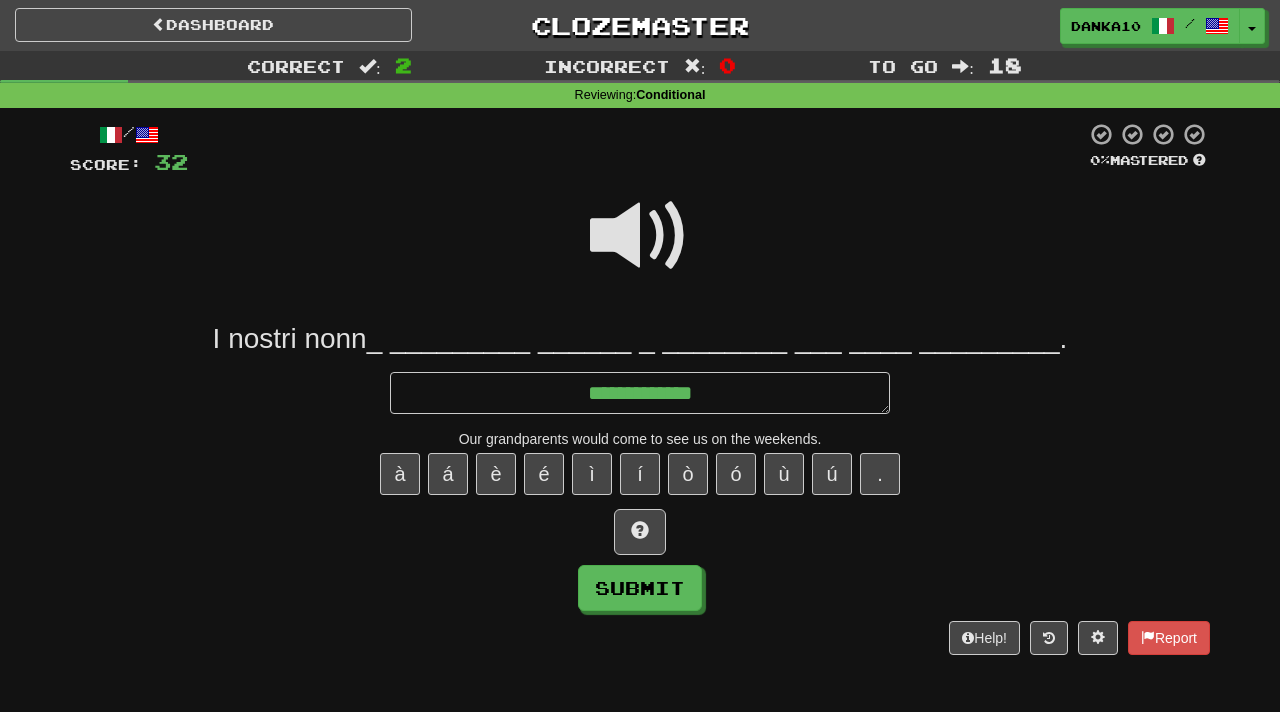 type on "*" 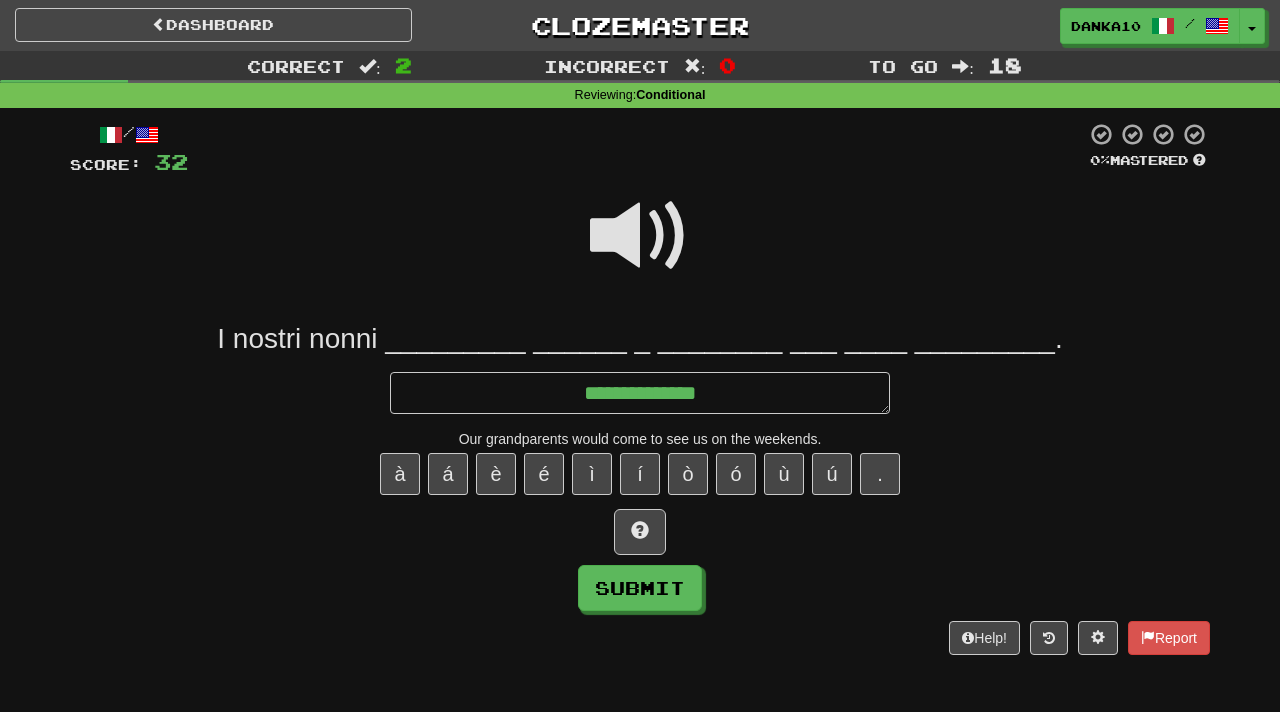 type on "*" 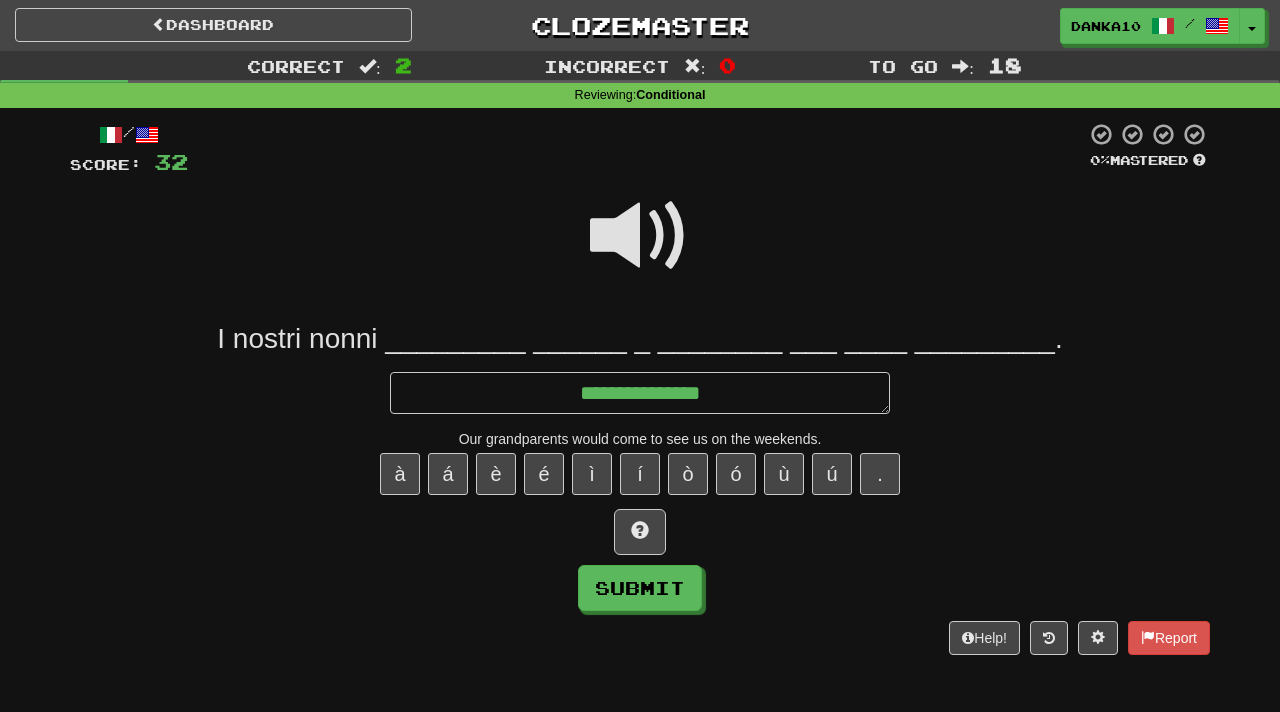 type on "*" 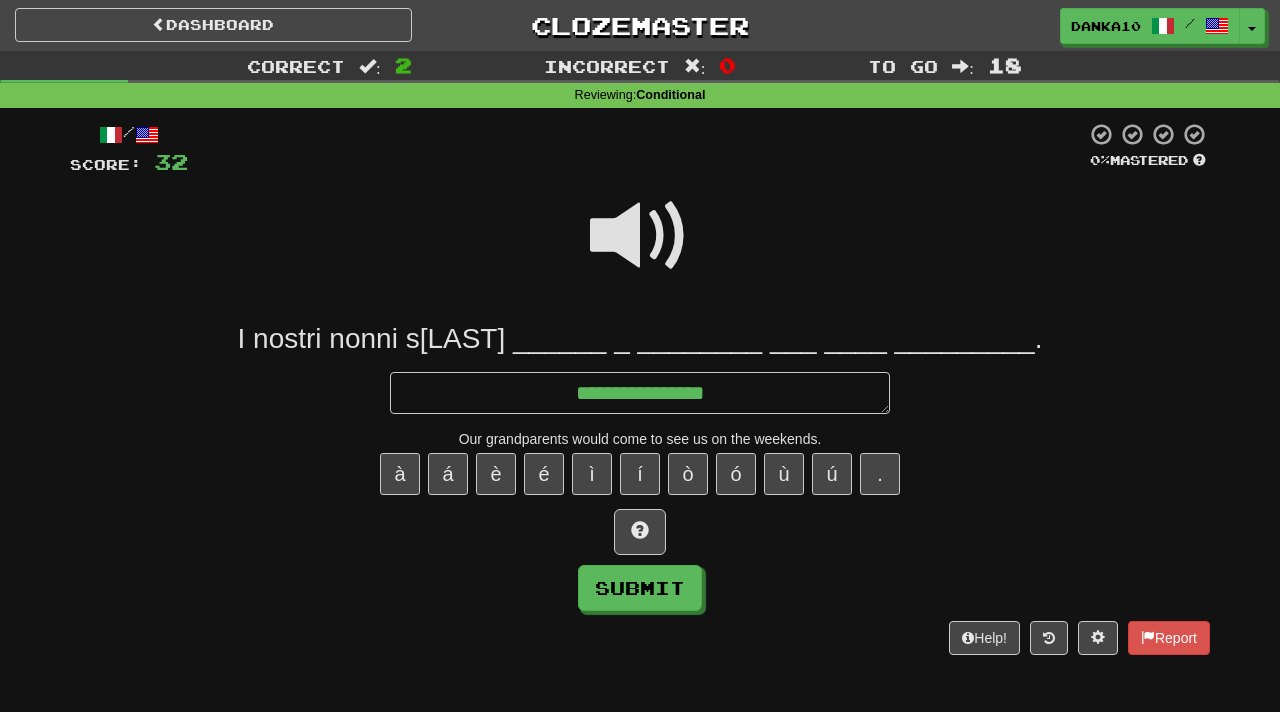 type on "*" 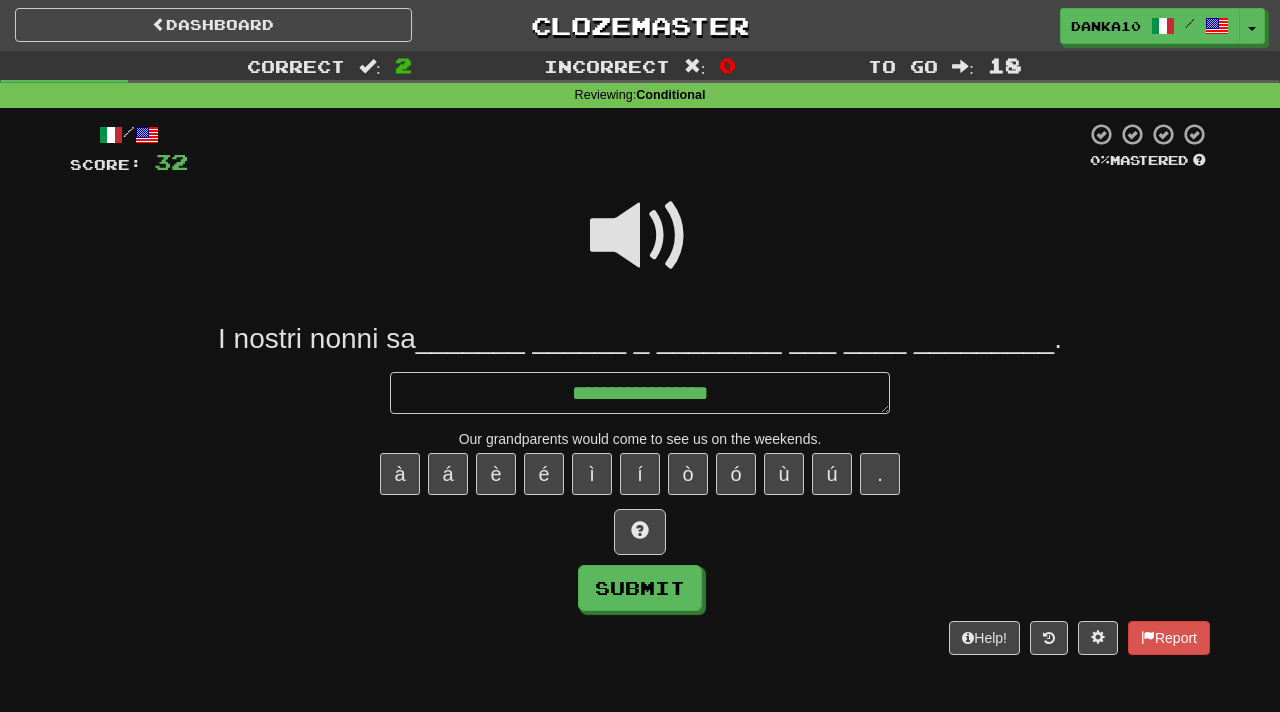 type on "*" 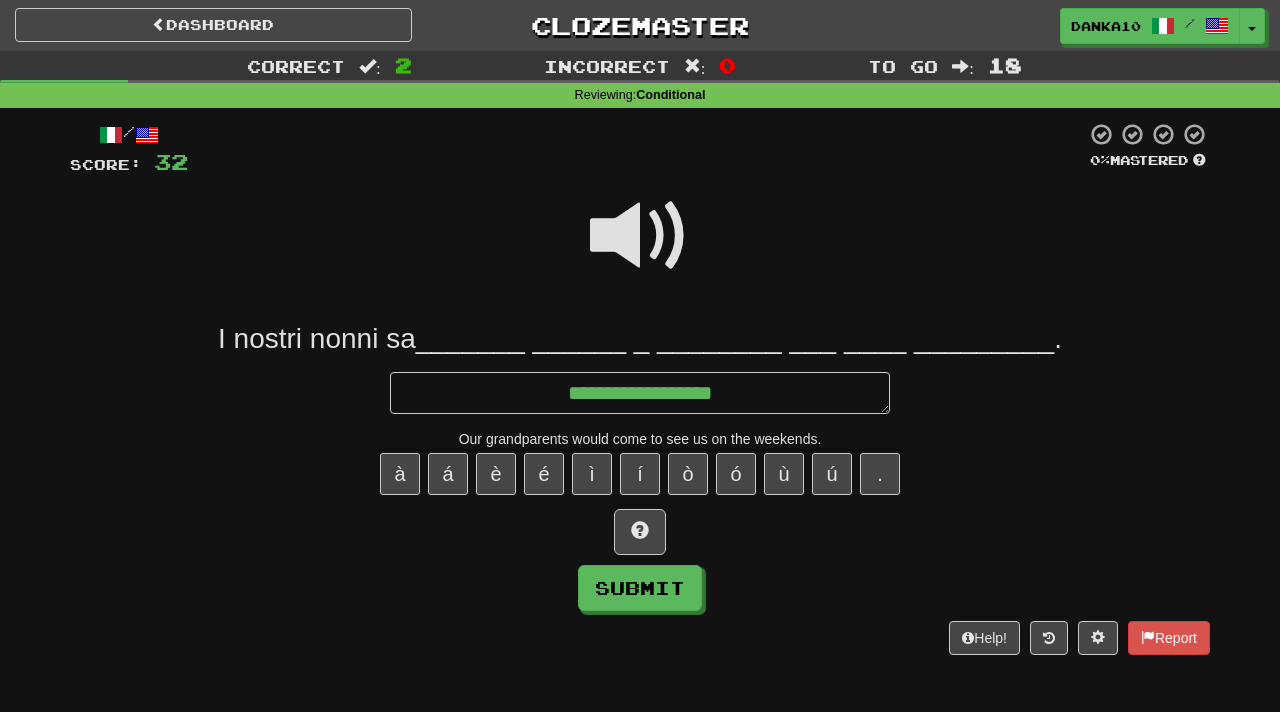 type on "*" 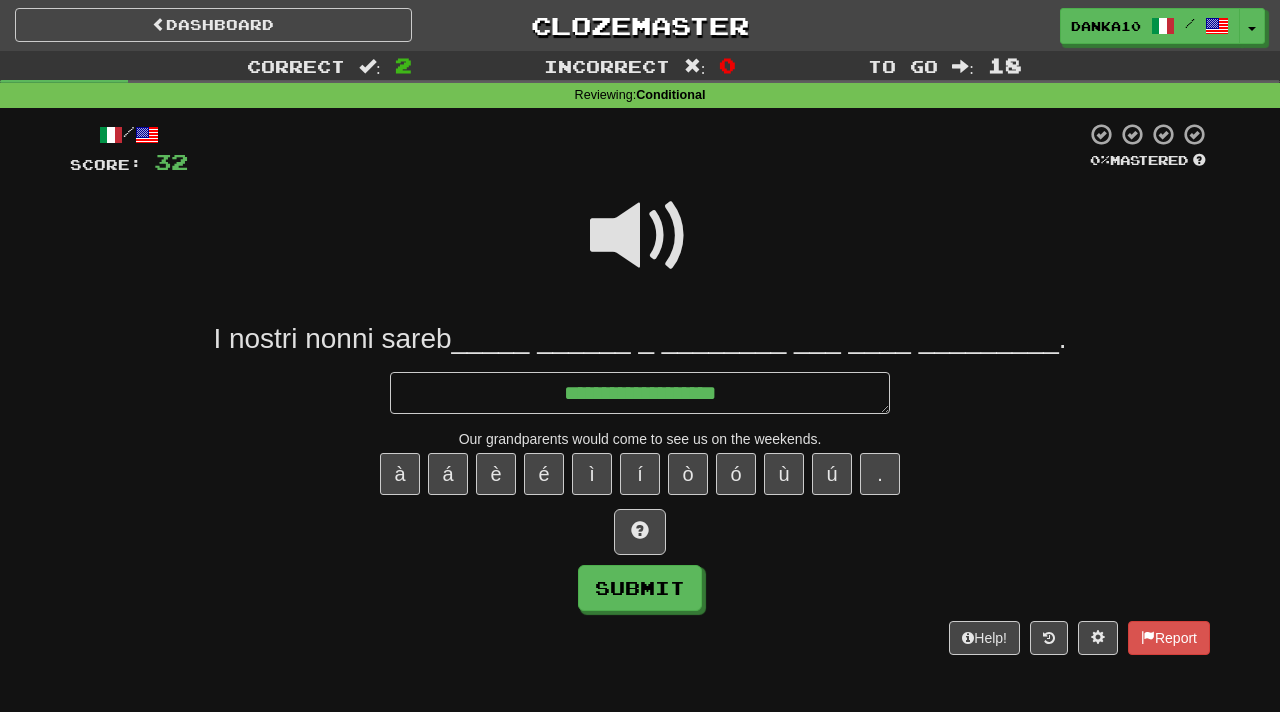 type on "*" 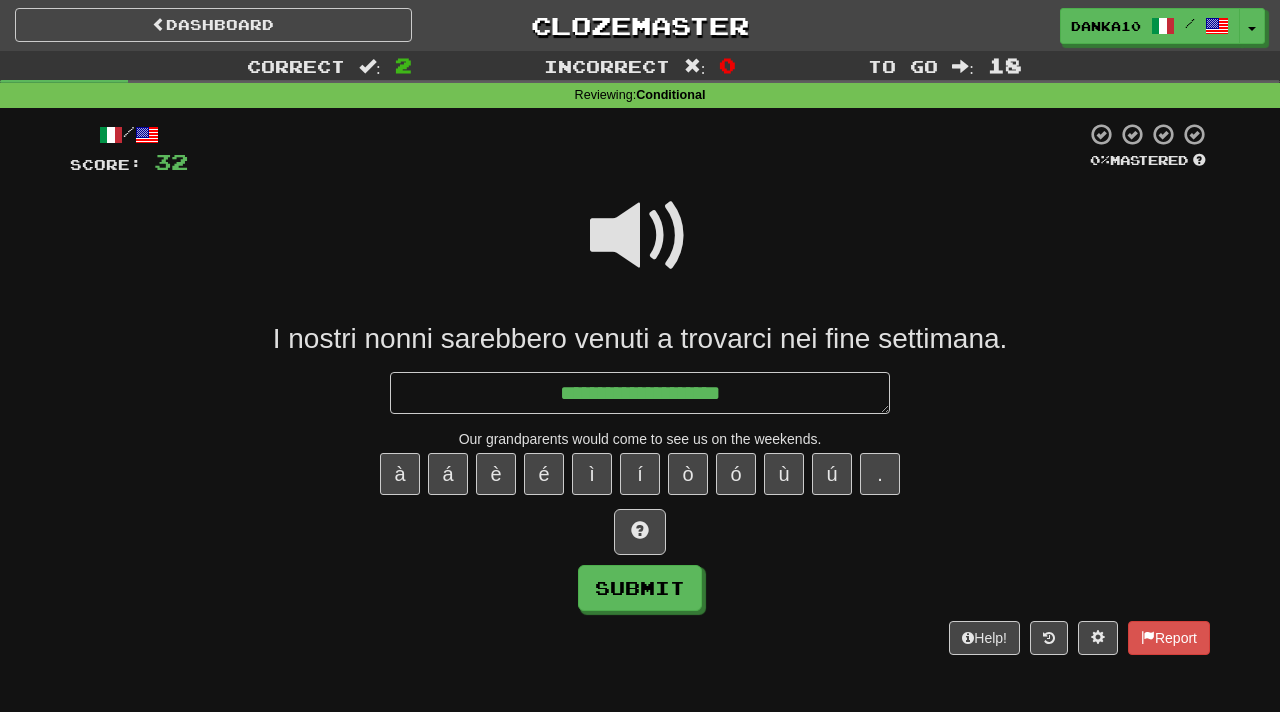 type on "*" 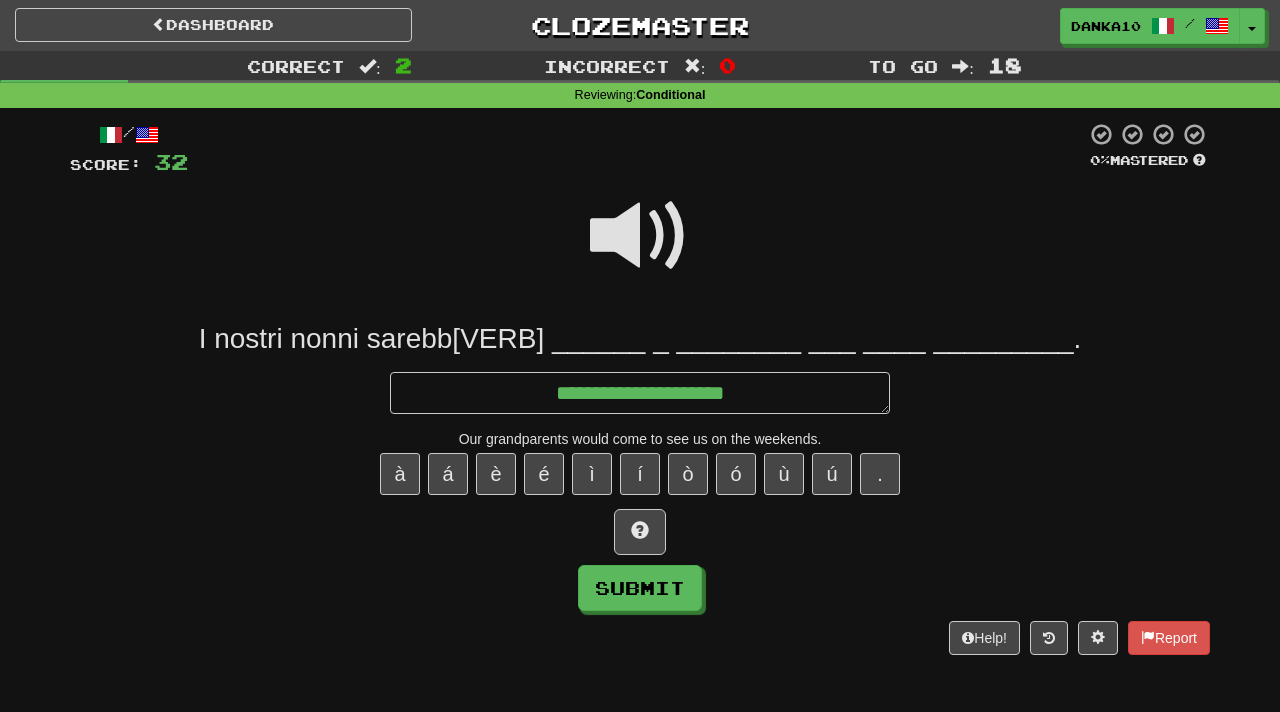 type on "*" 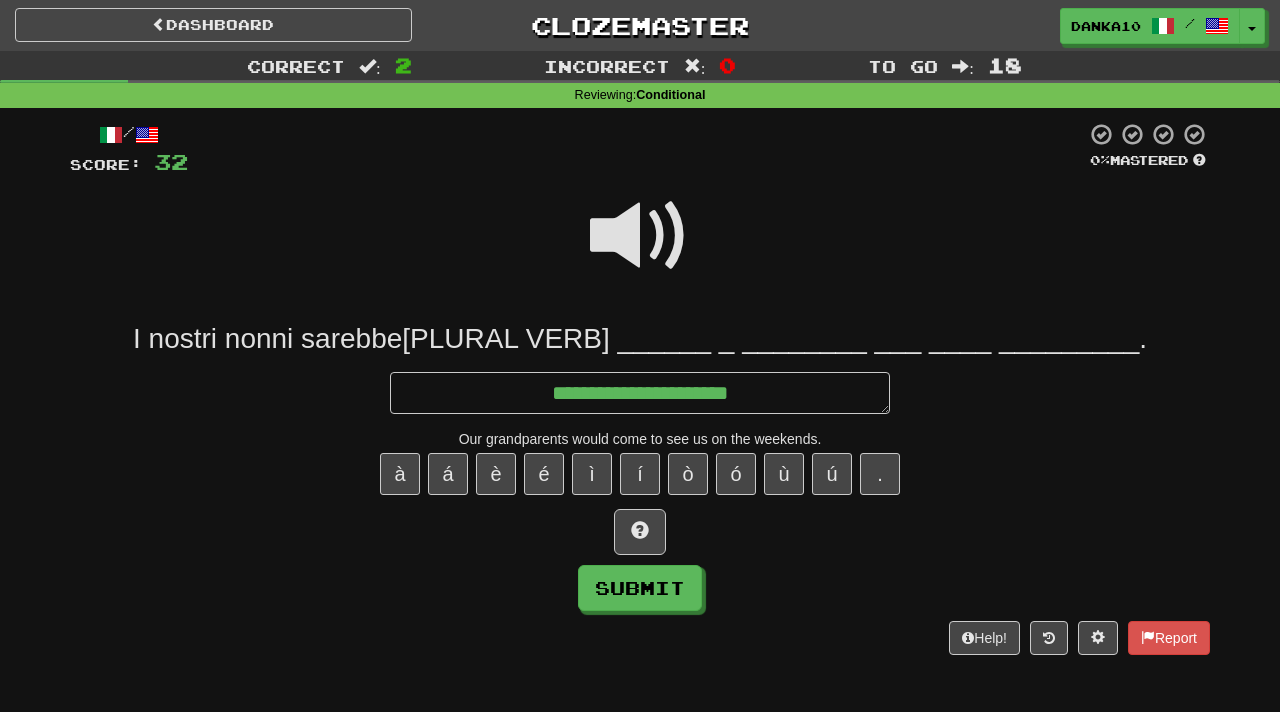 type on "*" 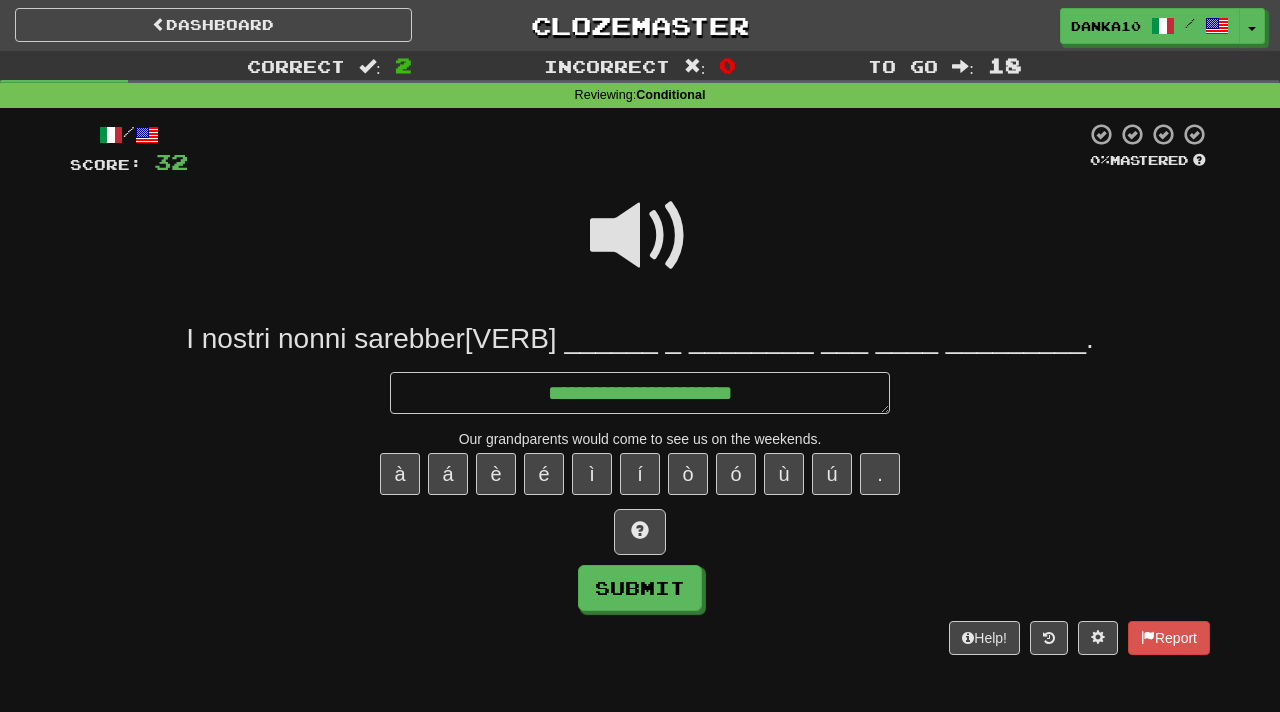 type on "*" 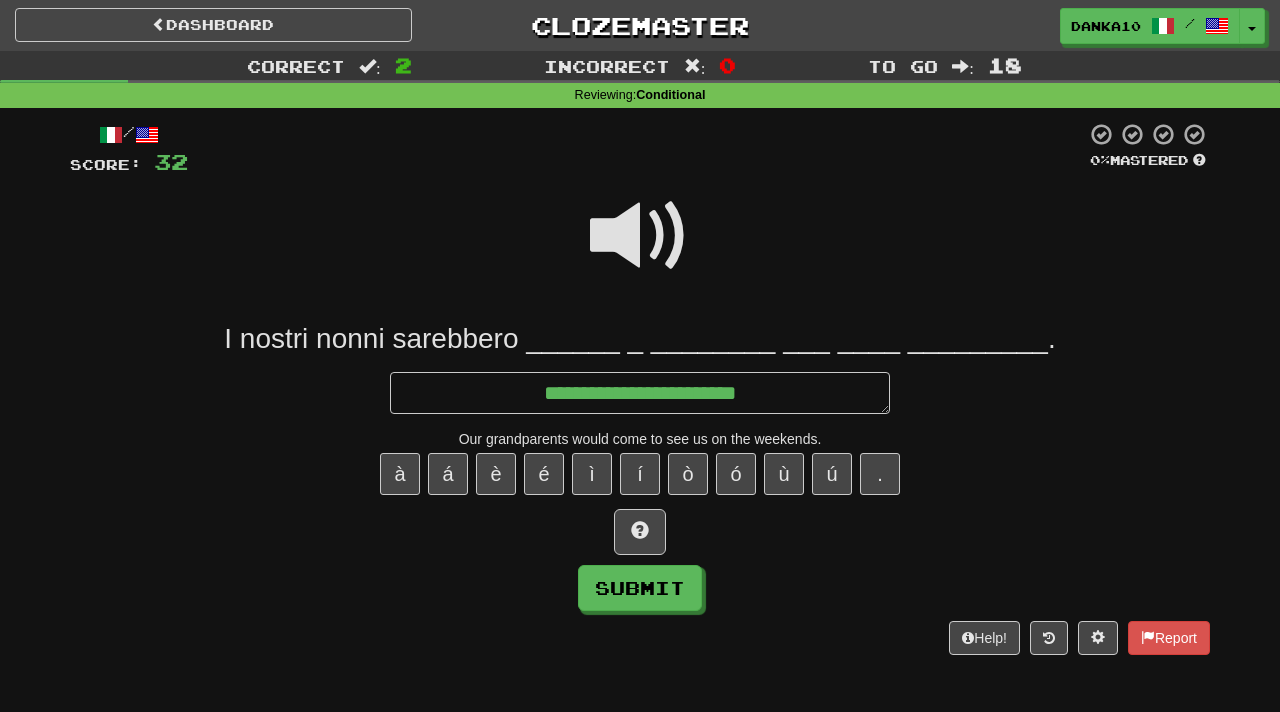 type on "*" 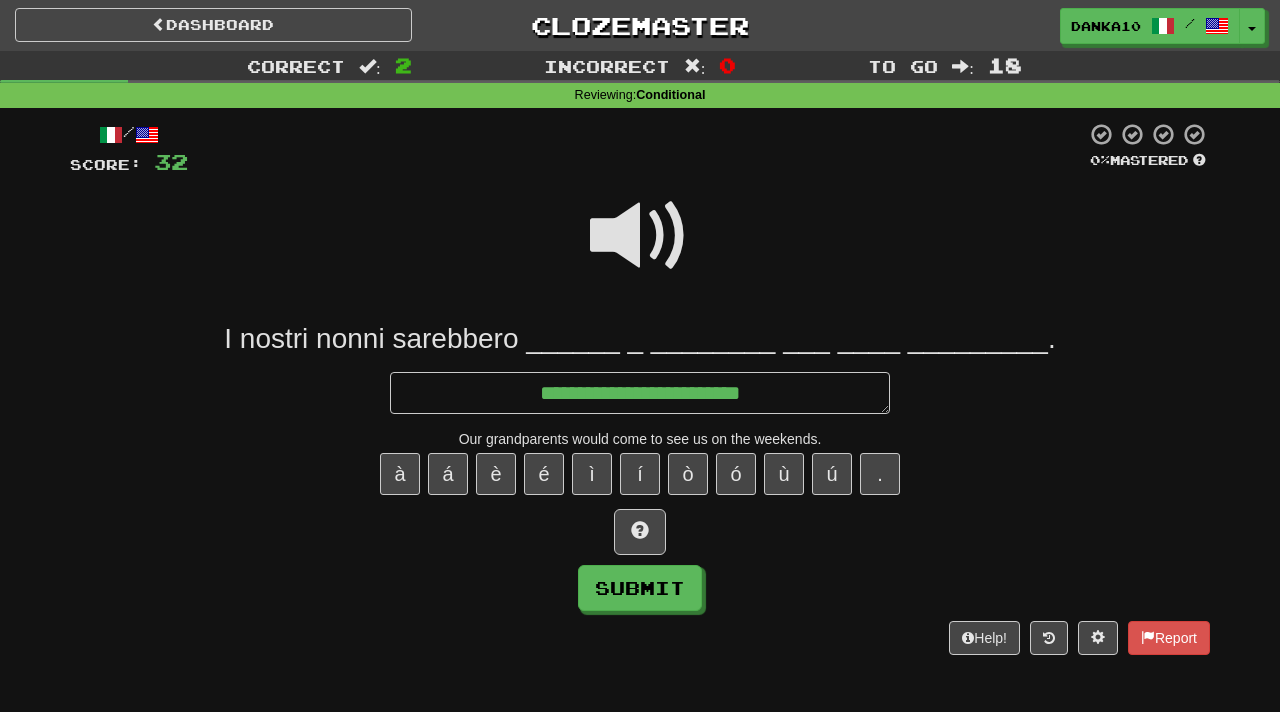 type on "*" 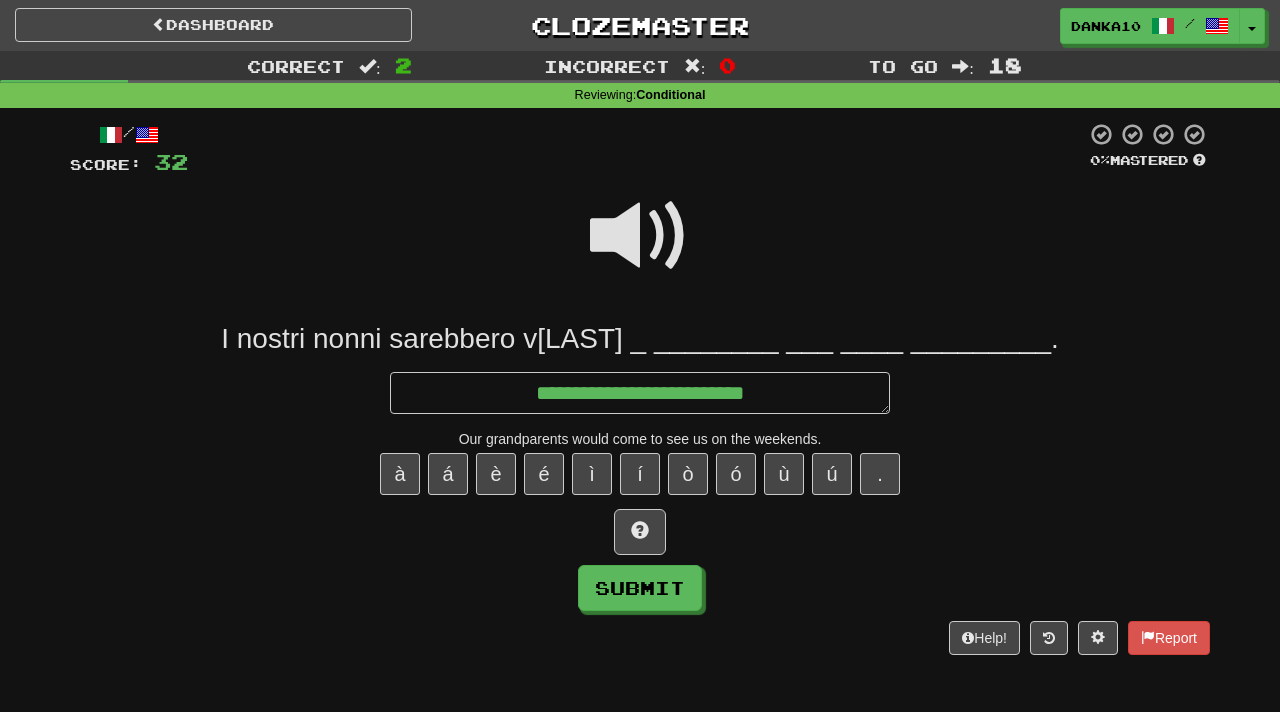 type on "*" 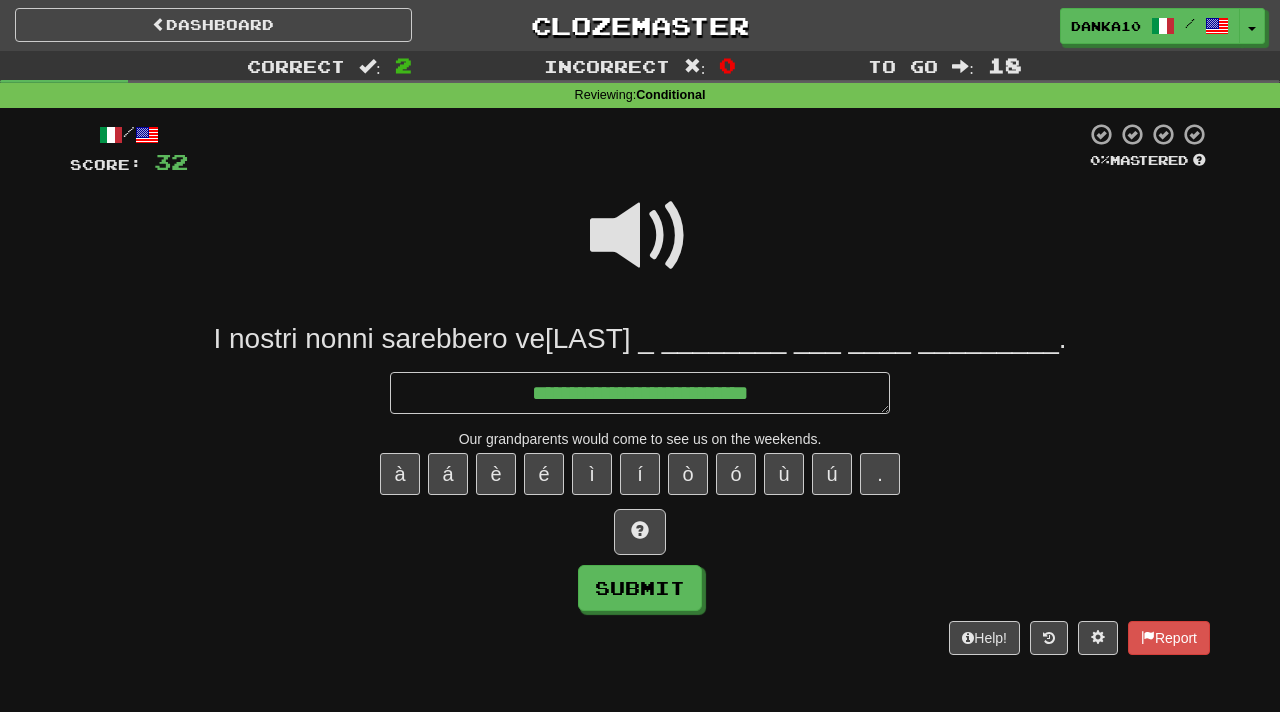 type on "*" 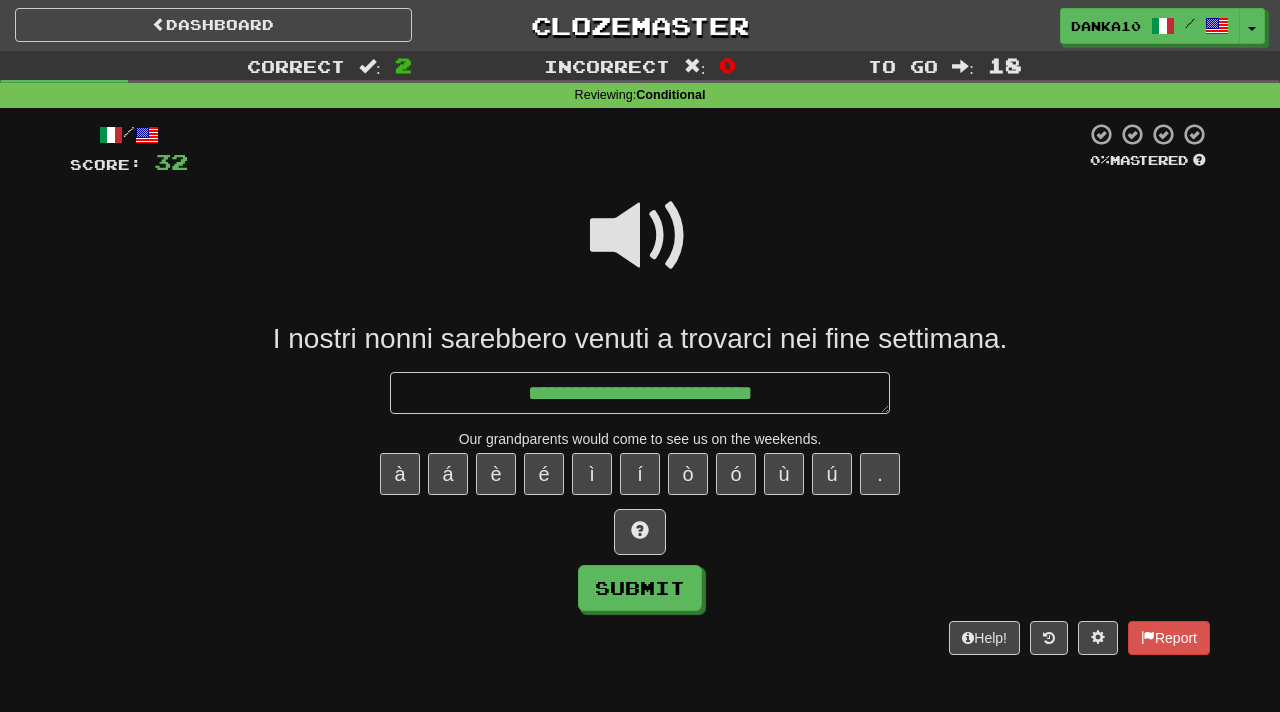 type on "*" 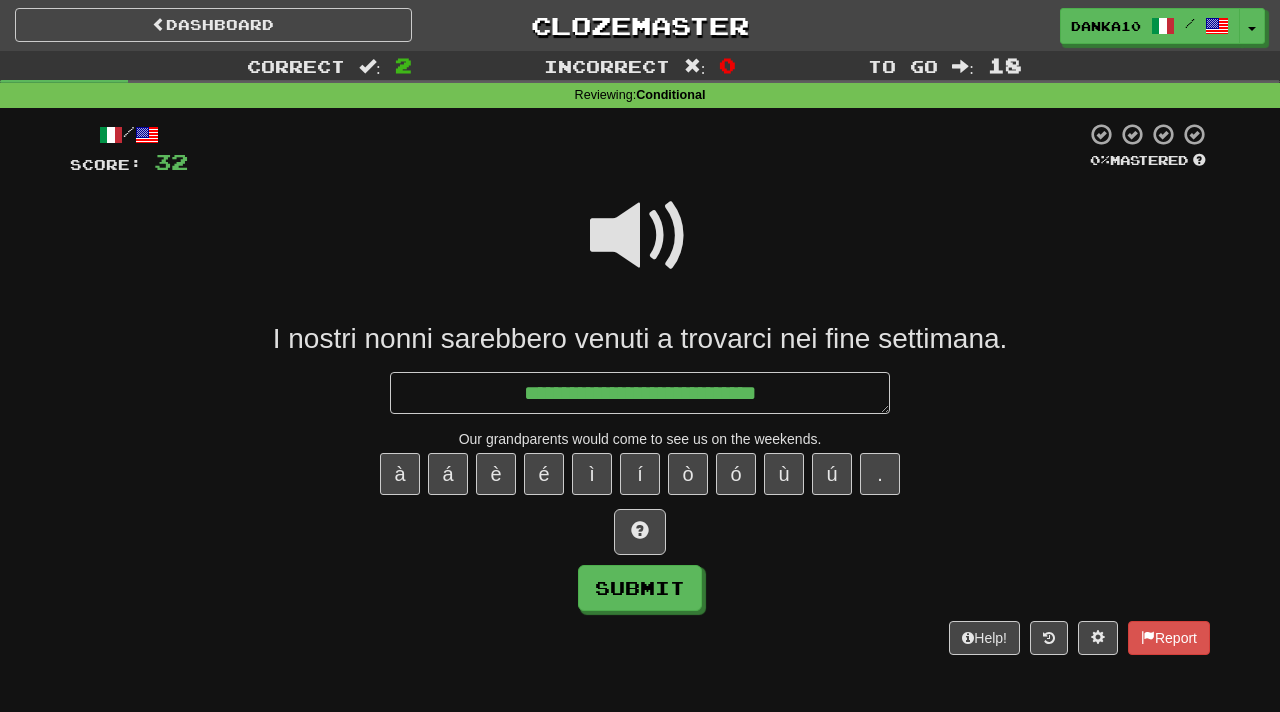 type on "*" 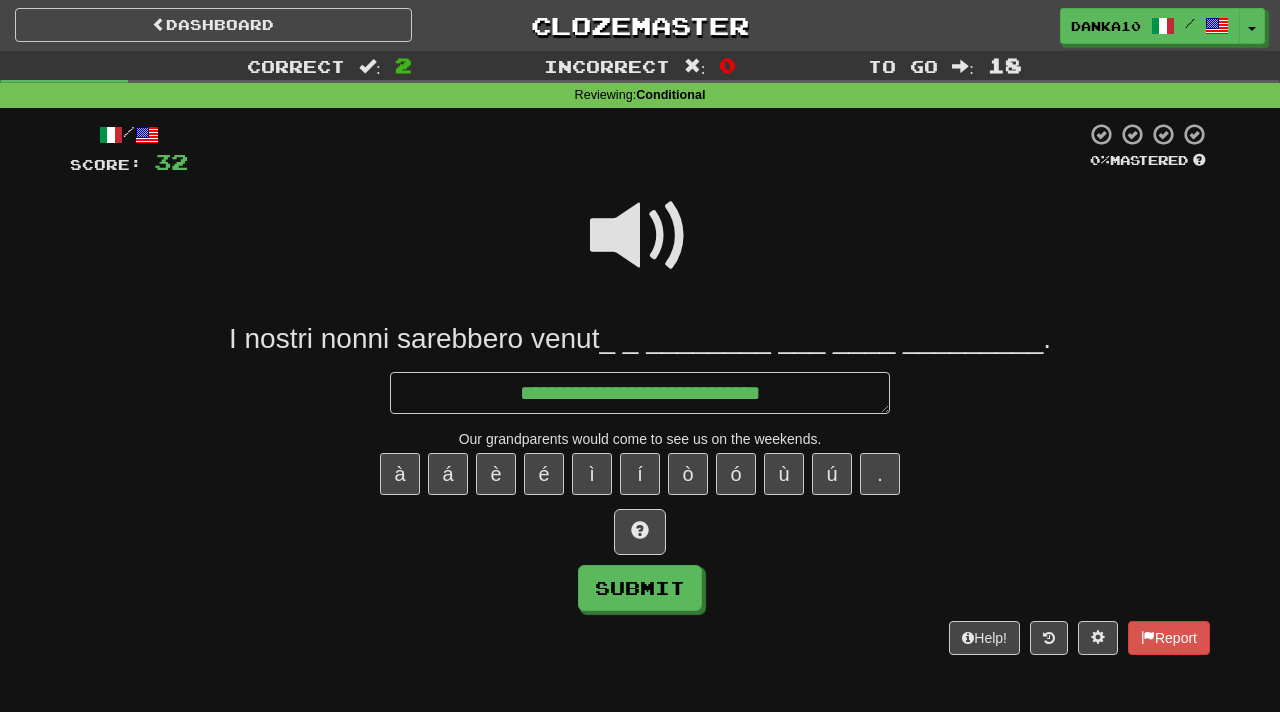 type on "*" 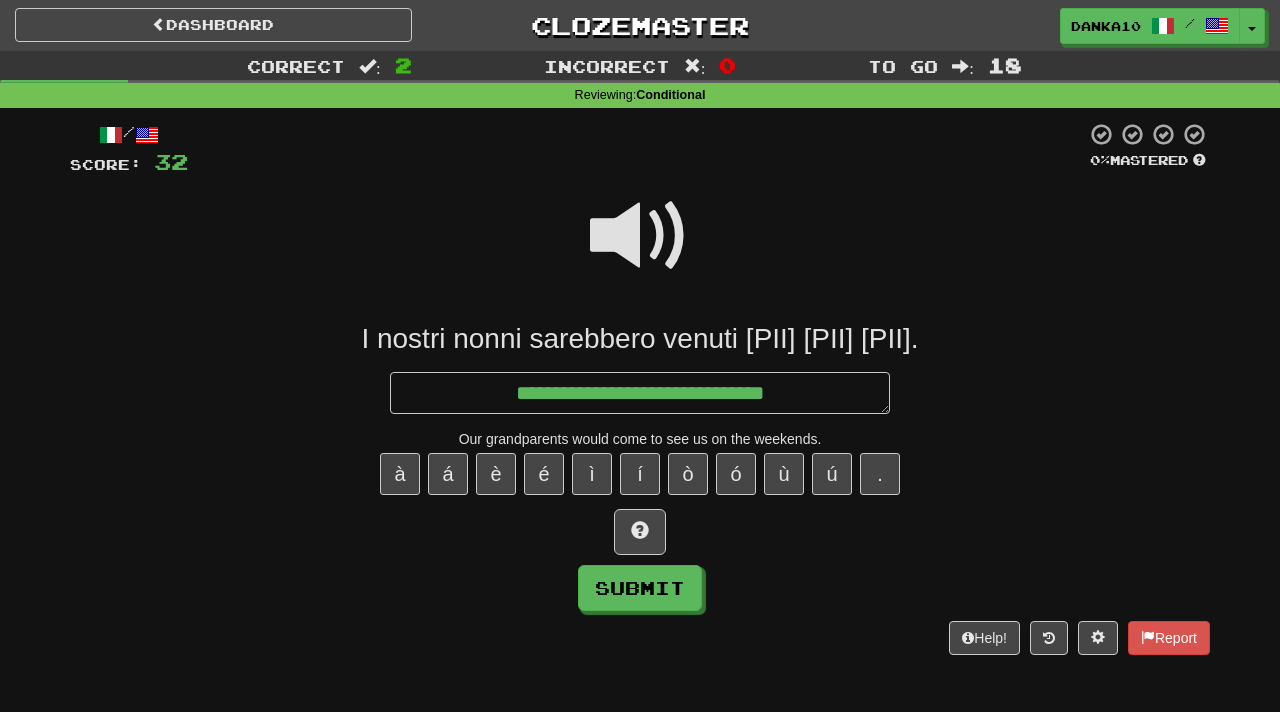 type on "*" 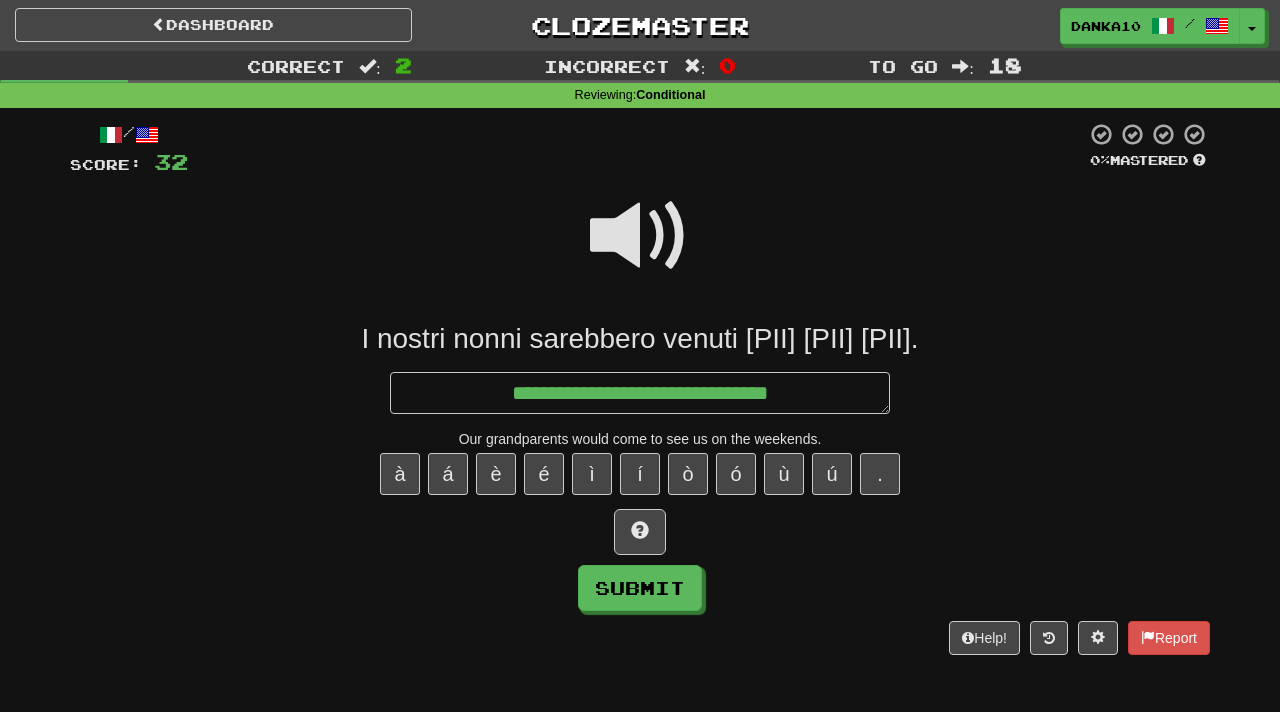 type on "*" 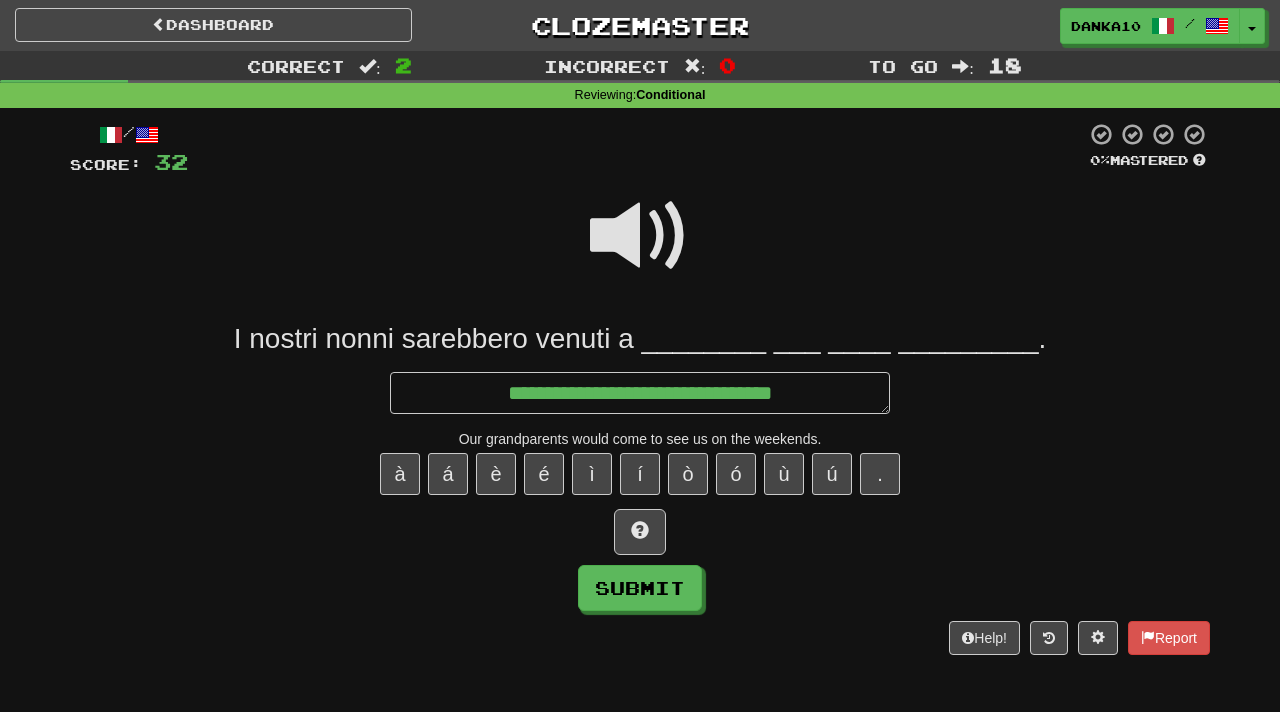 type on "*" 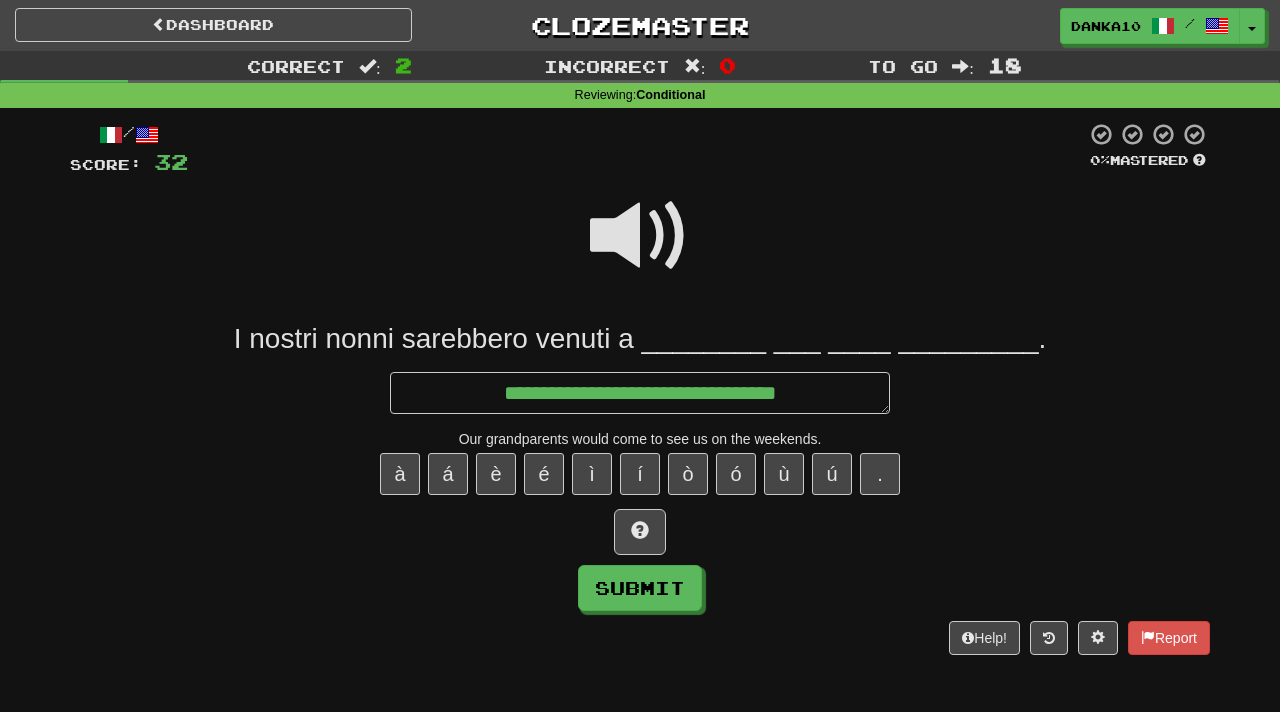 type on "*" 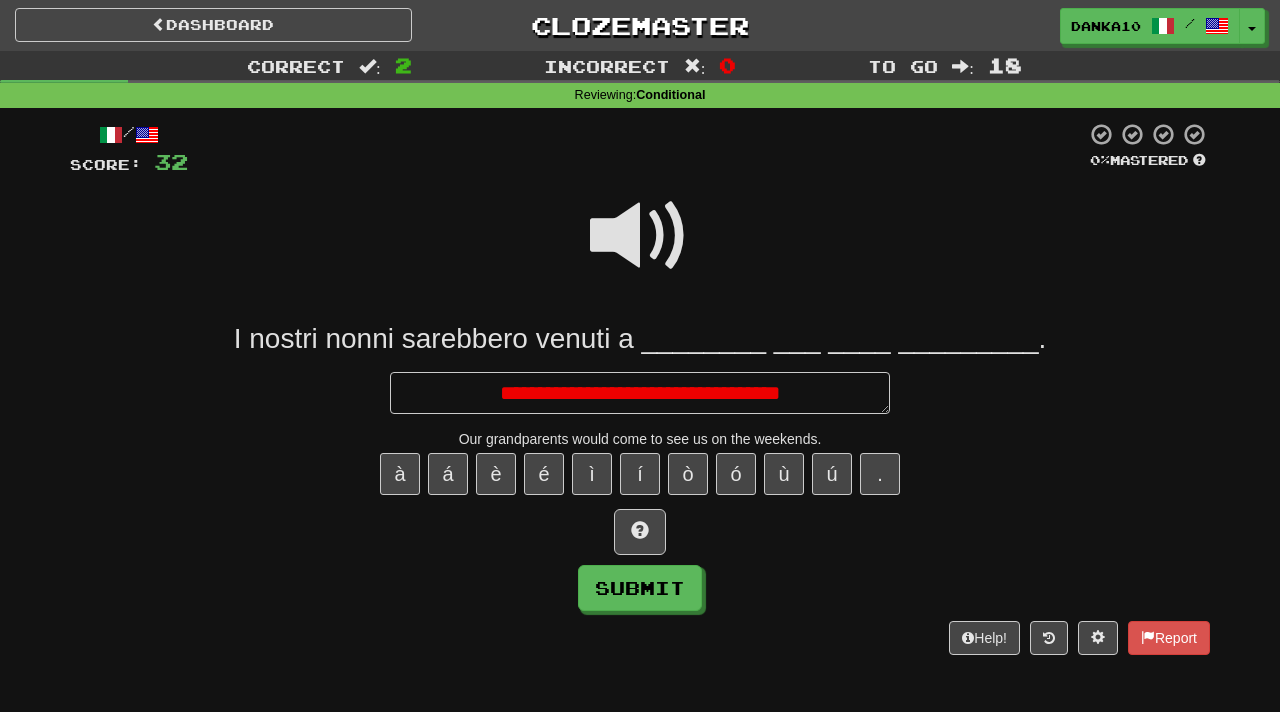 type on "*" 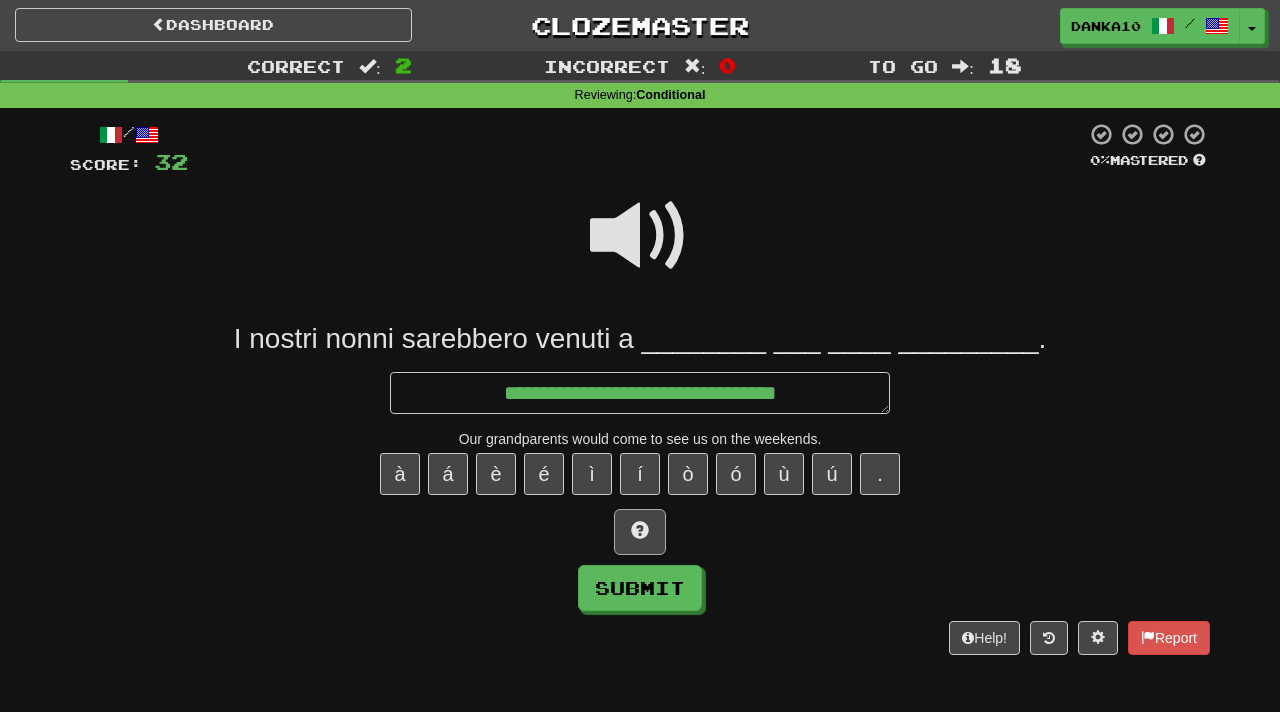 type on "**********" 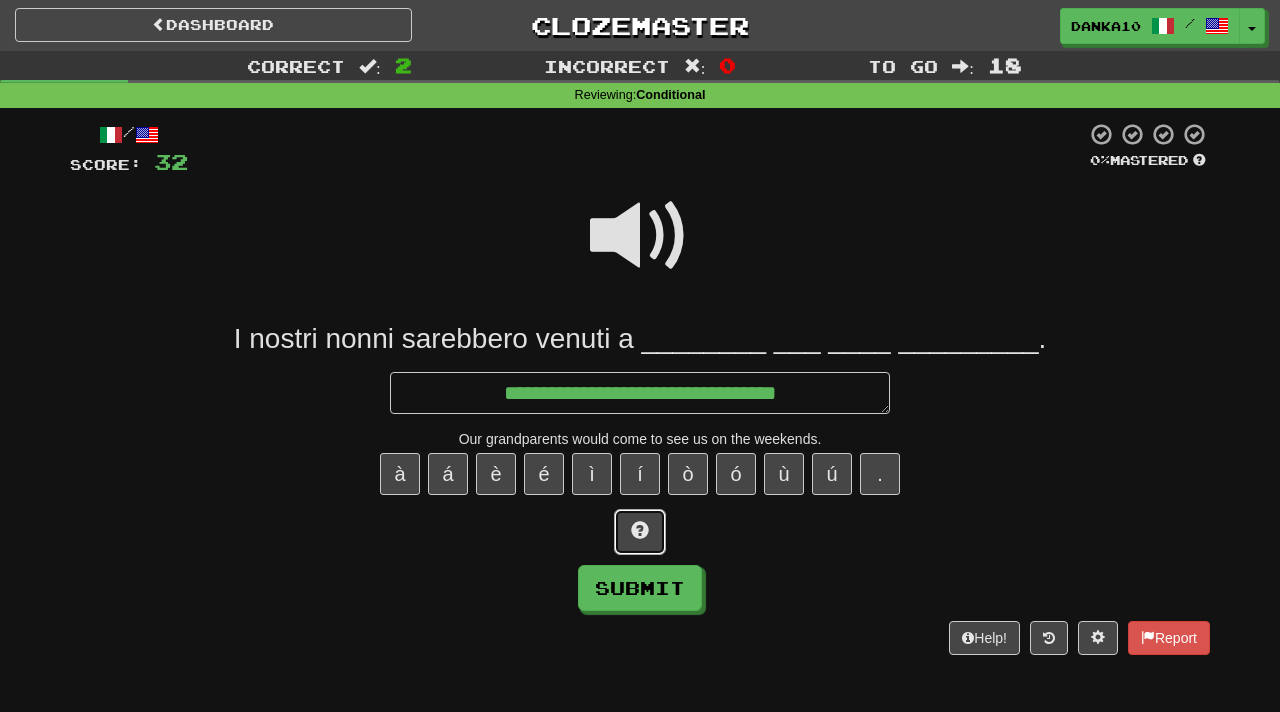 click at bounding box center (640, 530) 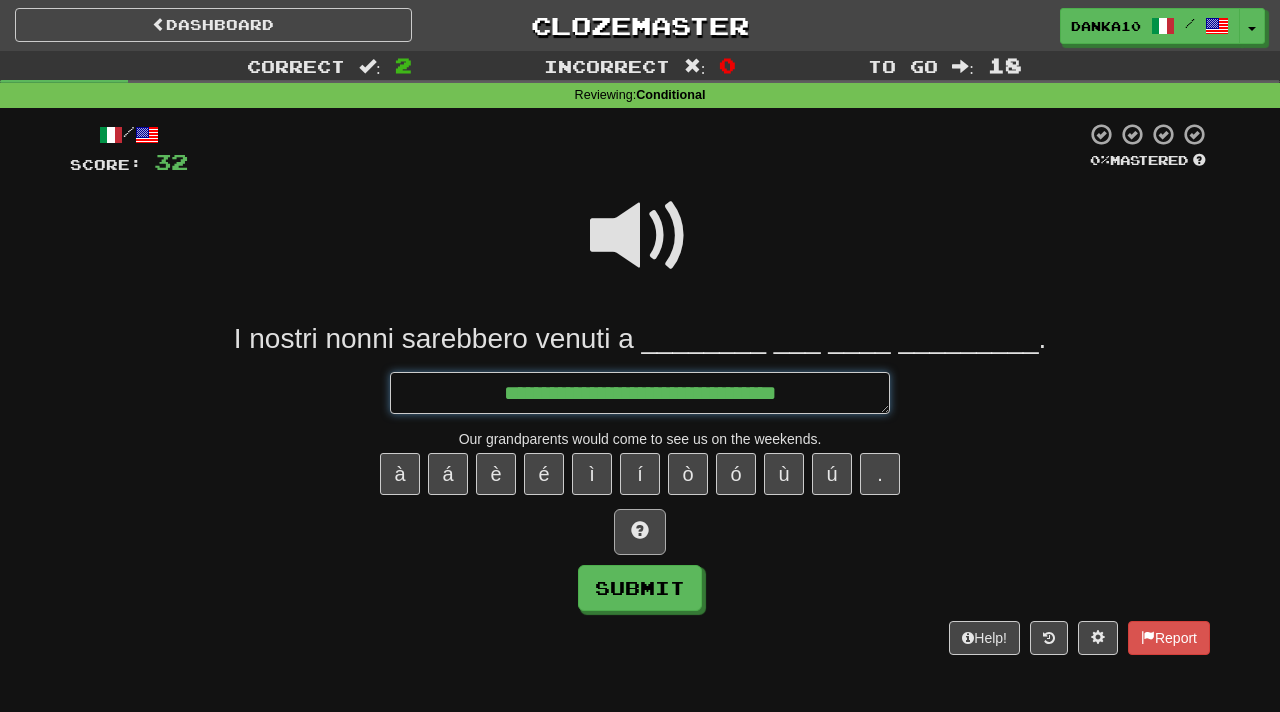 type on "*" 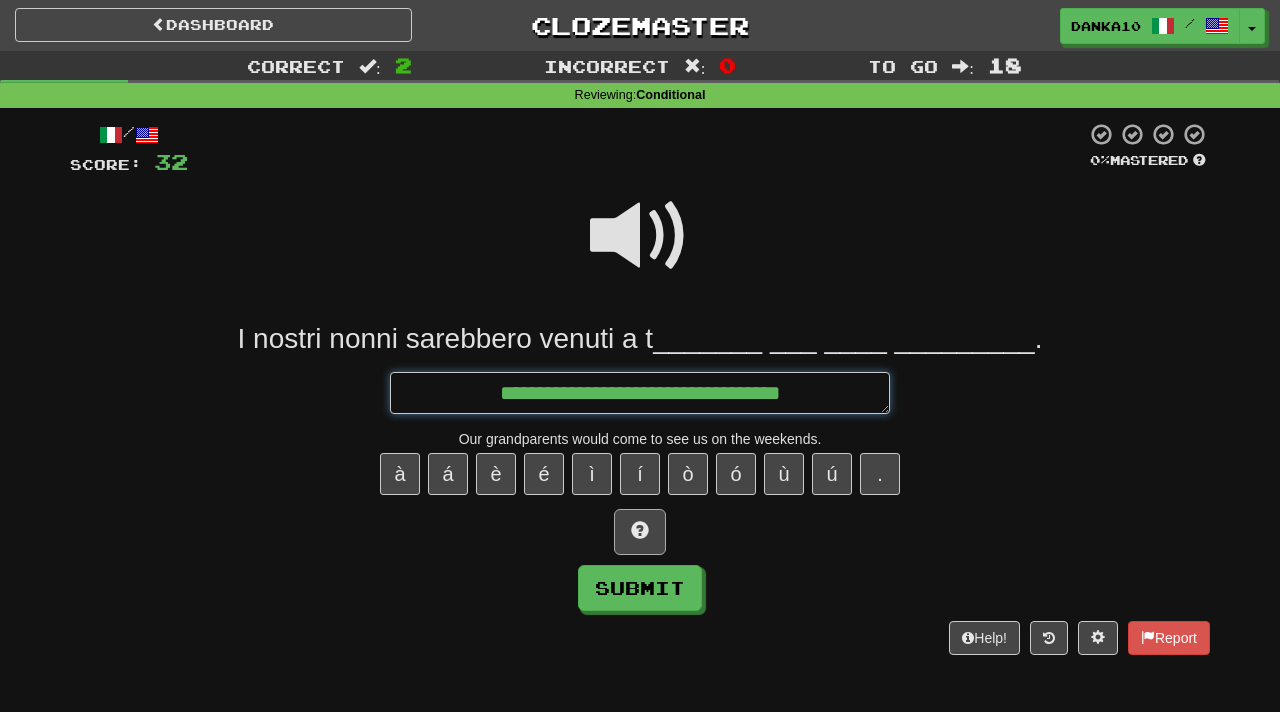 type on "*" 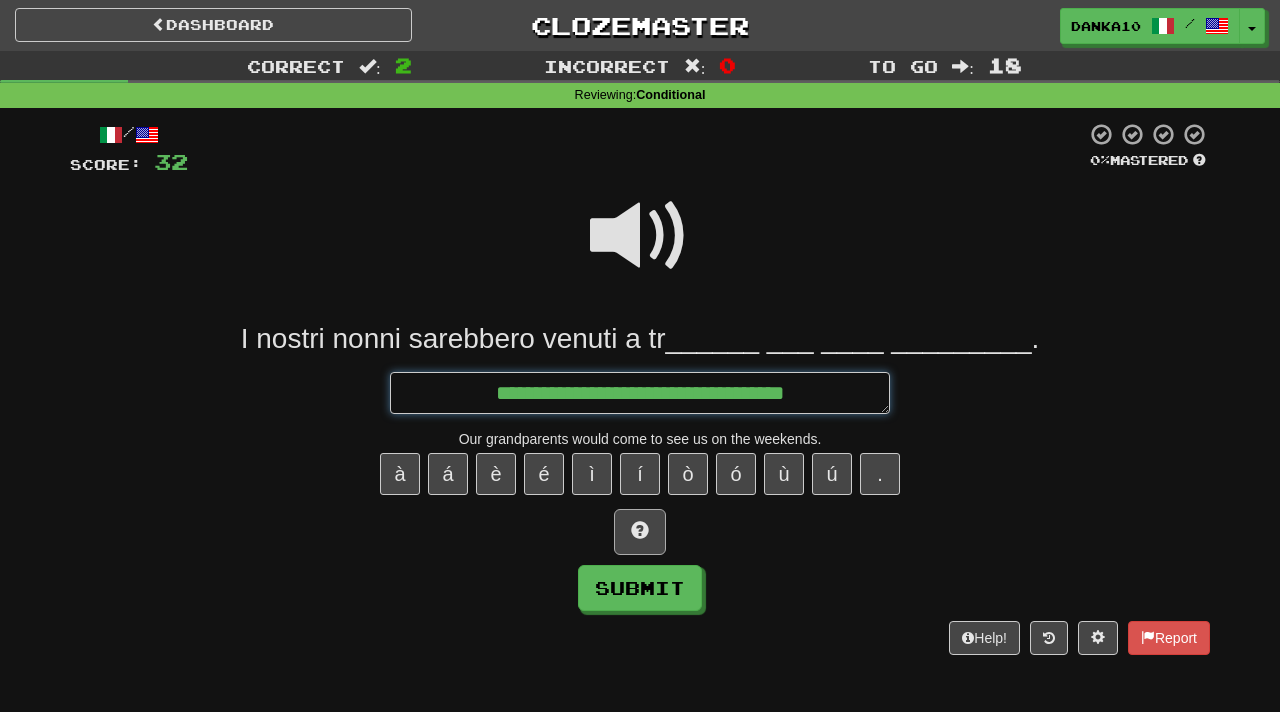 type on "*" 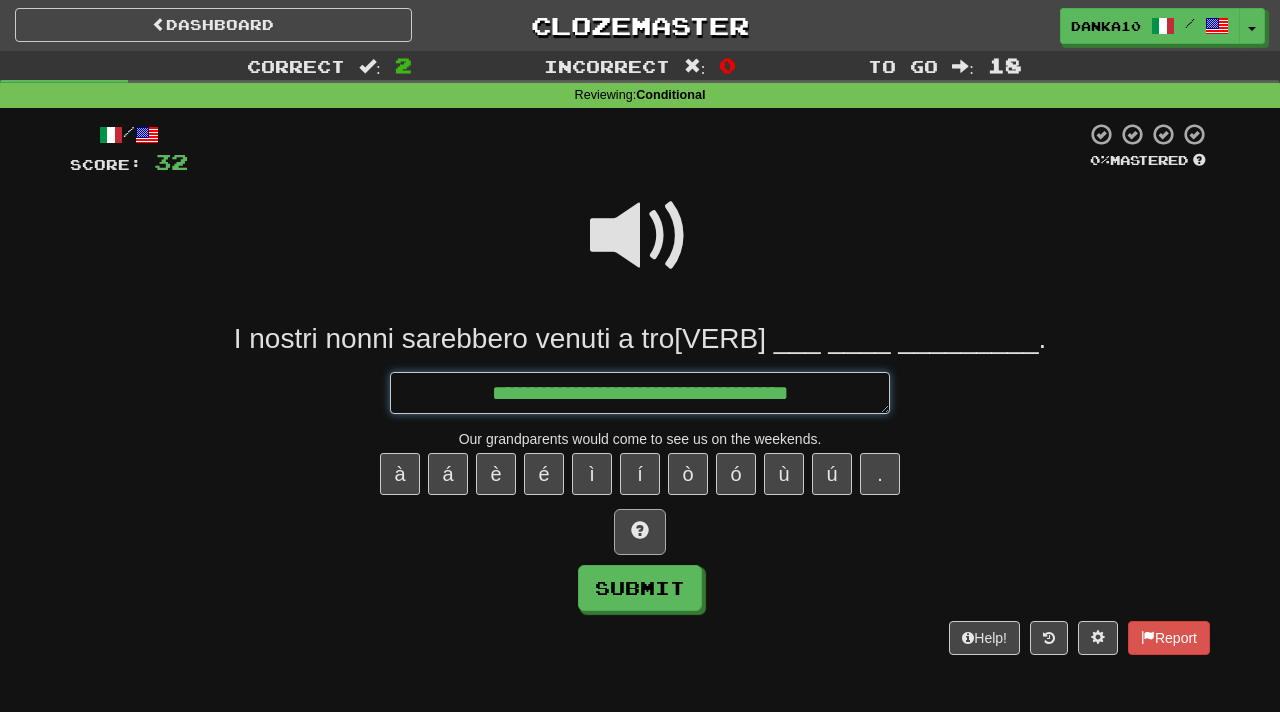 type 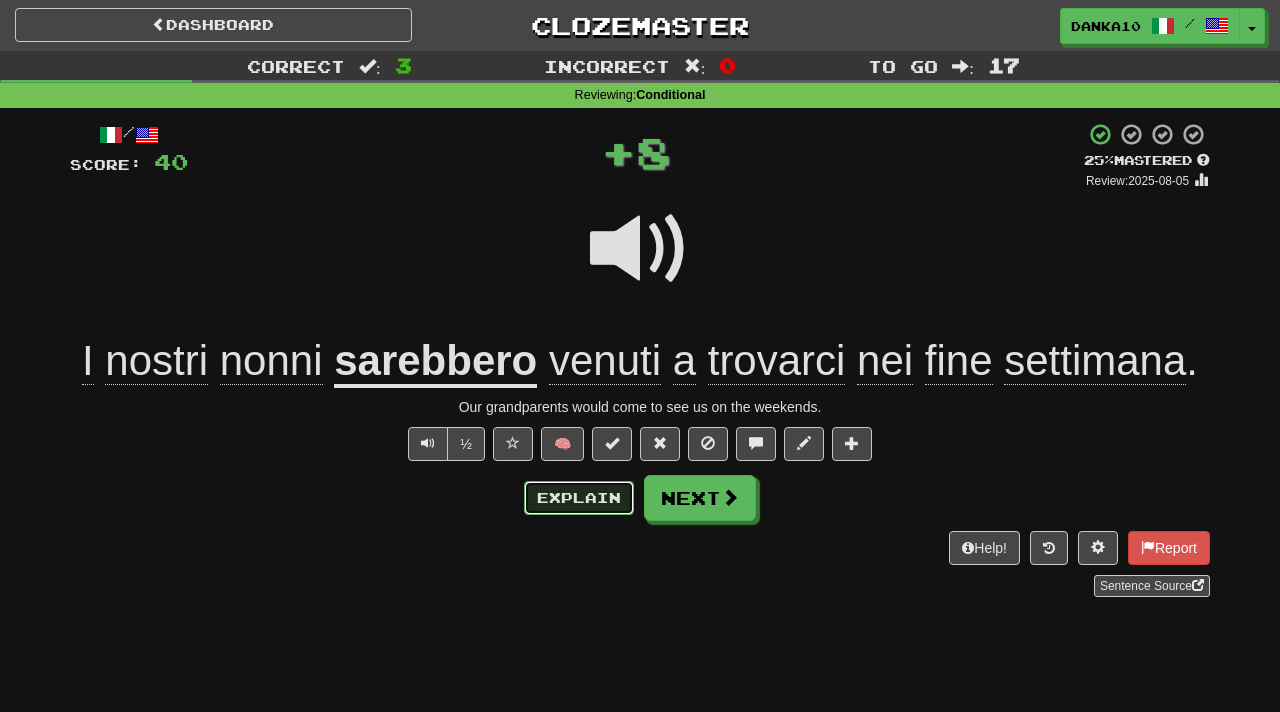 click on "Explain" at bounding box center [579, 498] 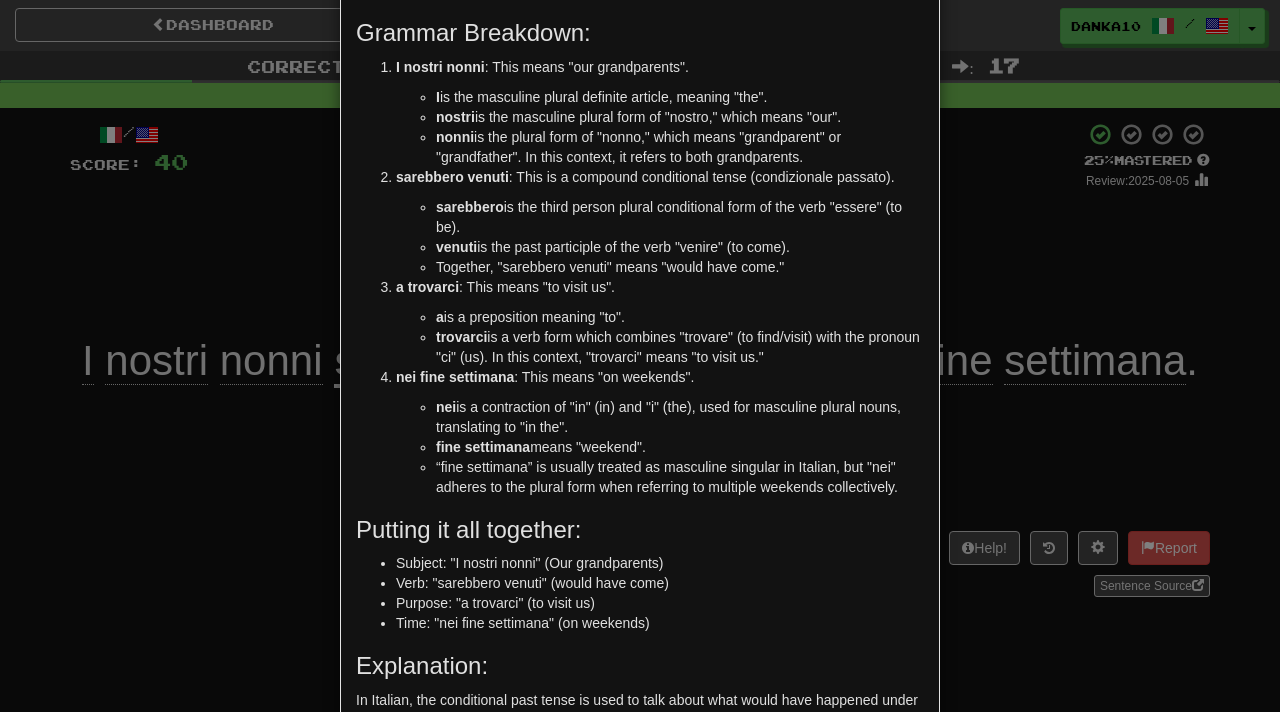 scroll, scrollTop: 0, scrollLeft: 0, axis: both 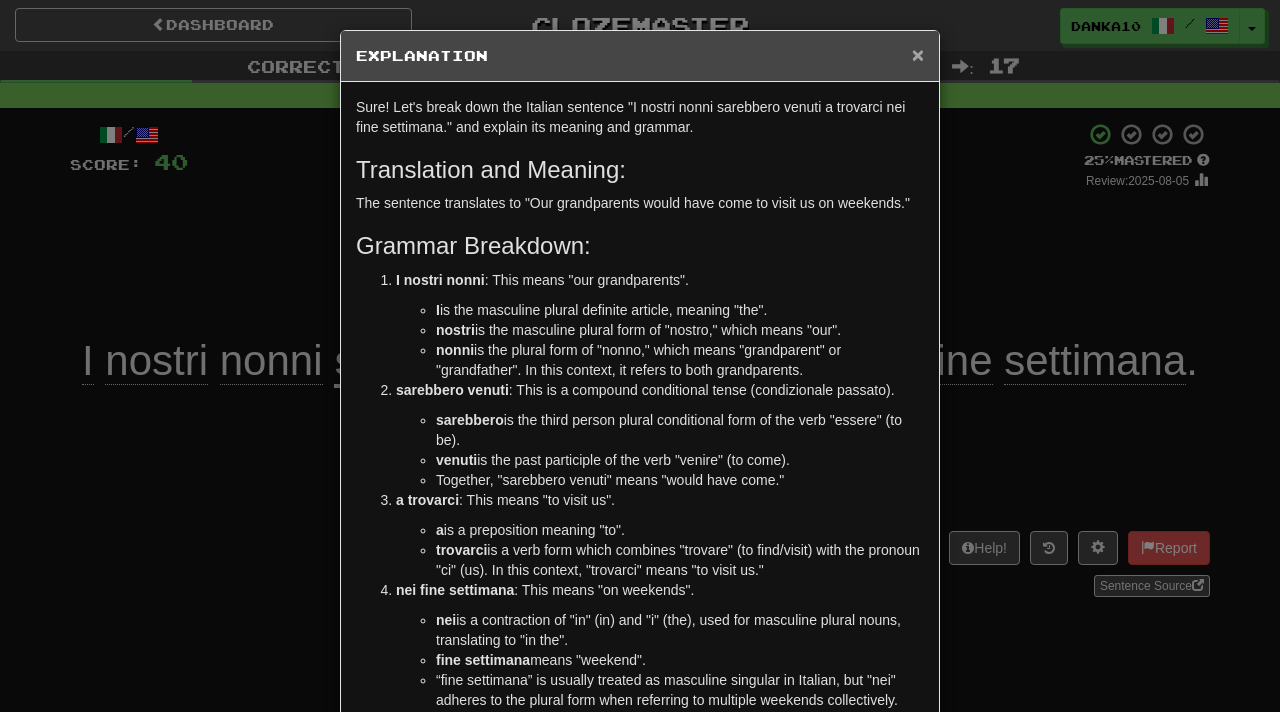 click on "×" at bounding box center (918, 54) 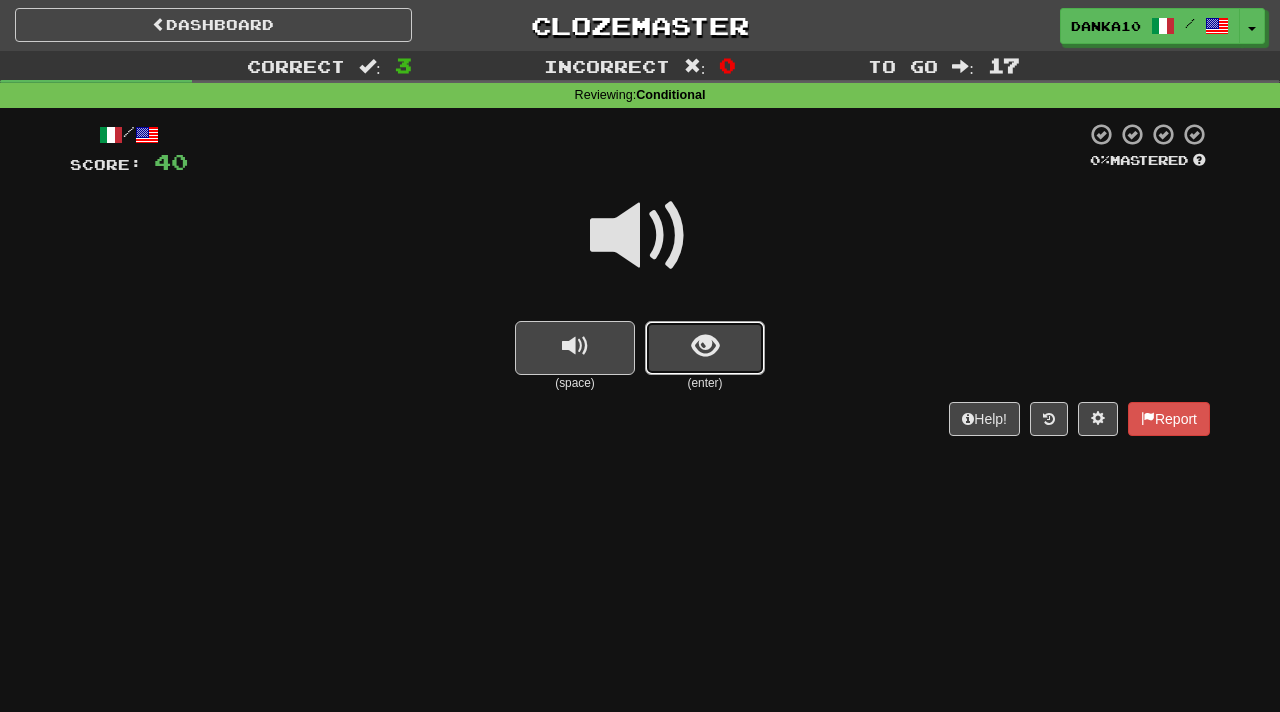 click at bounding box center (705, 348) 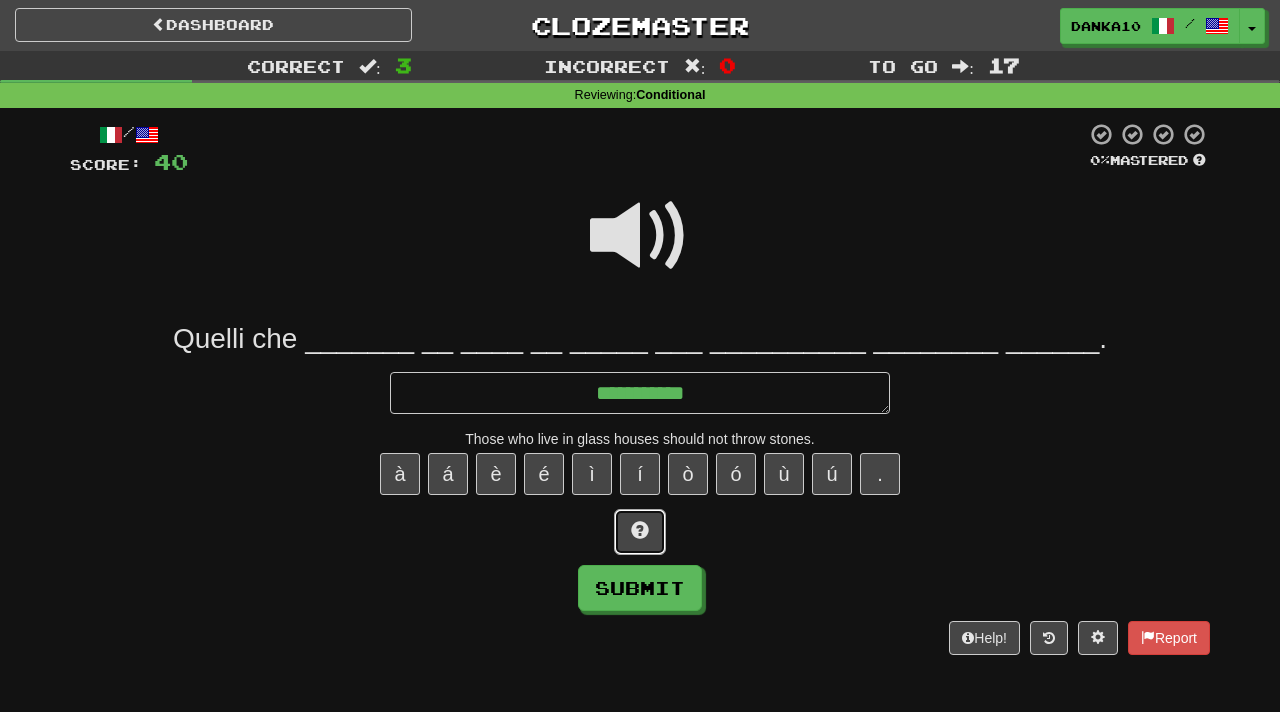 click at bounding box center [640, 530] 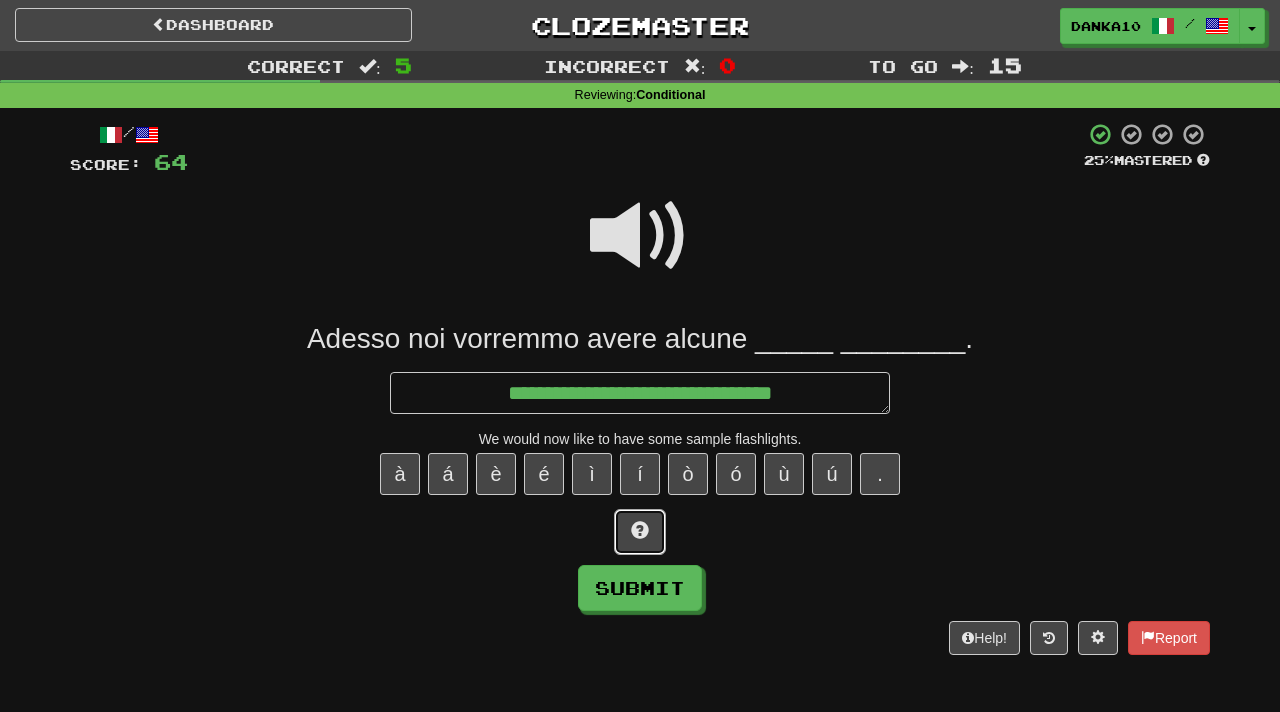 click at bounding box center [640, 530] 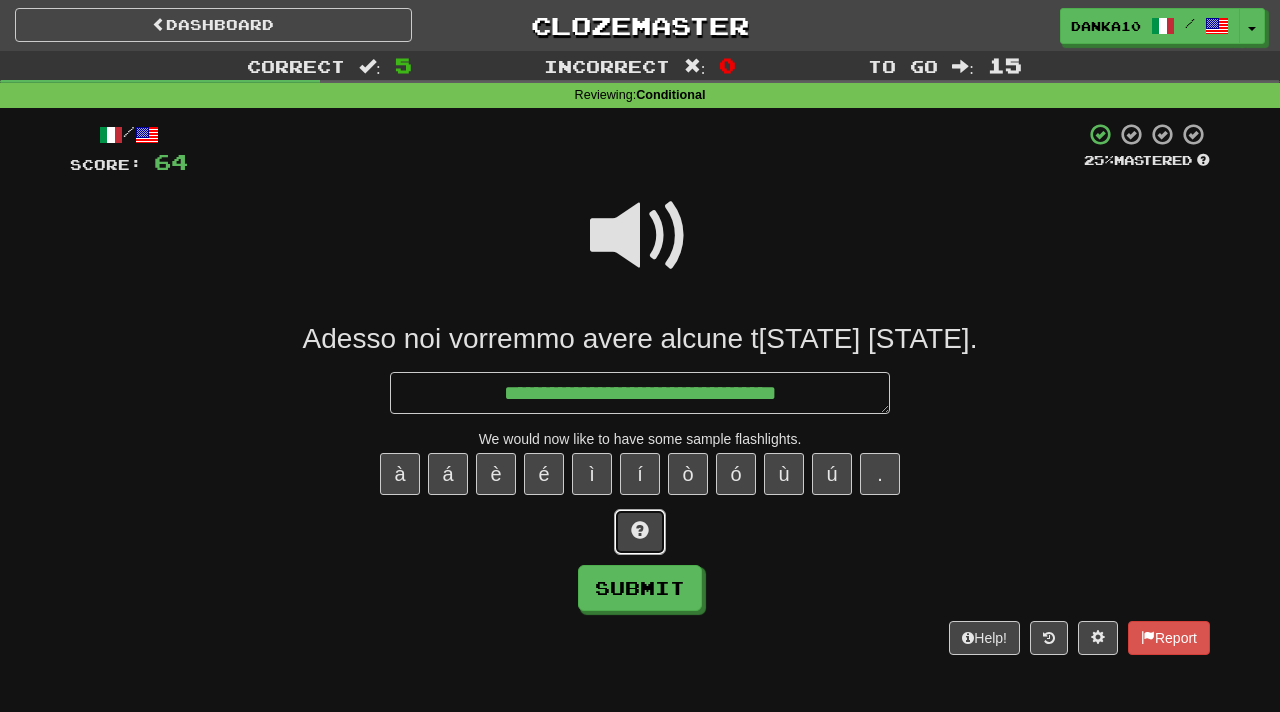 click at bounding box center [640, 530] 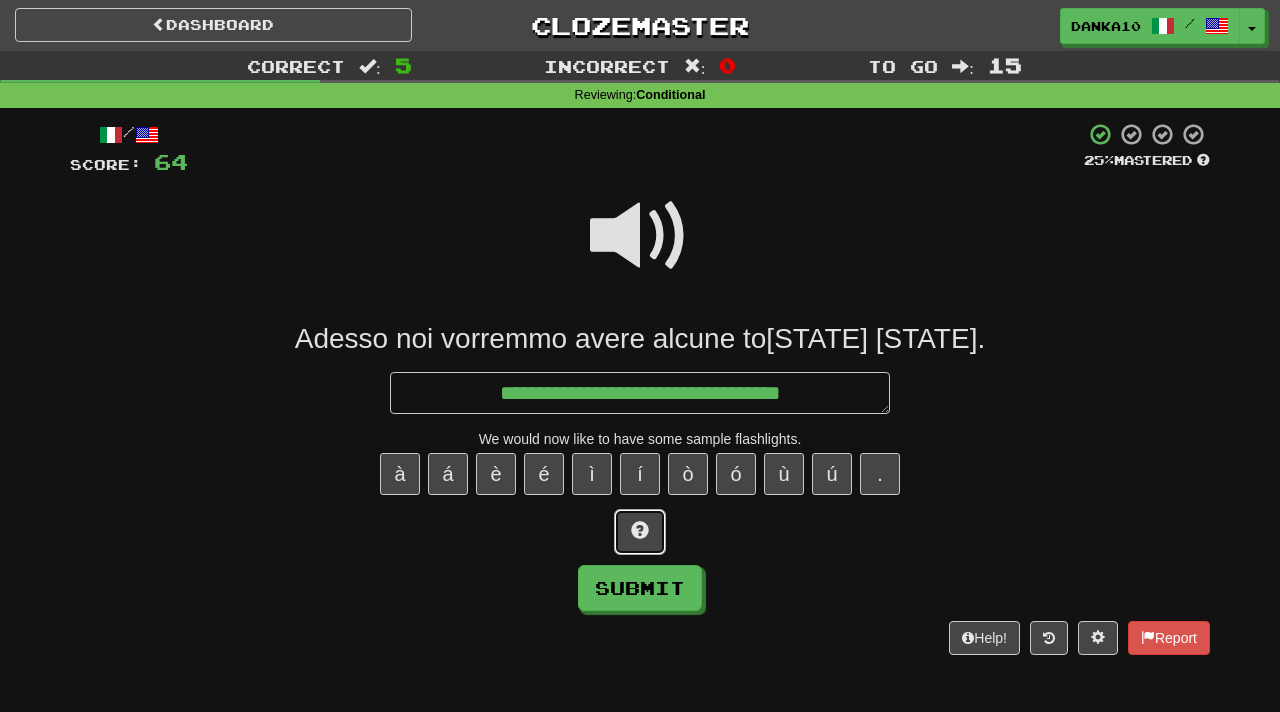 click at bounding box center (640, 530) 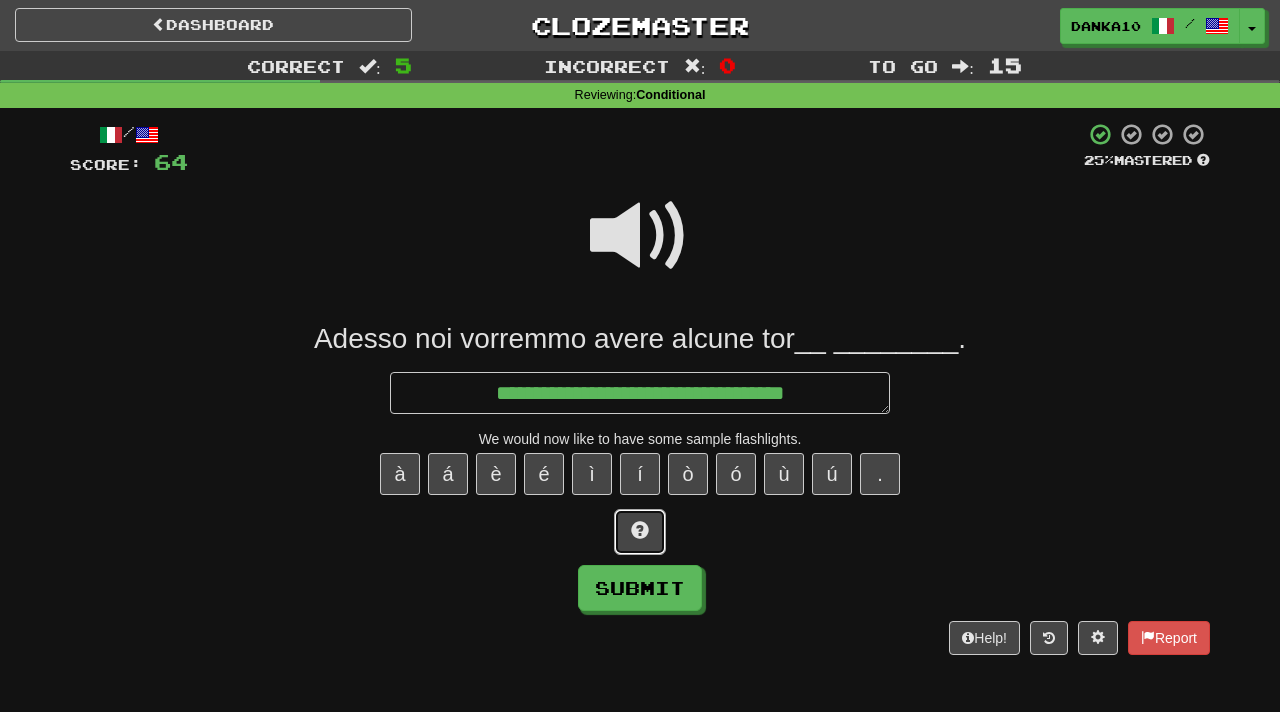 click at bounding box center [640, 530] 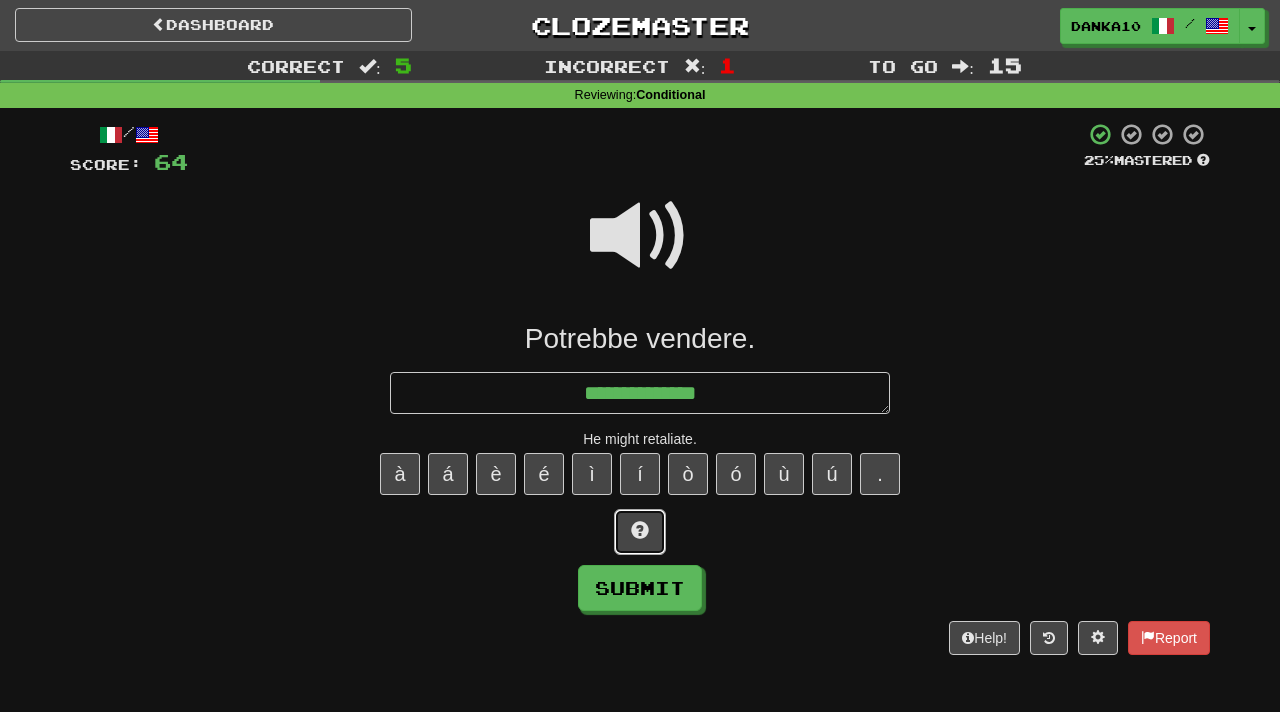 click at bounding box center (640, 532) 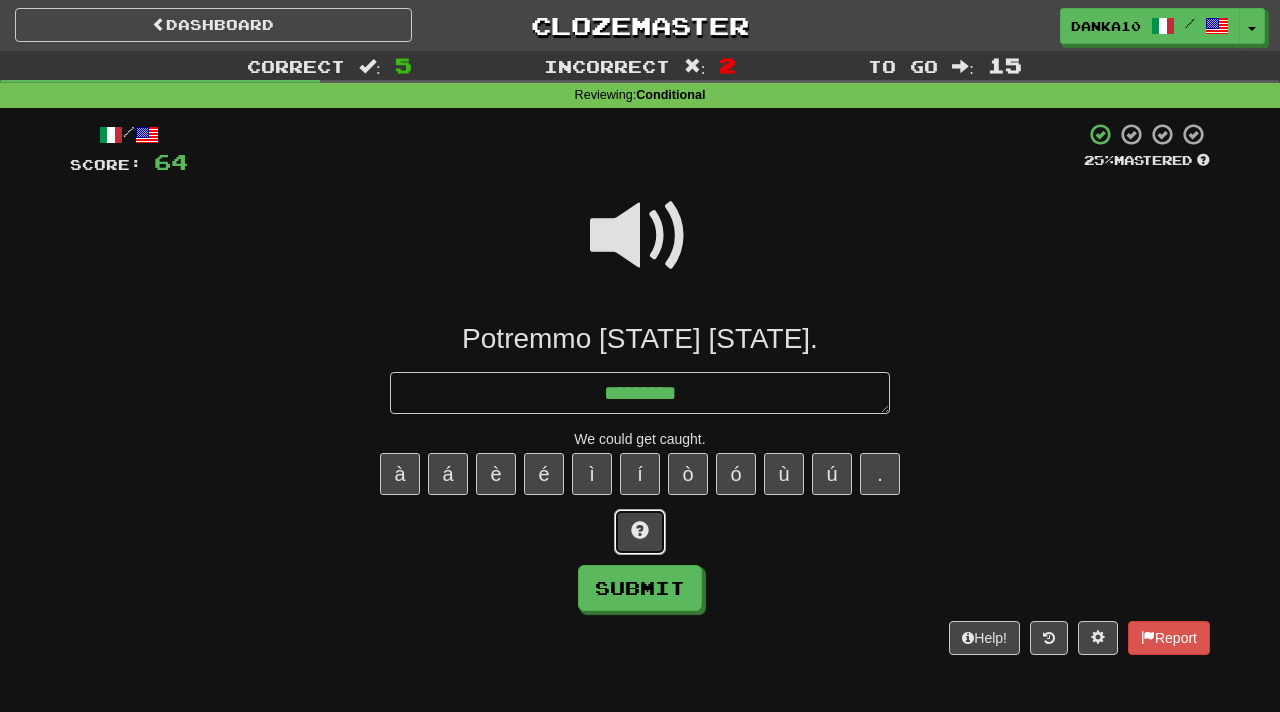 click at bounding box center [640, 532] 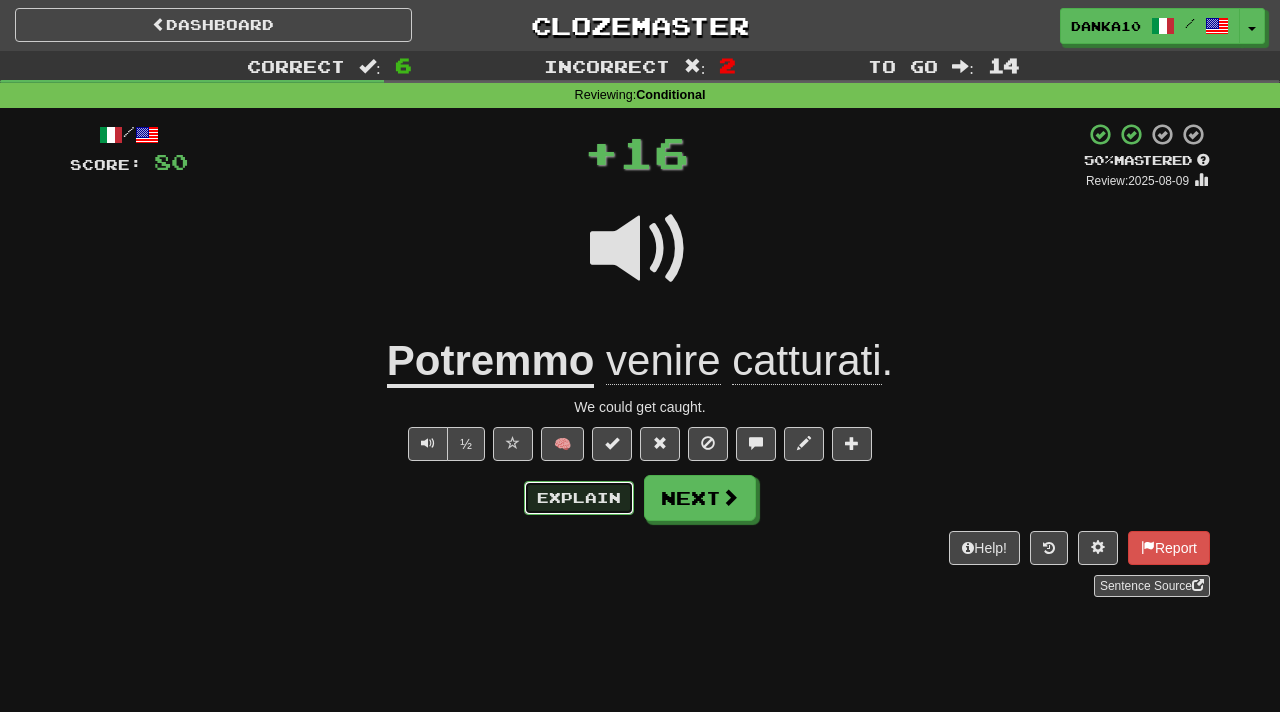 click on "Explain" at bounding box center [579, 498] 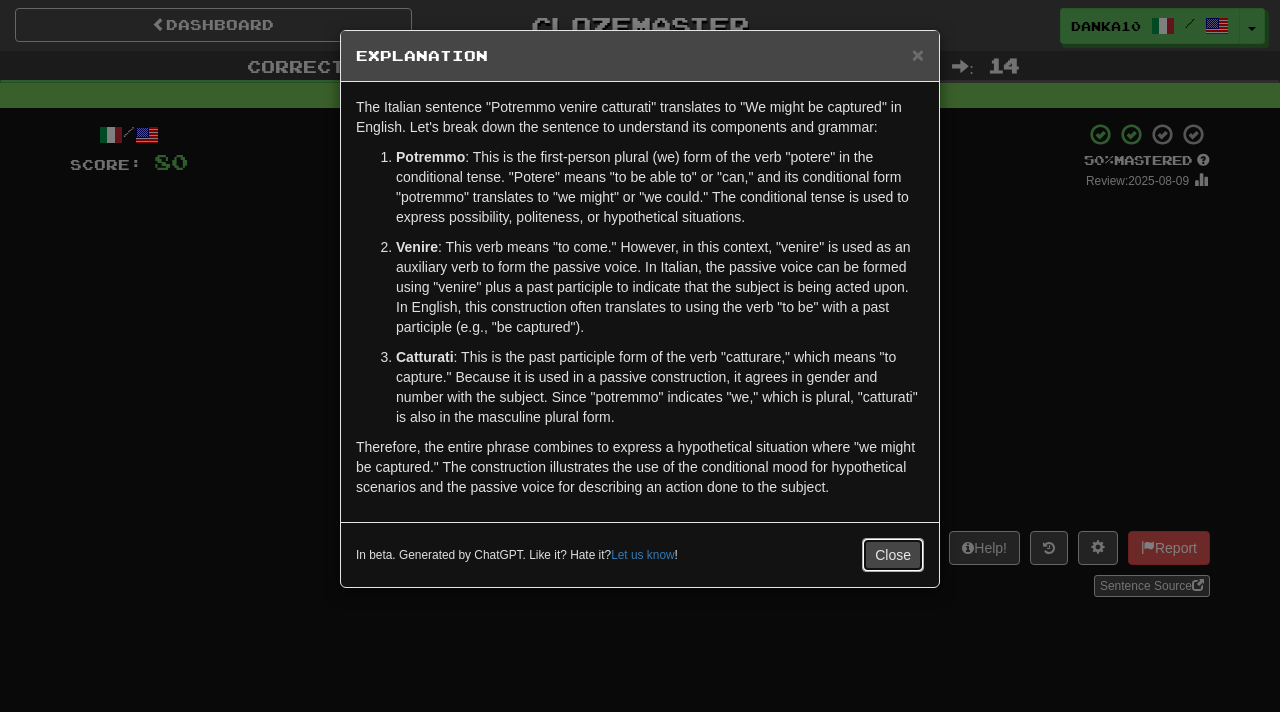 click on "Close" at bounding box center [893, 555] 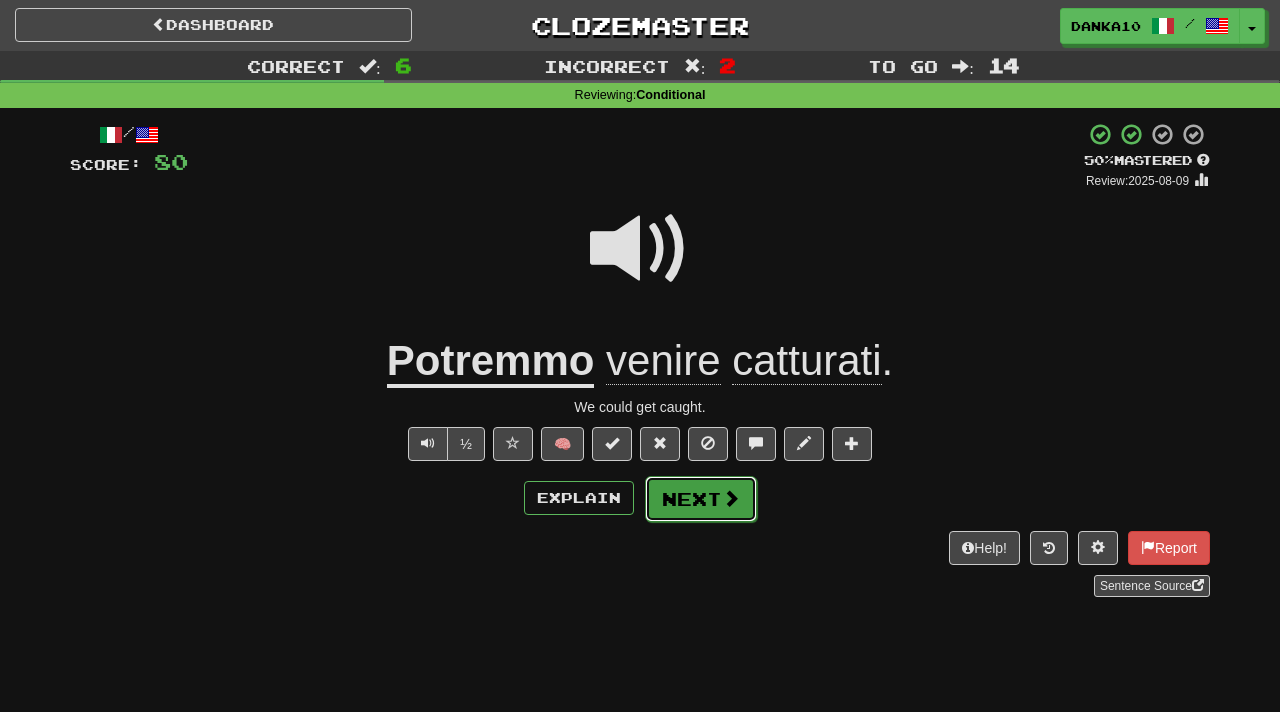 click on "Next" at bounding box center (701, 499) 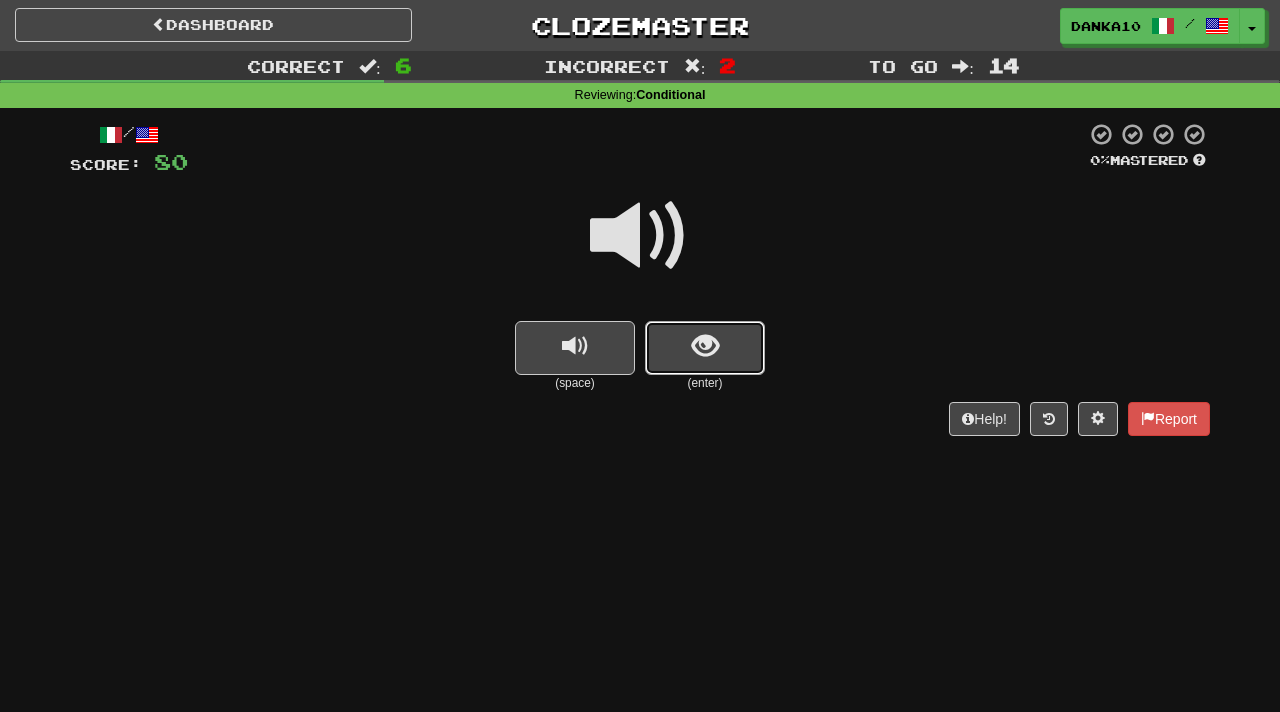 click at bounding box center (705, 348) 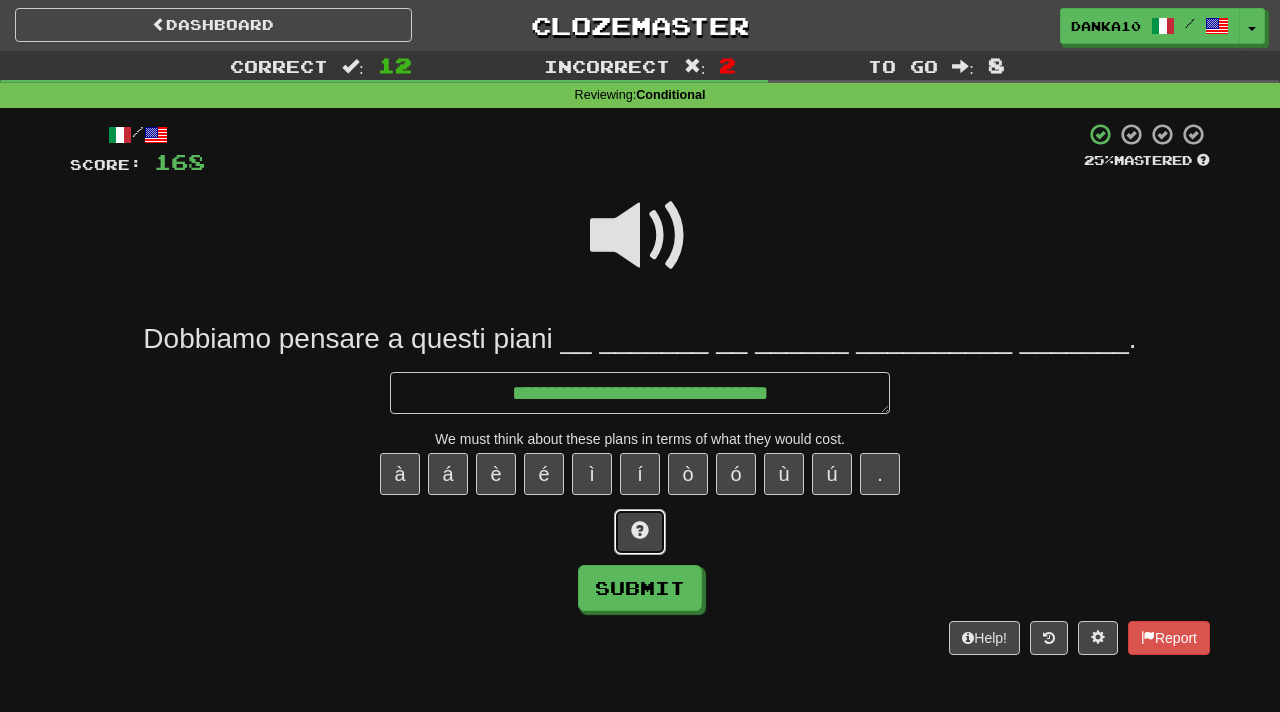 click at bounding box center (640, 530) 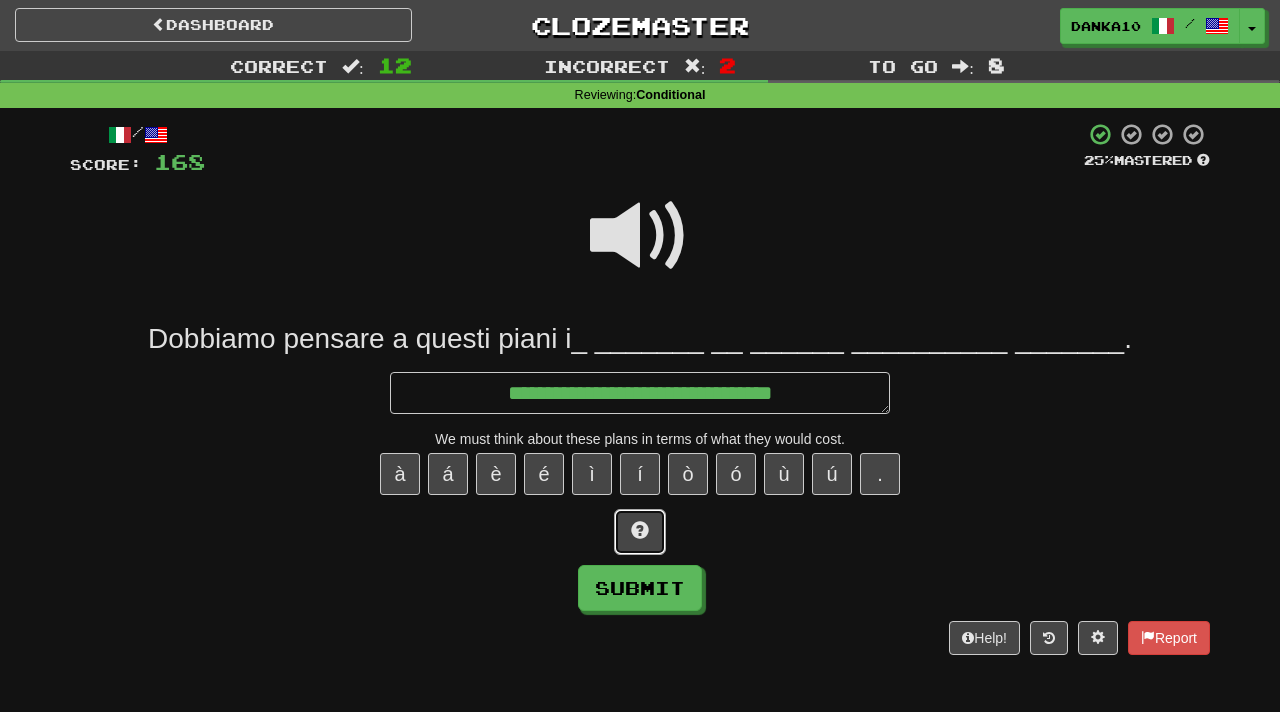 click at bounding box center [640, 530] 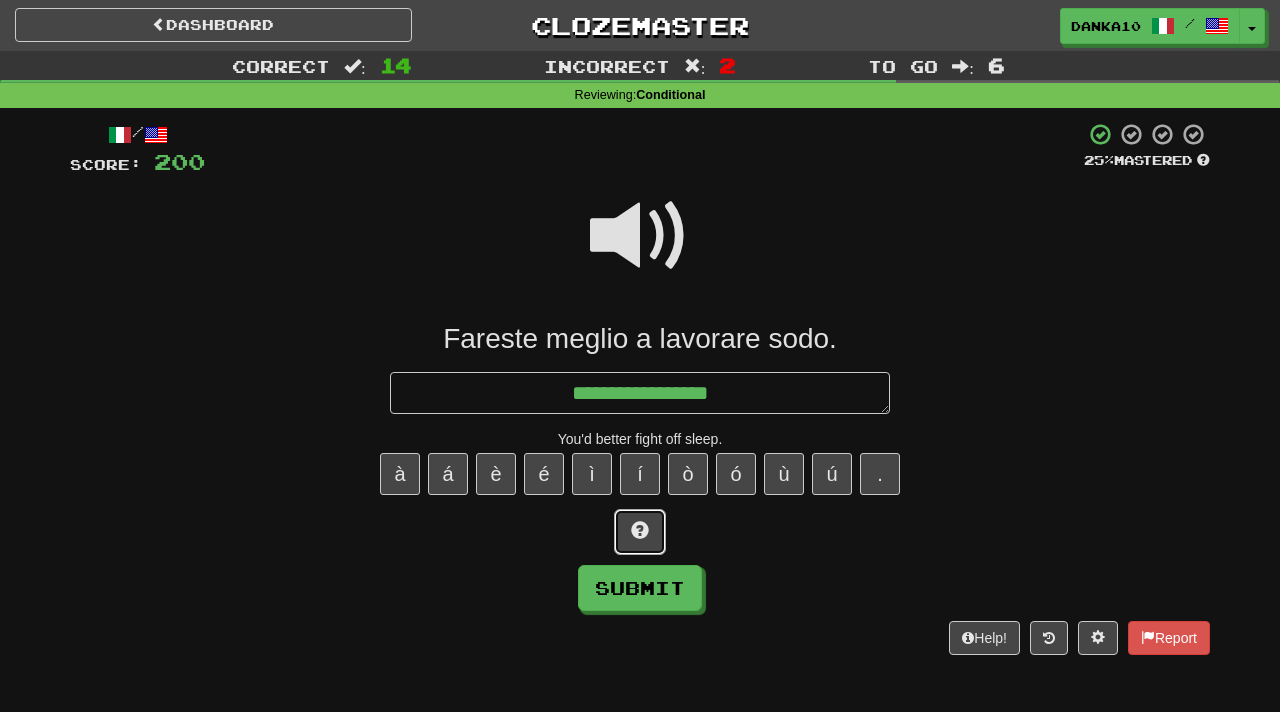 click at bounding box center (640, 530) 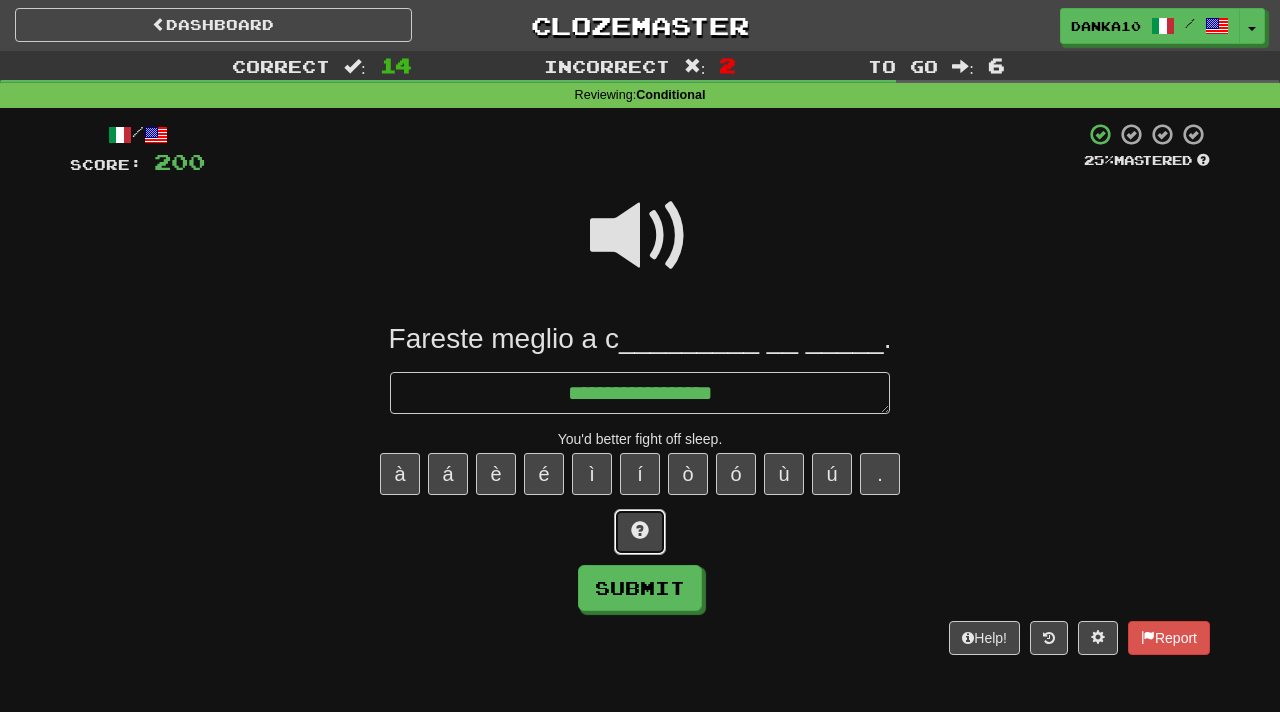 click at bounding box center (640, 530) 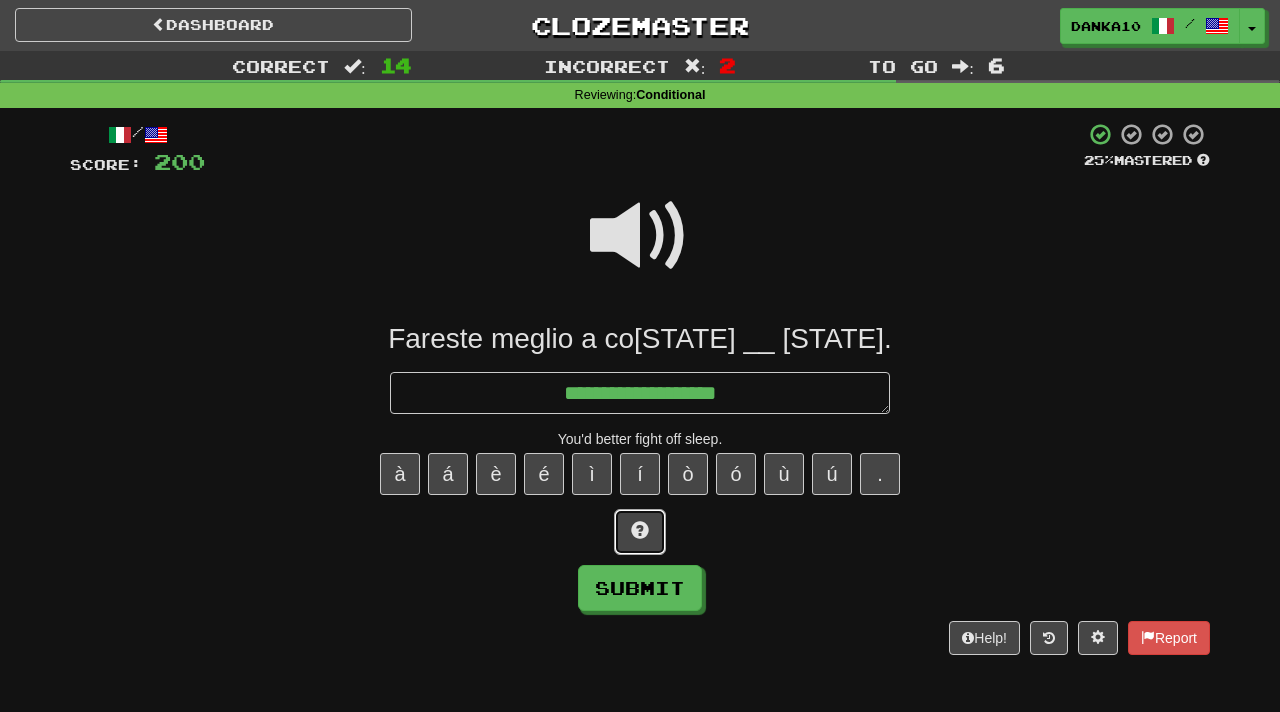 click at bounding box center [640, 530] 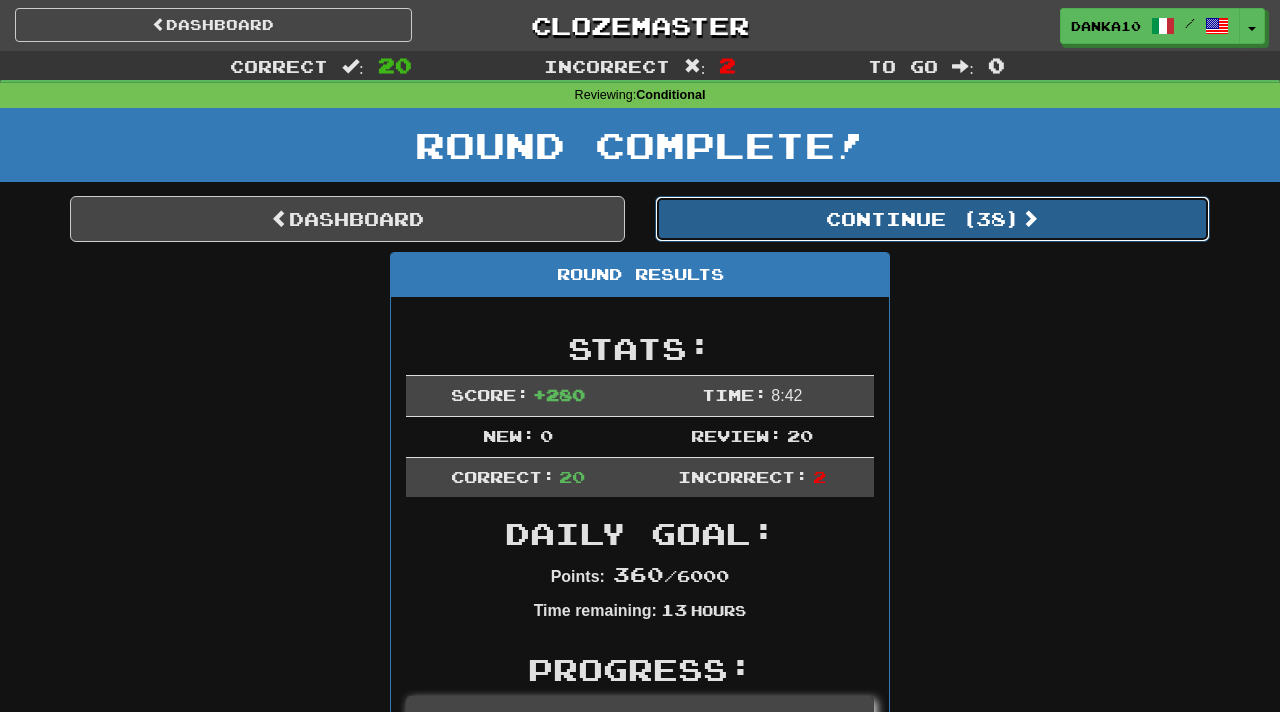 click on "Continue ( 38 )" at bounding box center (932, 219) 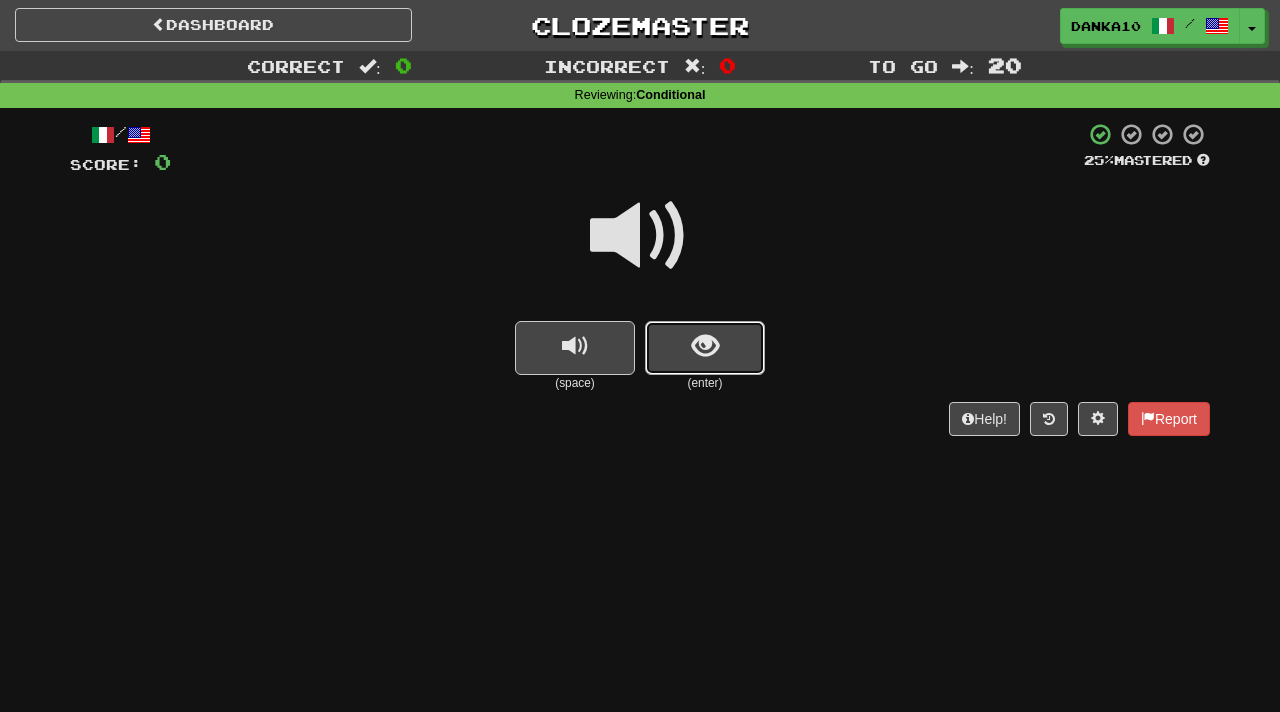 click at bounding box center [705, 348] 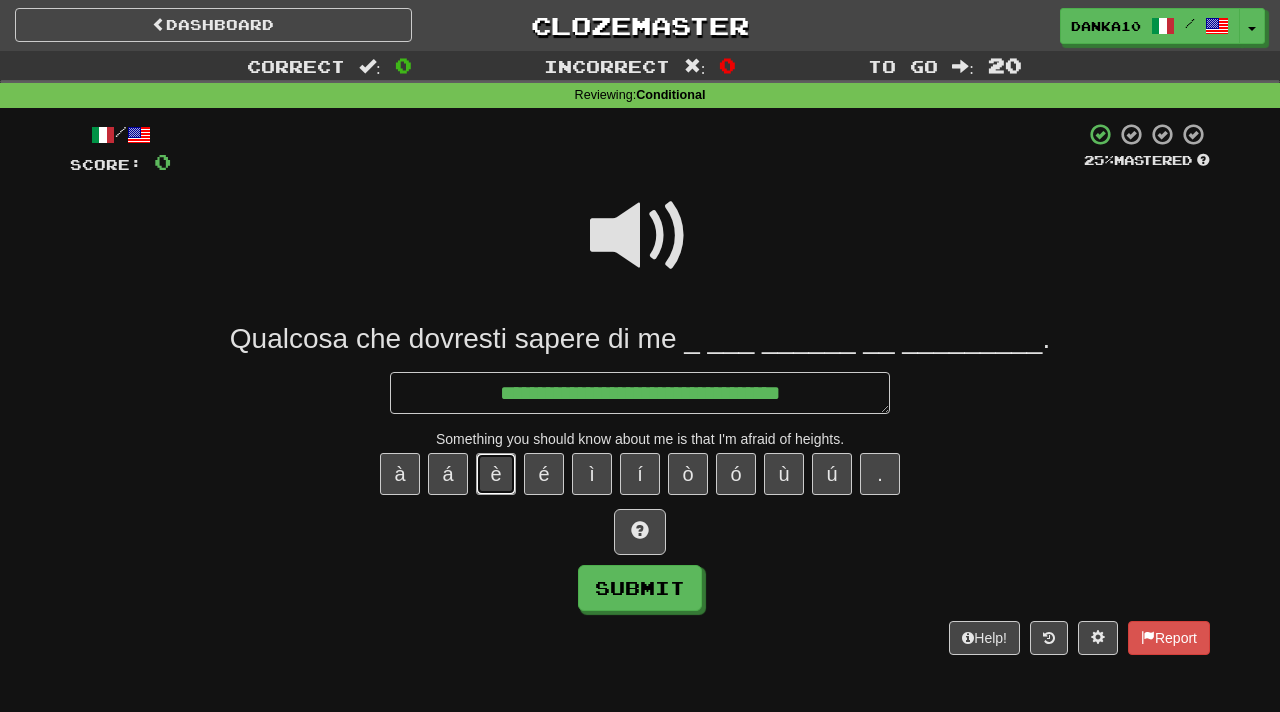 click on "è" at bounding box center [496, 474] 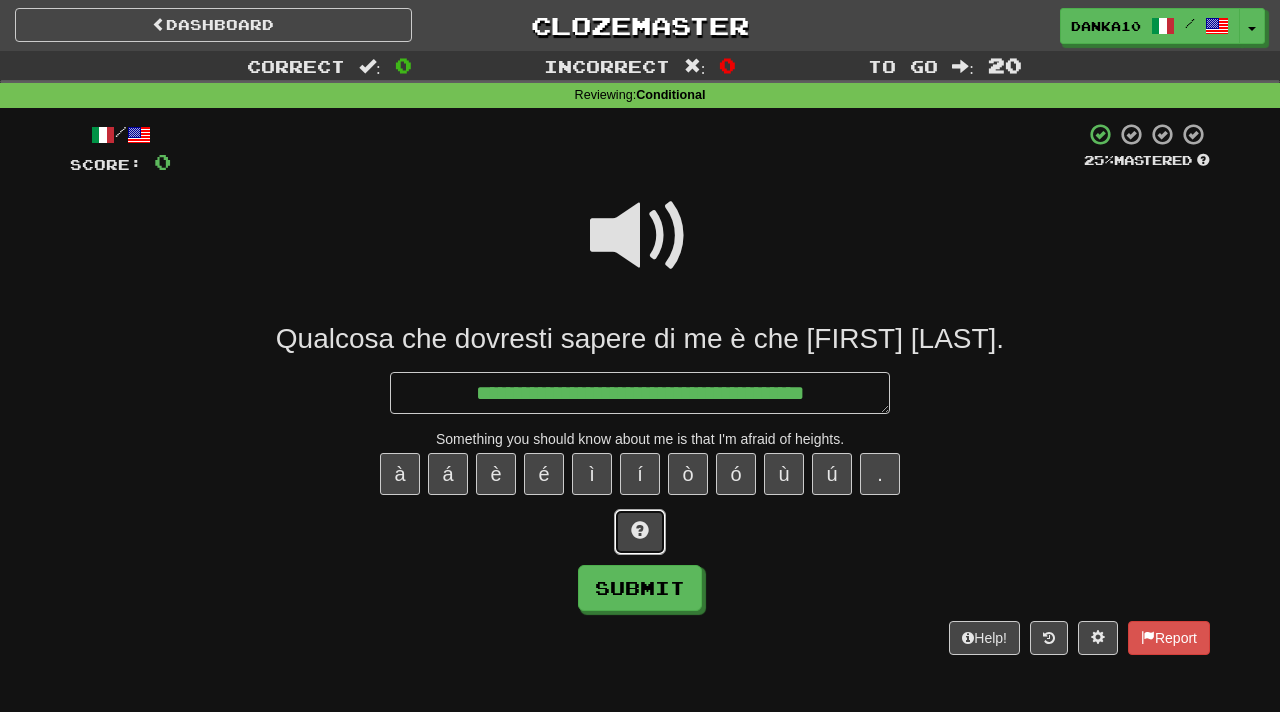 click at bounding box center (640, 530) 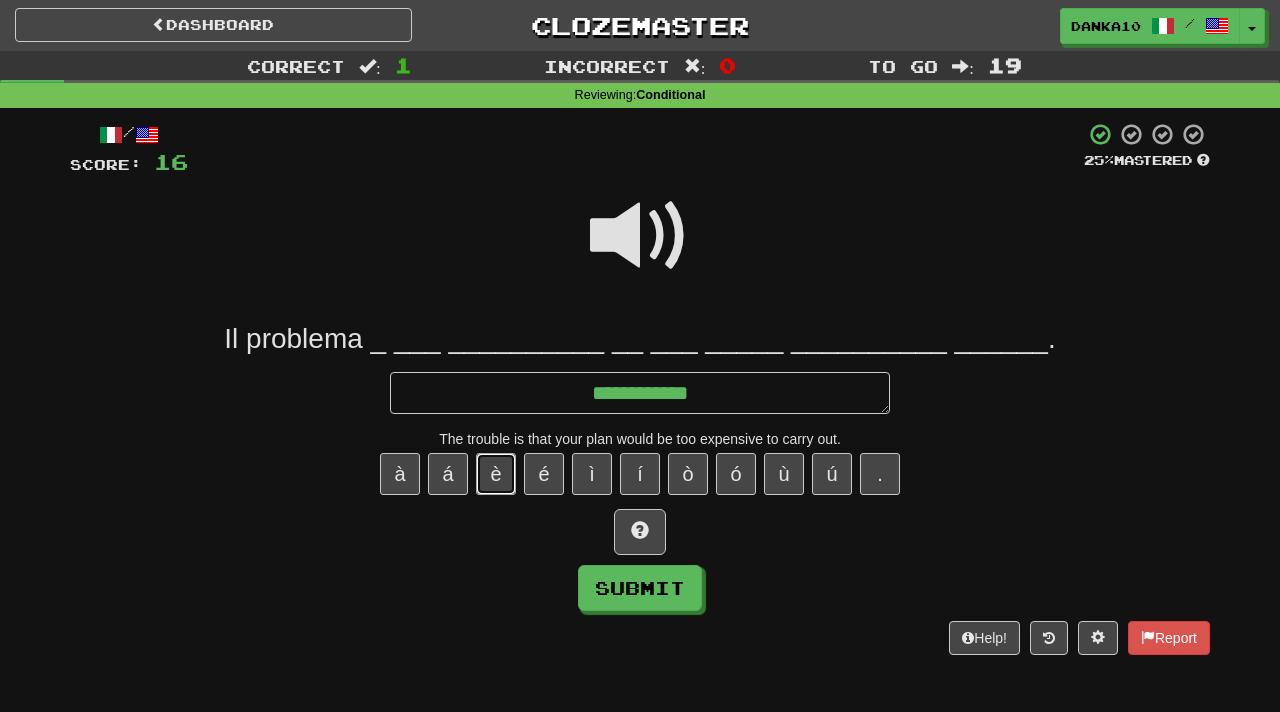 click on "è" at bounding box center [496, 474] 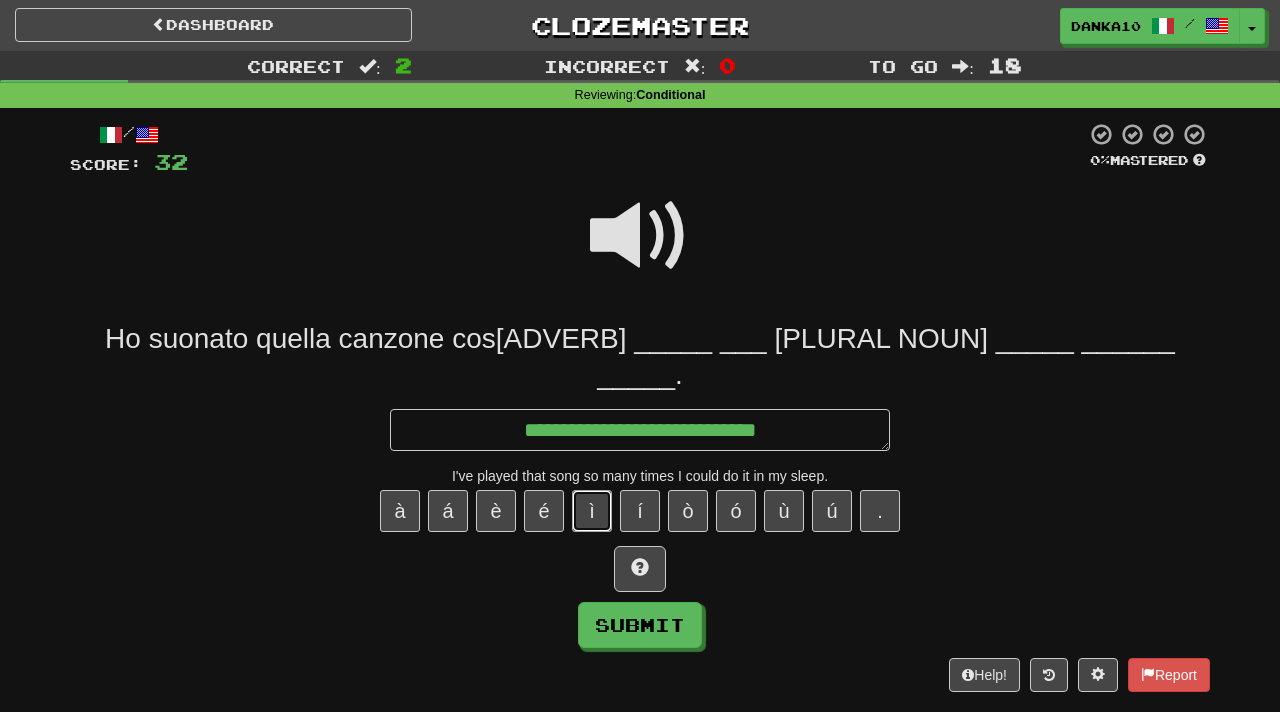 click on "ì" at bounding box center [592, 511] 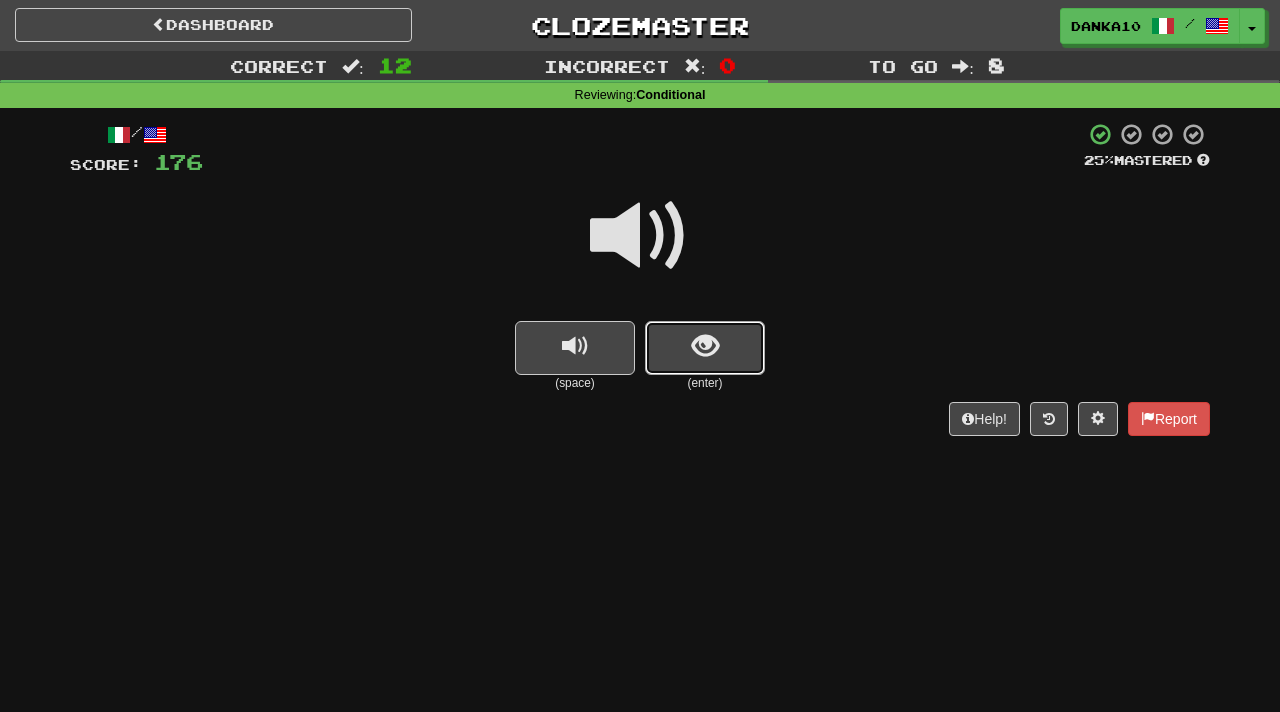 click at bounding box center [705, 346] 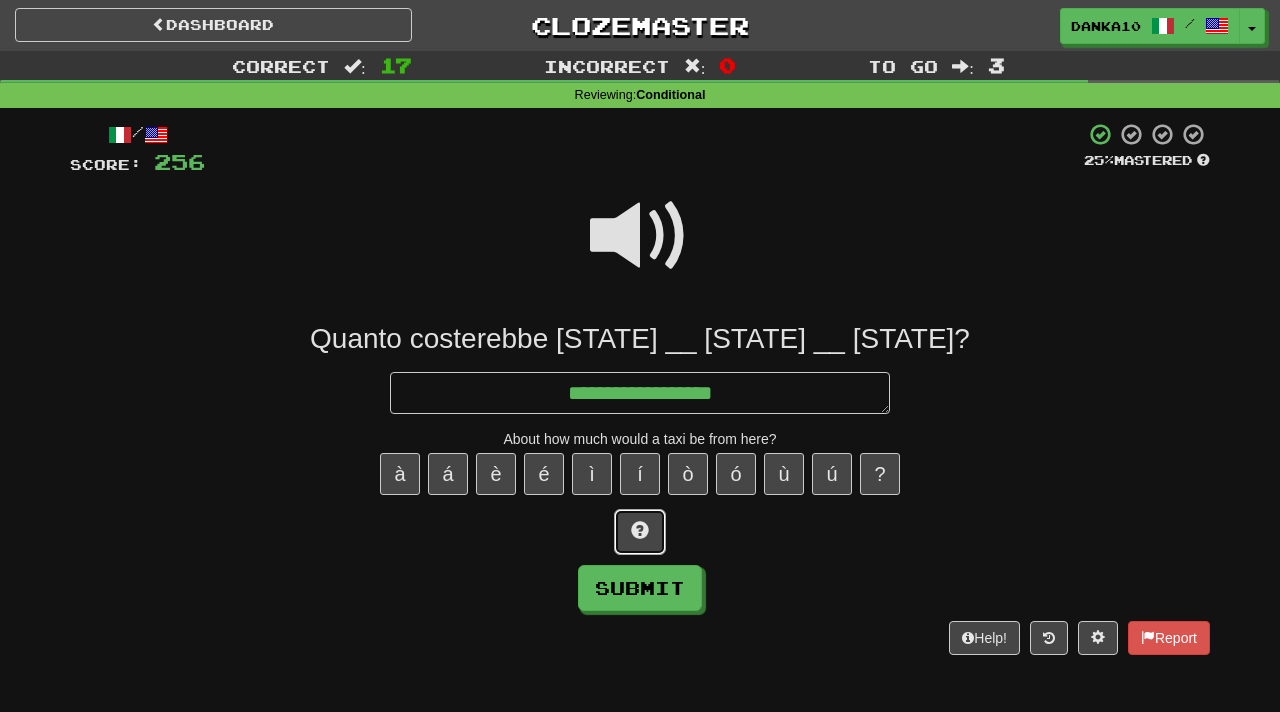click at bounding box center [640, 532] 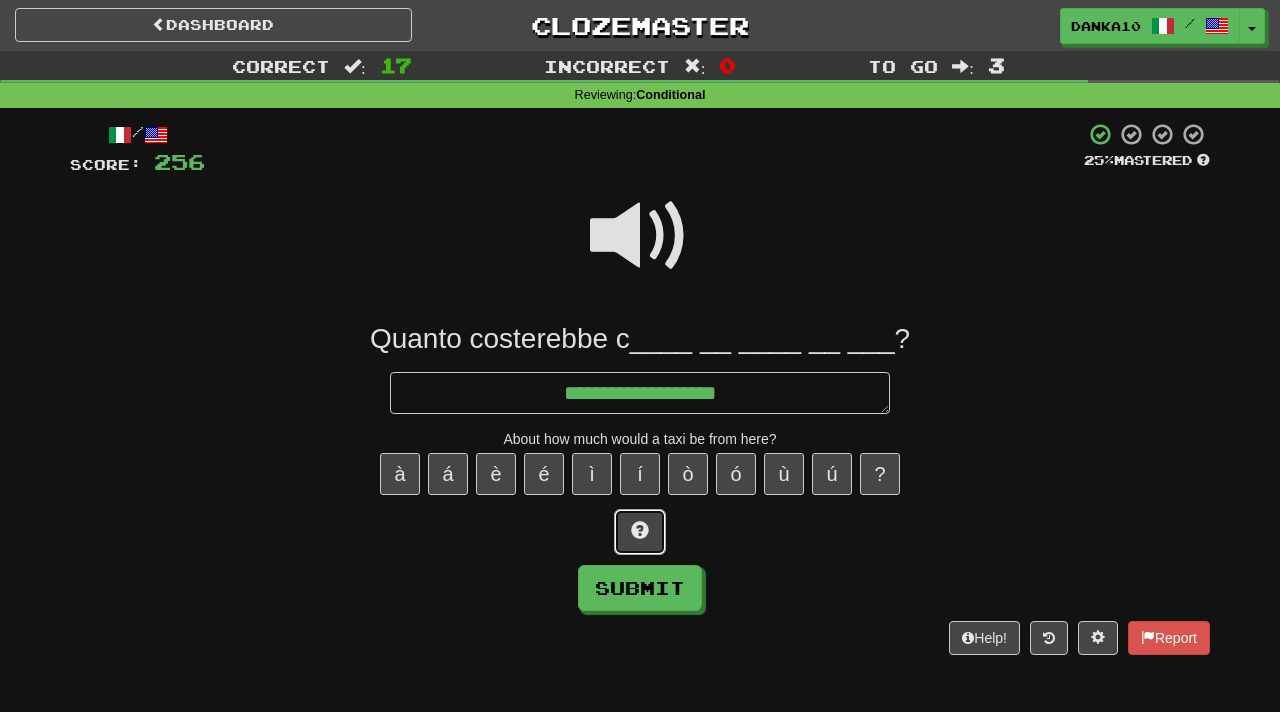 click at bounding box center [640, 532] 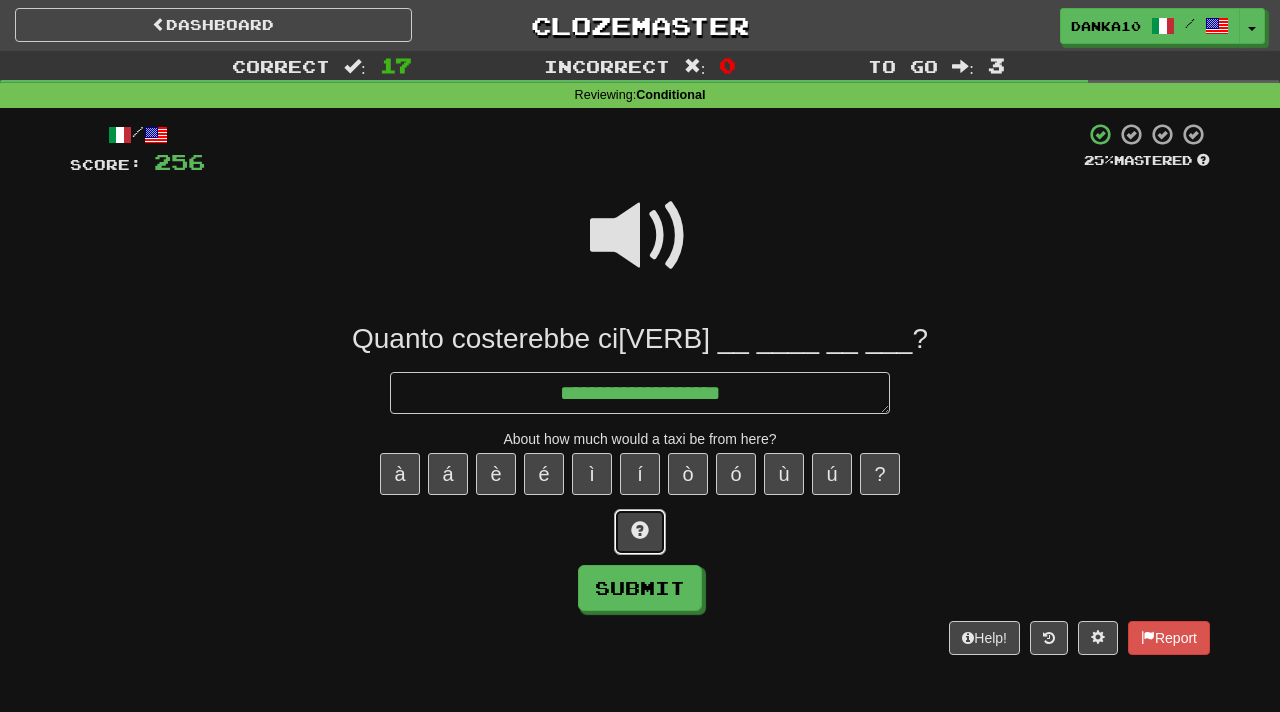 click at bounding box center (640, 532) 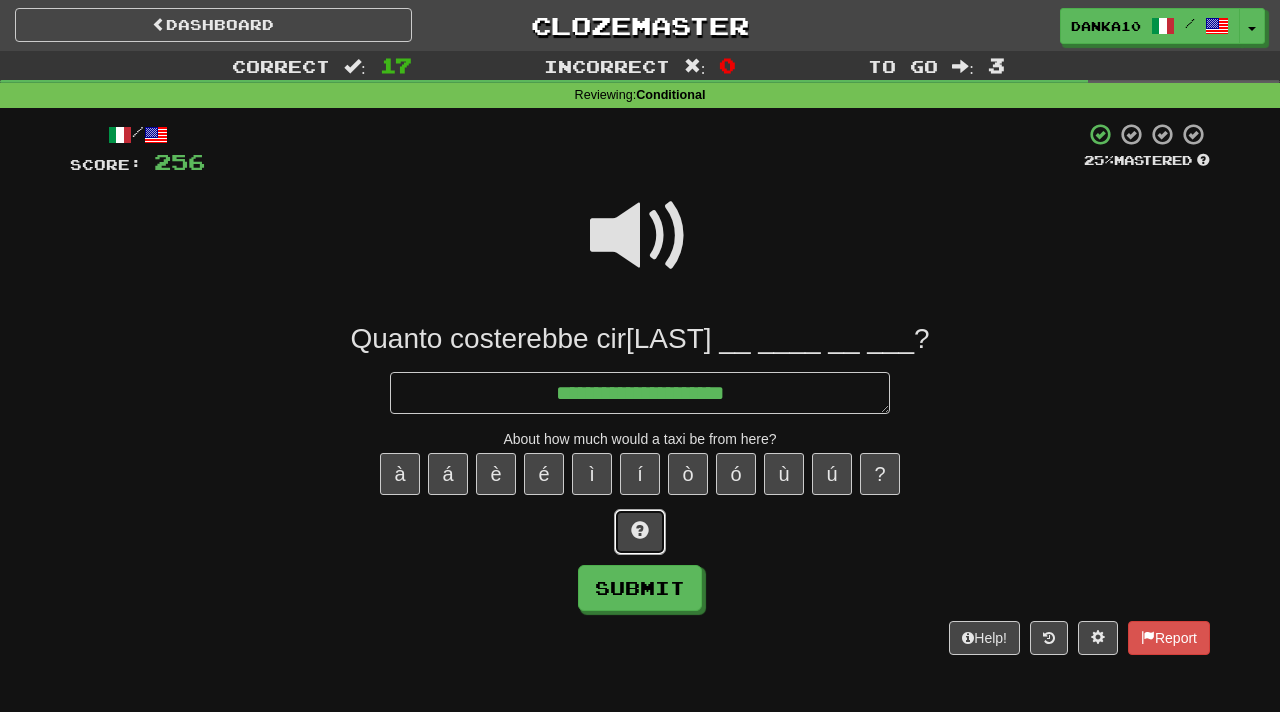 click at bounding box center [640, 532] 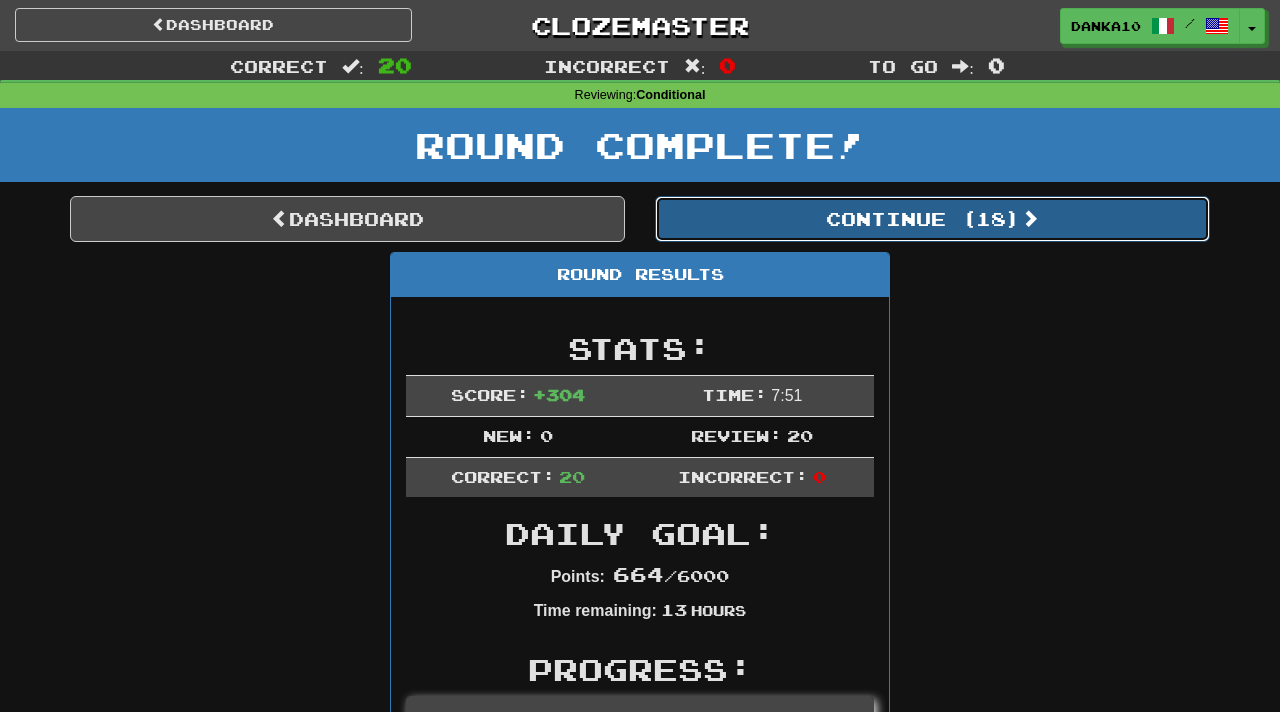 click on "Continue ( 18 )" at bounding box center (932, 219) 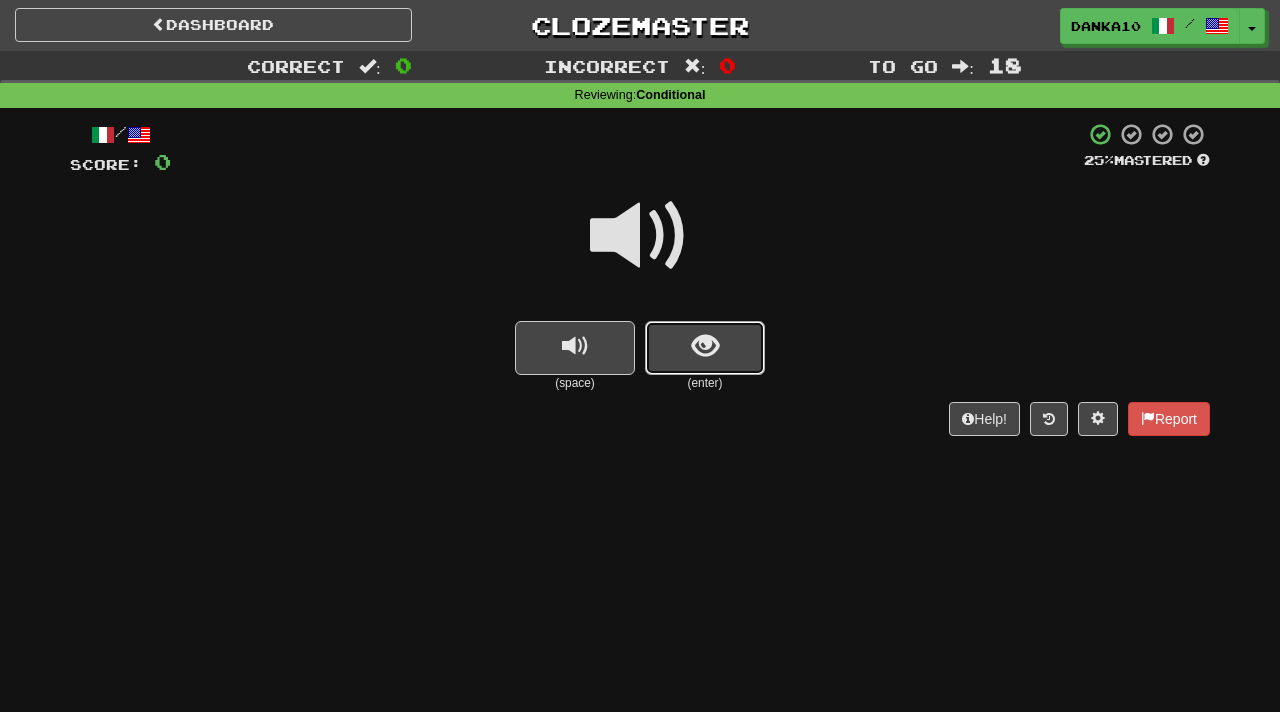 click at bounding box center [705, 348] 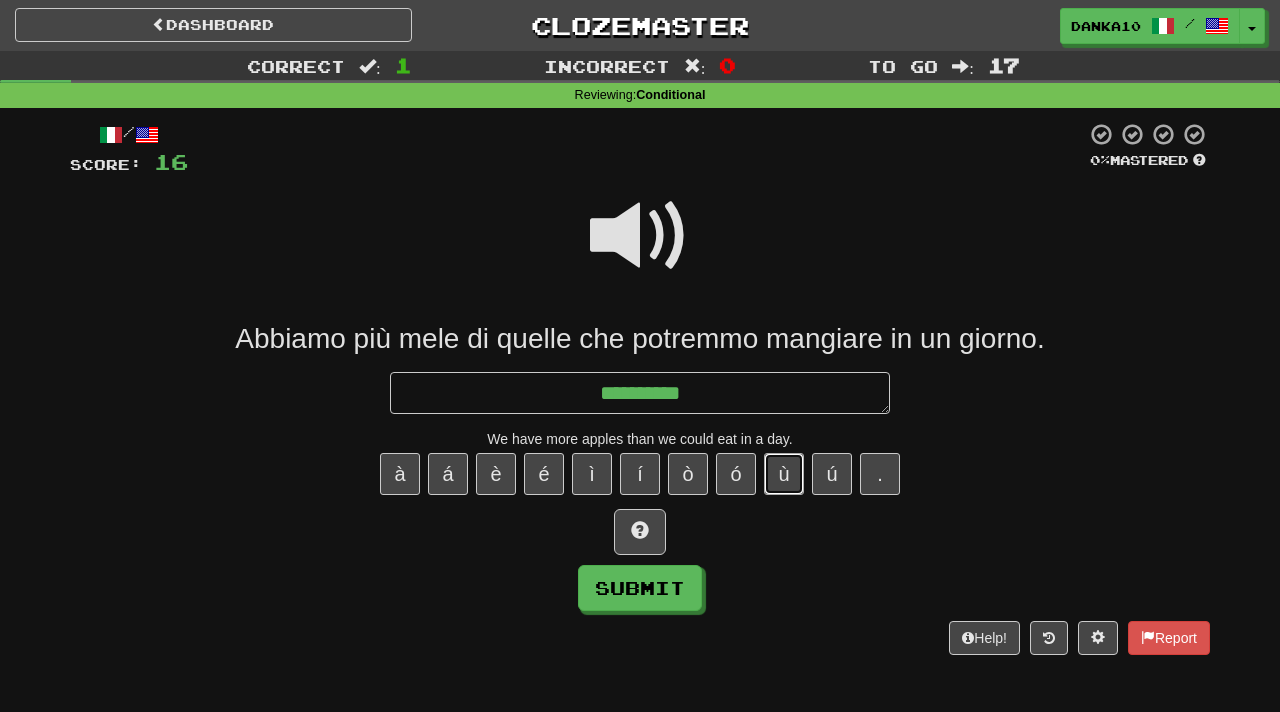click on "ù" at bounding box center (784, 474) 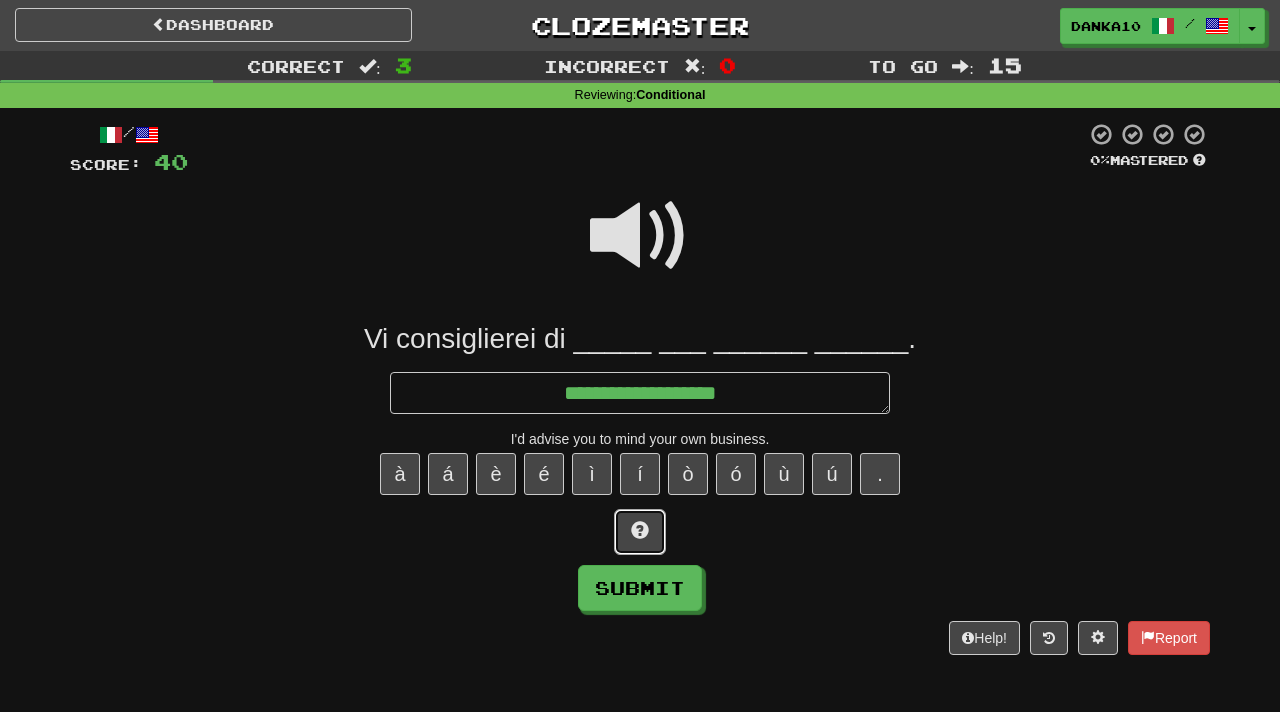 click at bounding box center [640, 532] 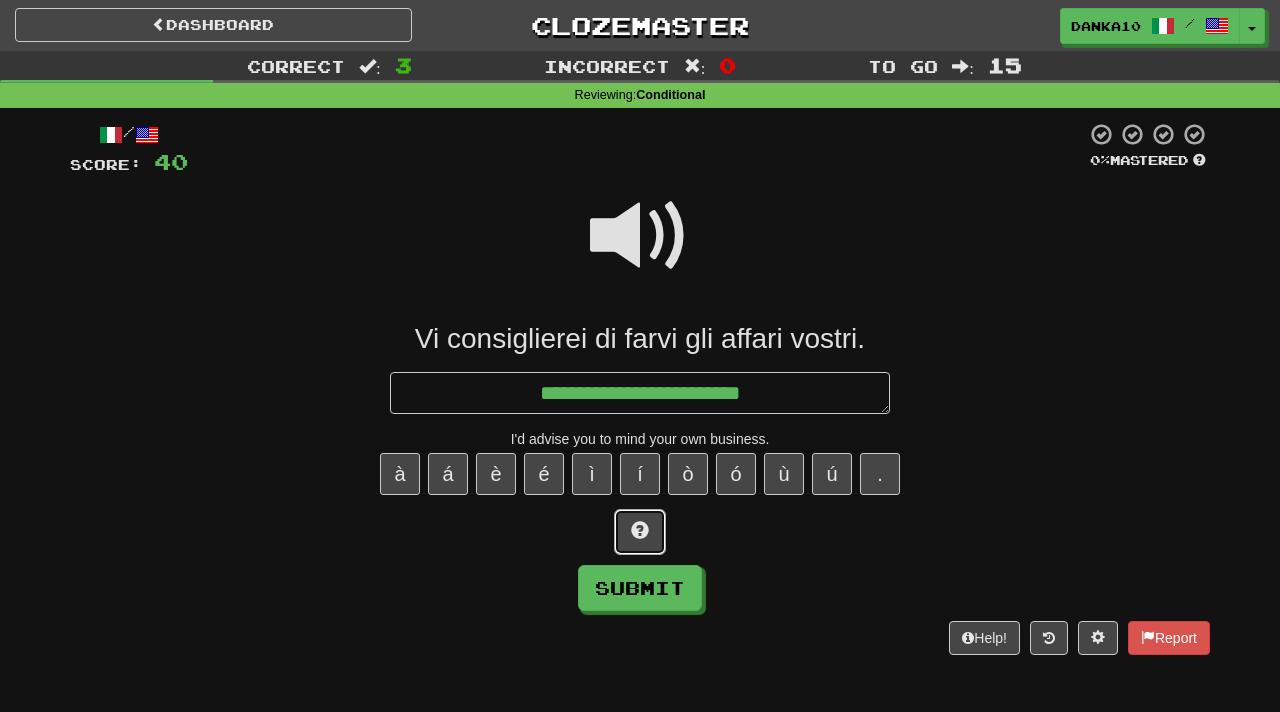 click at bounding box center [640, 530] 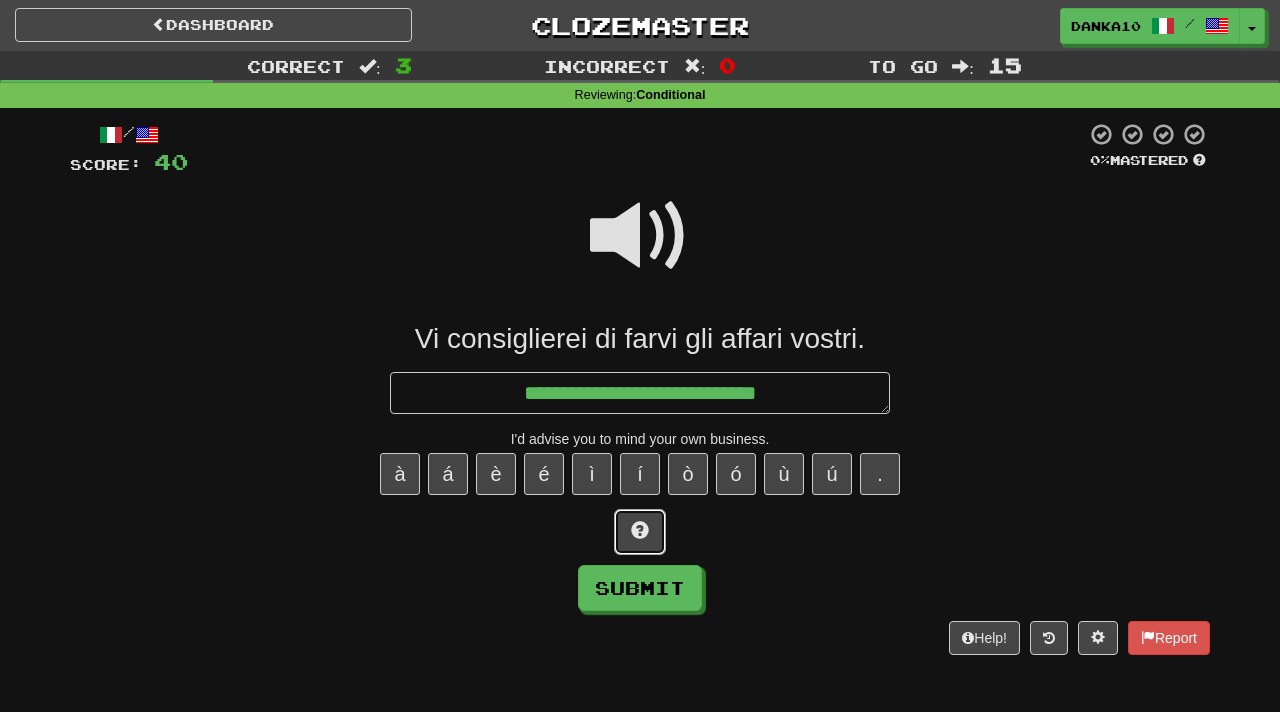 click at bounding box center [640, 530] 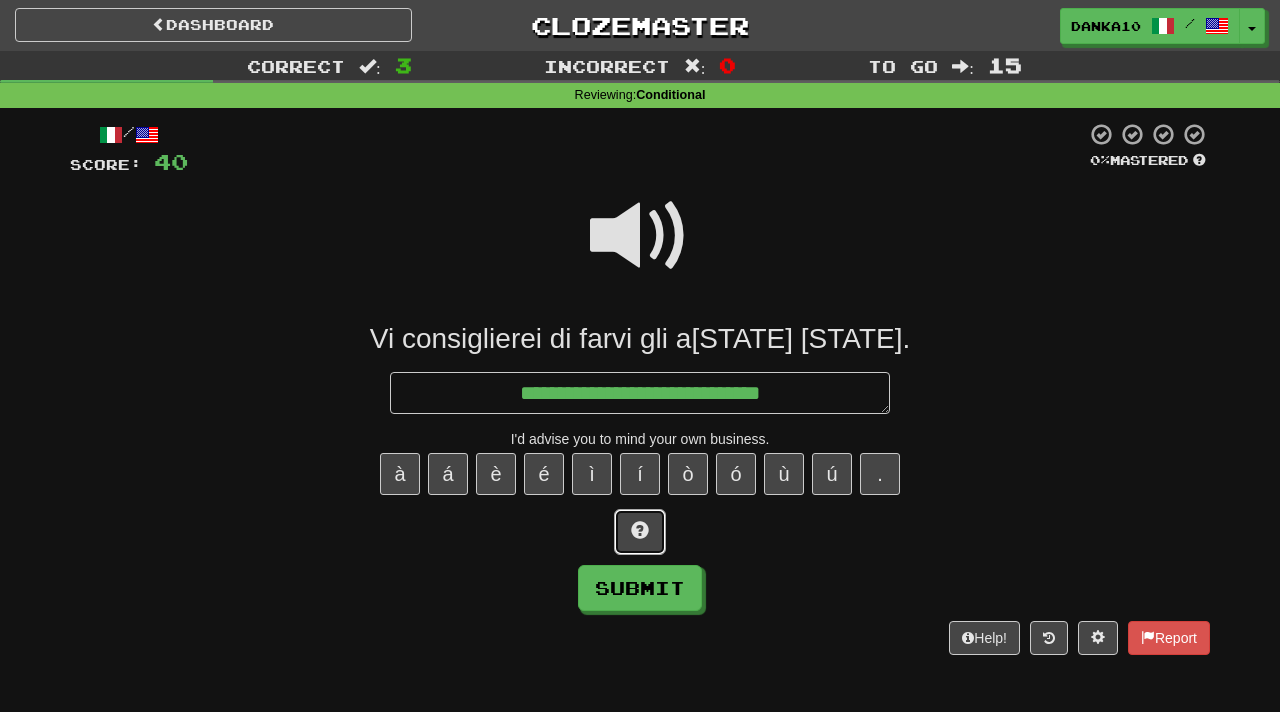 click at bounding box center (640, 530) 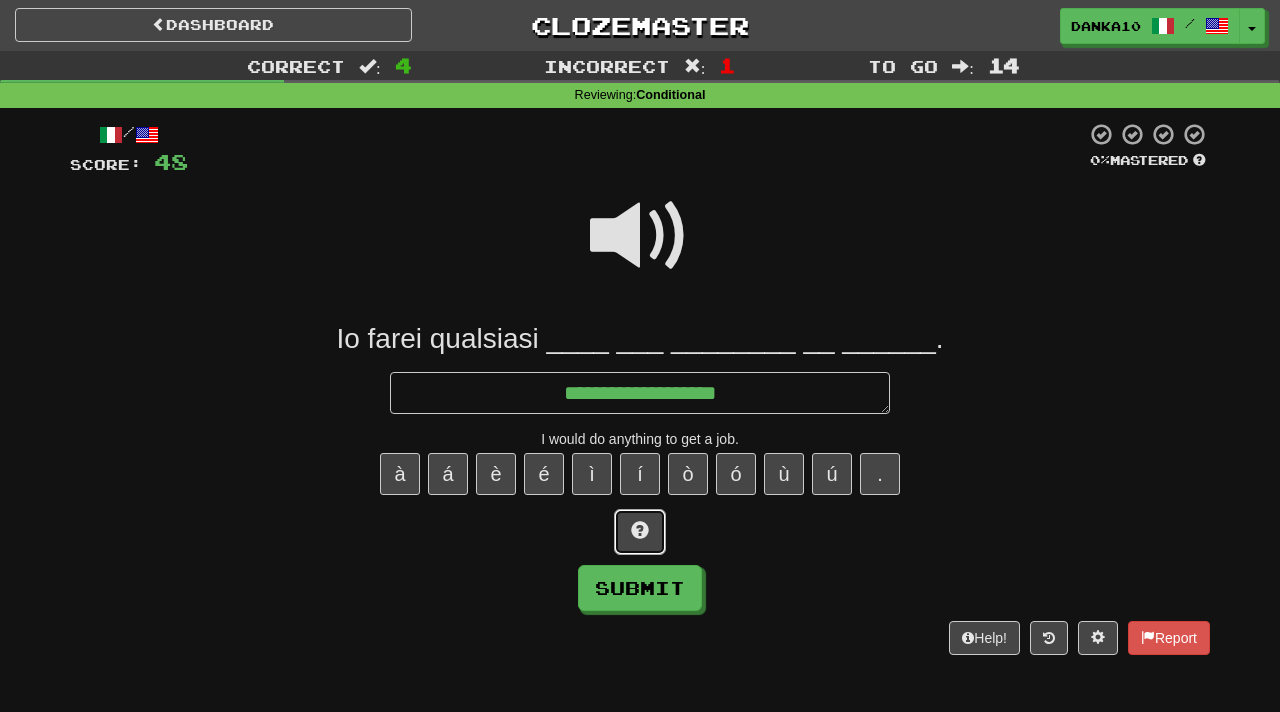 click at bounding box center [640, 530] 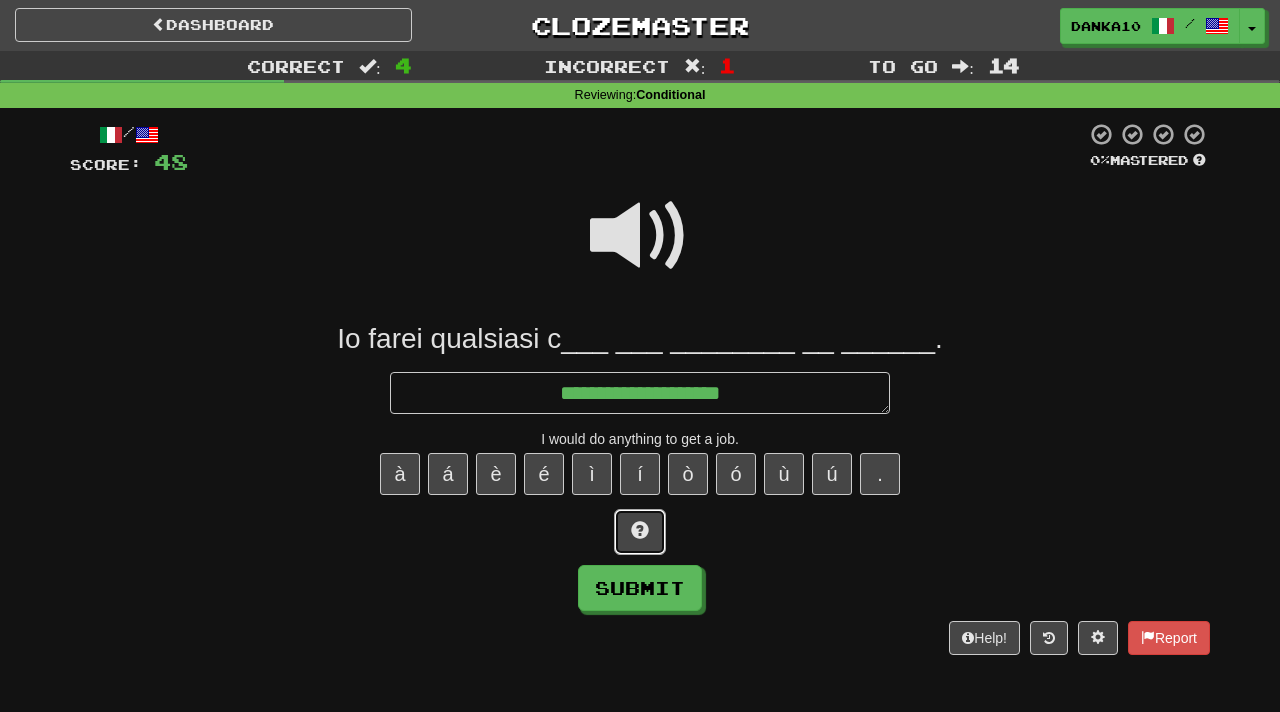 click at bounding box center (640, 532) 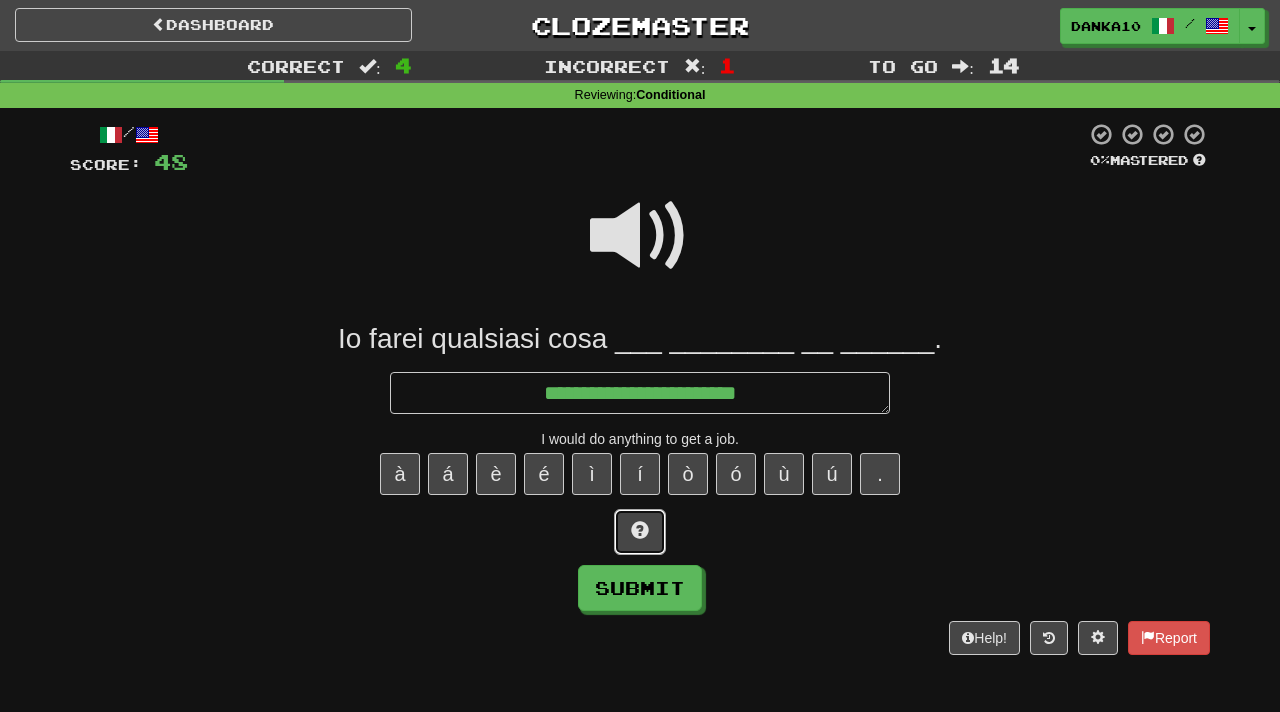 click at bounding box center [640, 530] 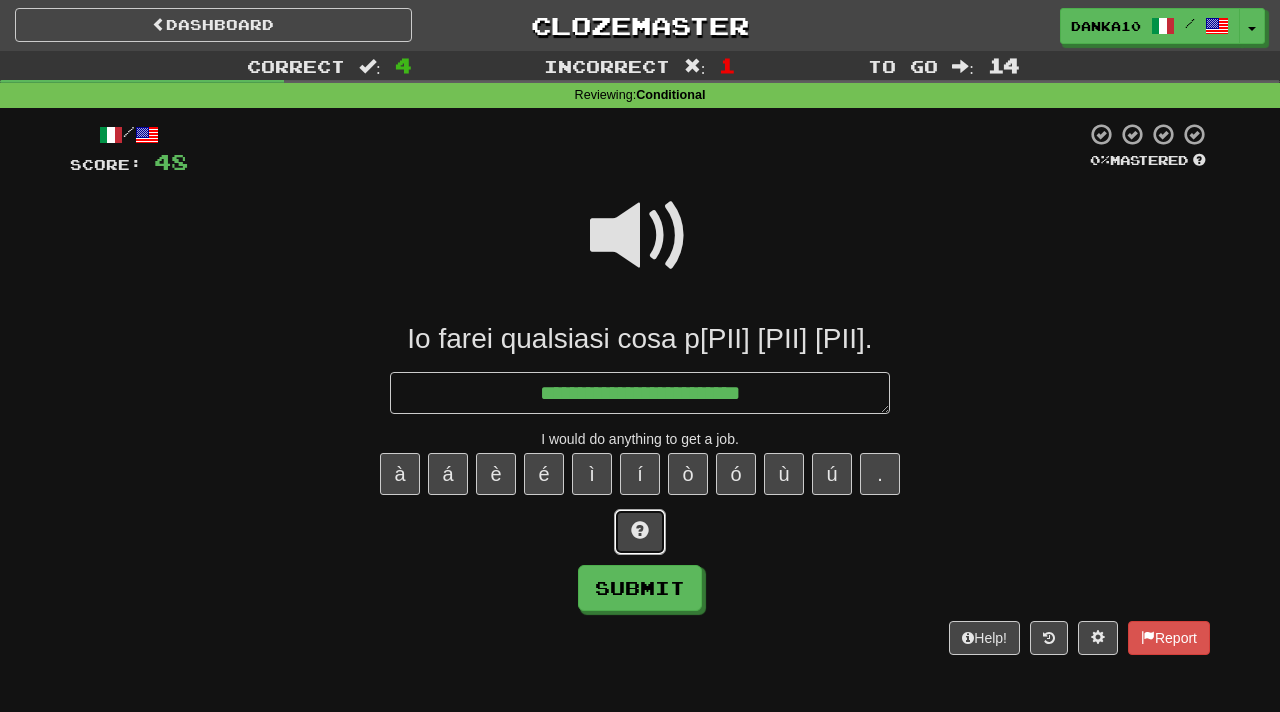 click at bounding box center [640, 530] 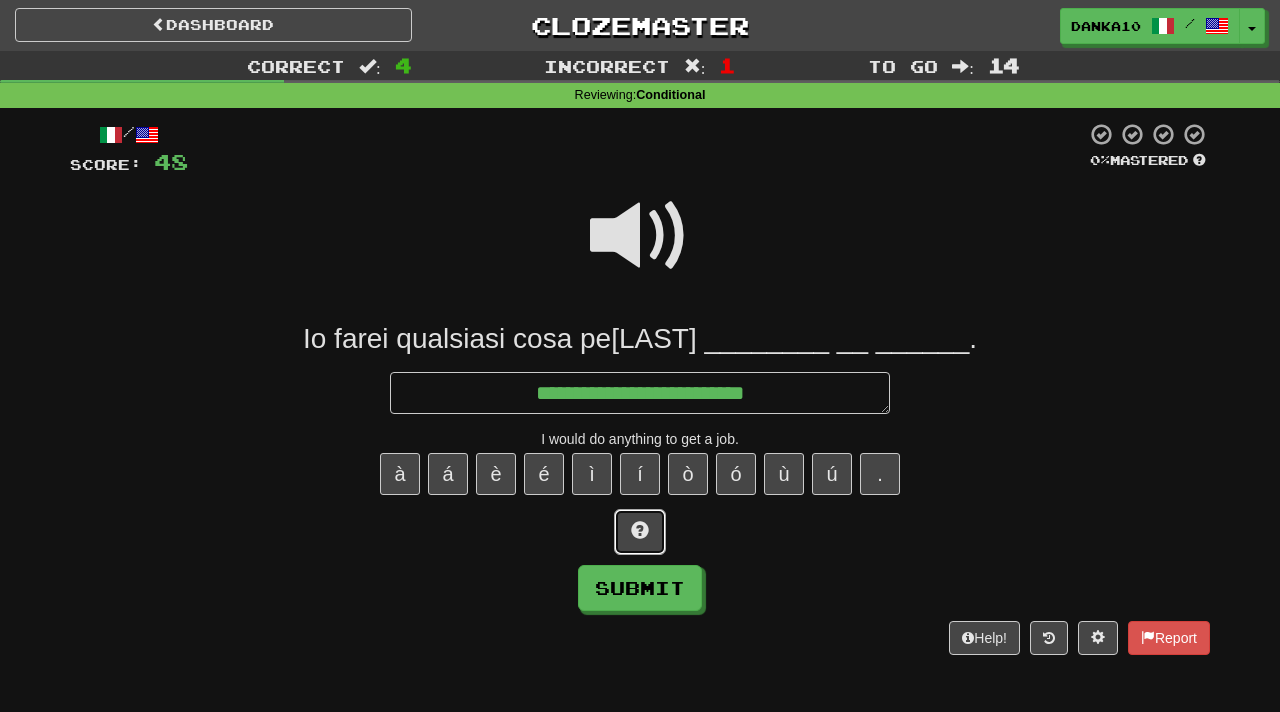click at bounding box center [640, 530] 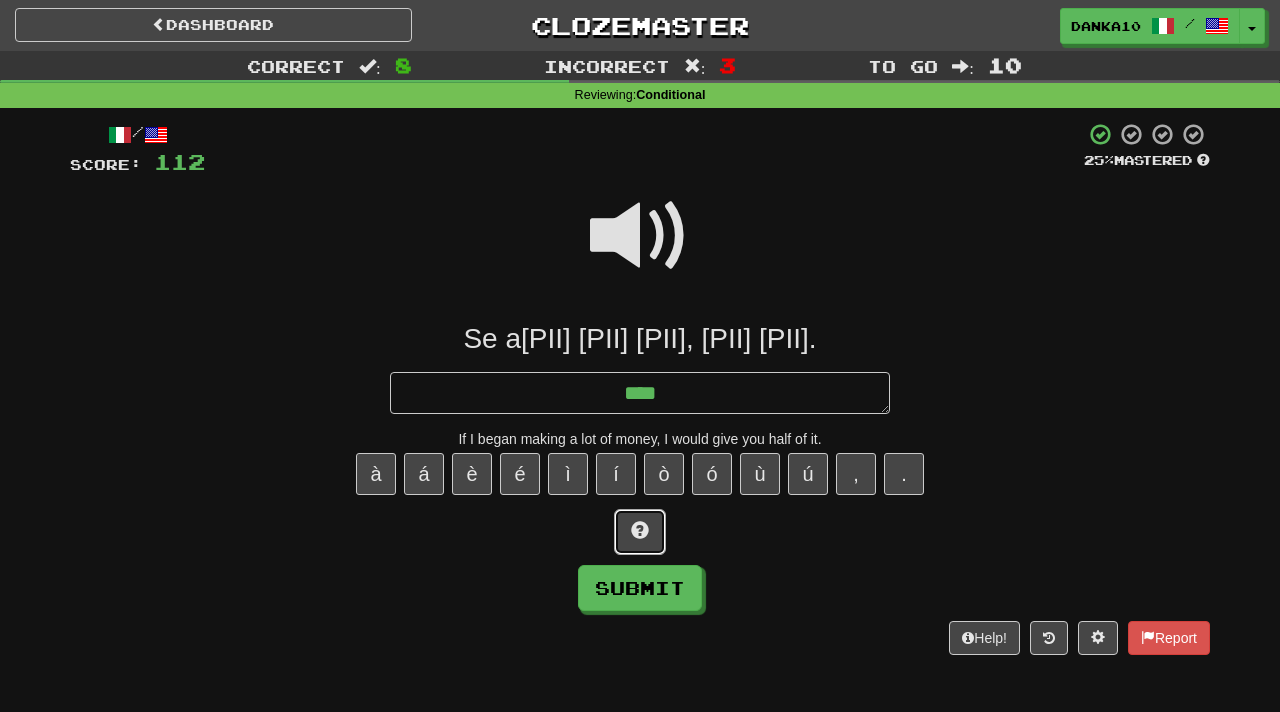 click at bounding box center [640, 530] 